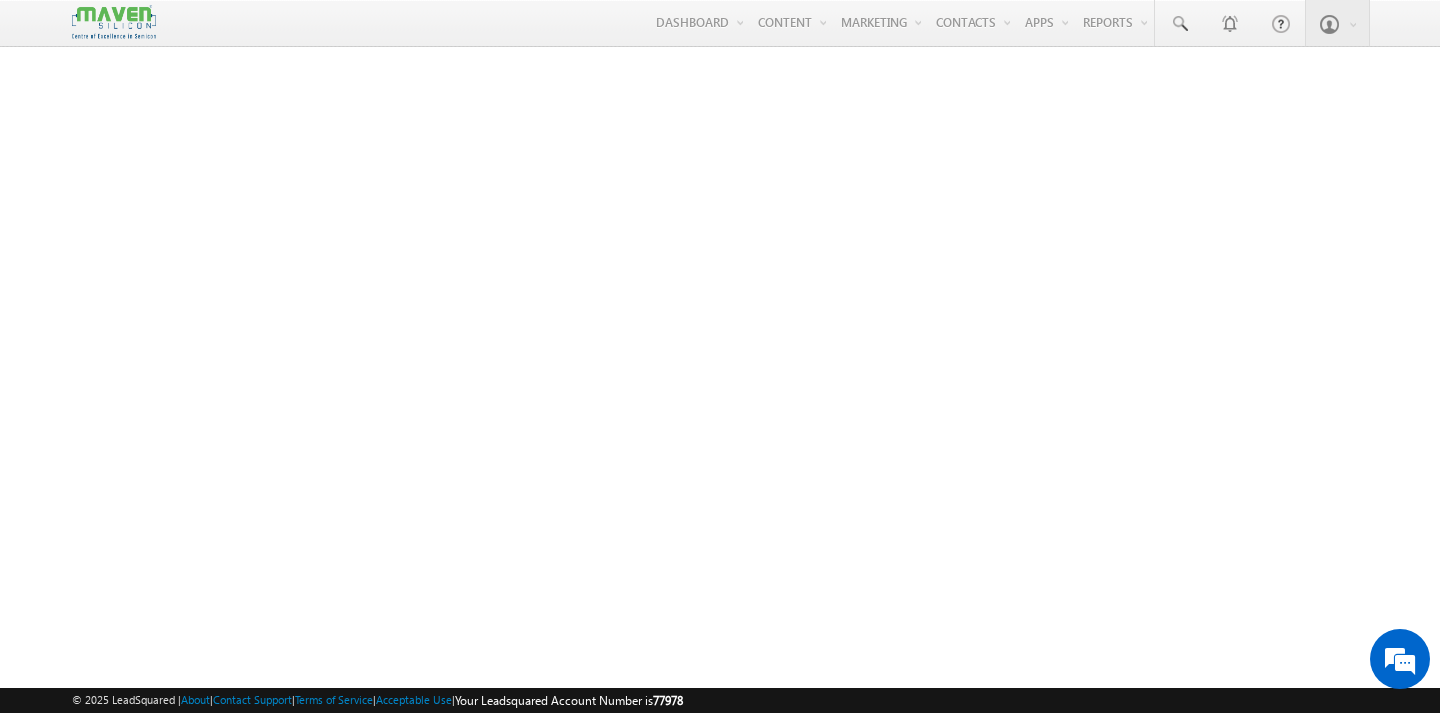 scroll, scrollTop: 0, scrollLeft: 0, axis: both 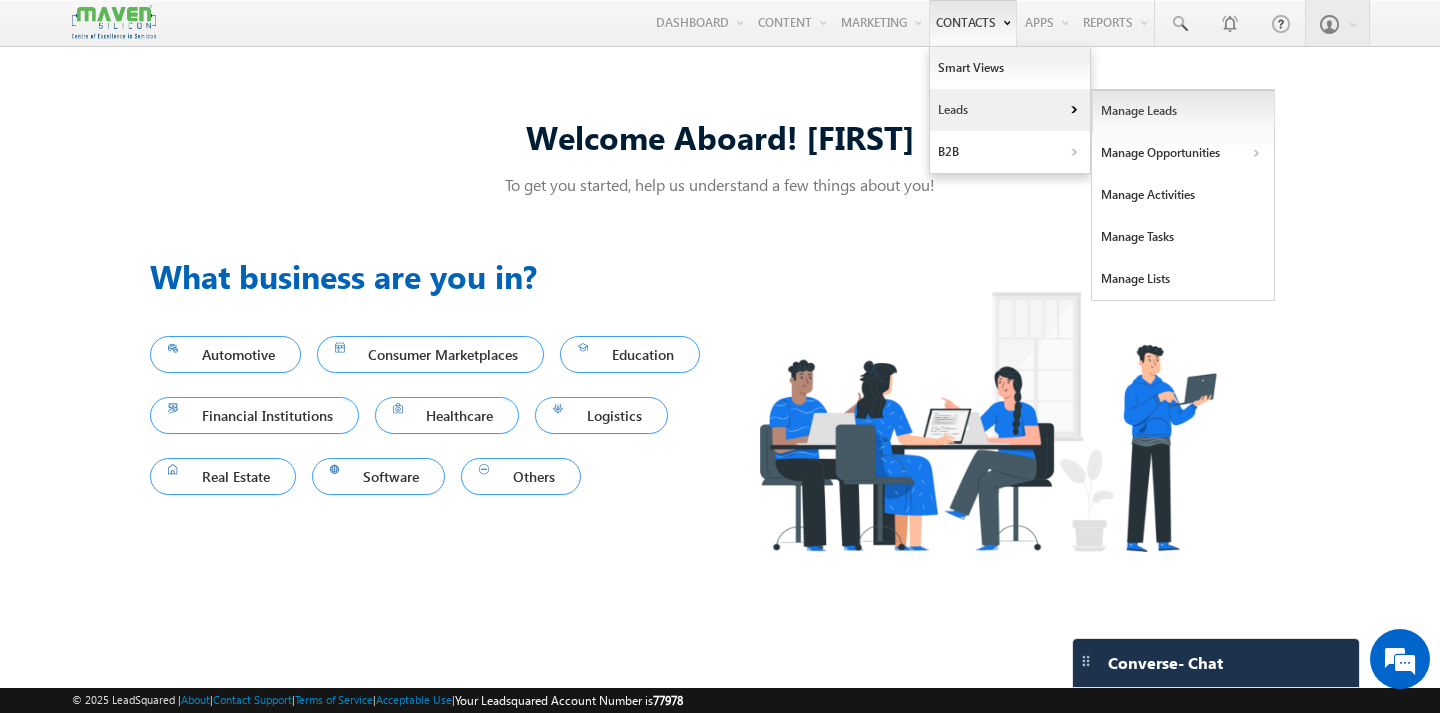 click on "Manage Leads" at bounding box center [1183, 111] 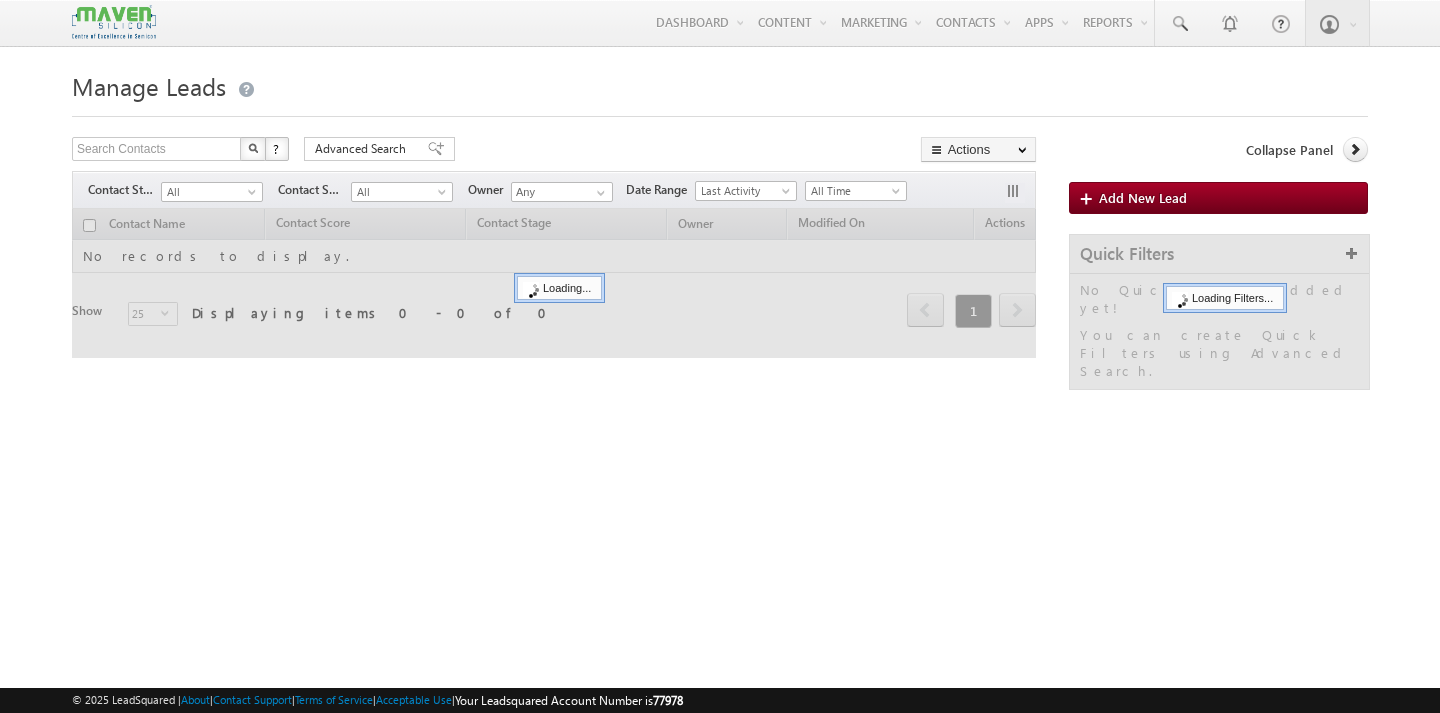 scroll, scrollTop: 0, scrollLeft: 0, axis: both 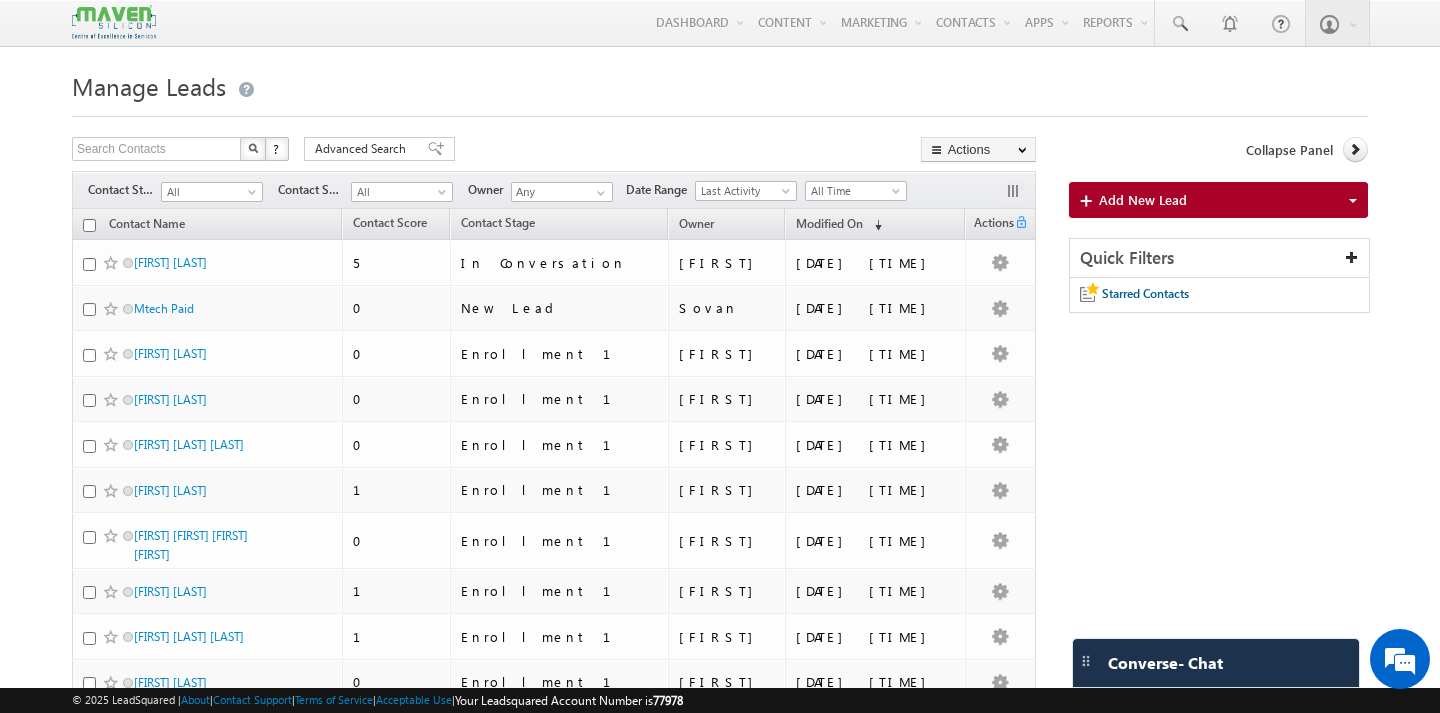 click at bounding box center [89, 225] 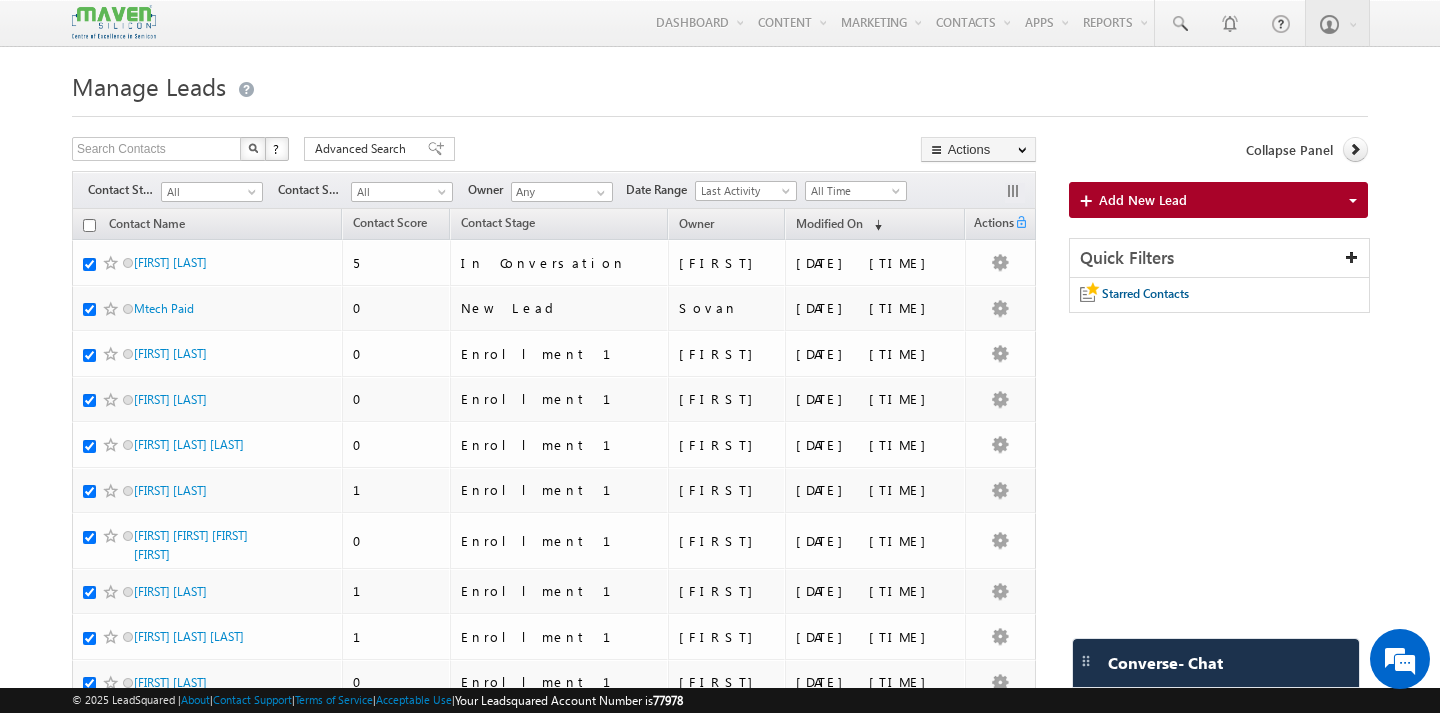 checkbox on "true" 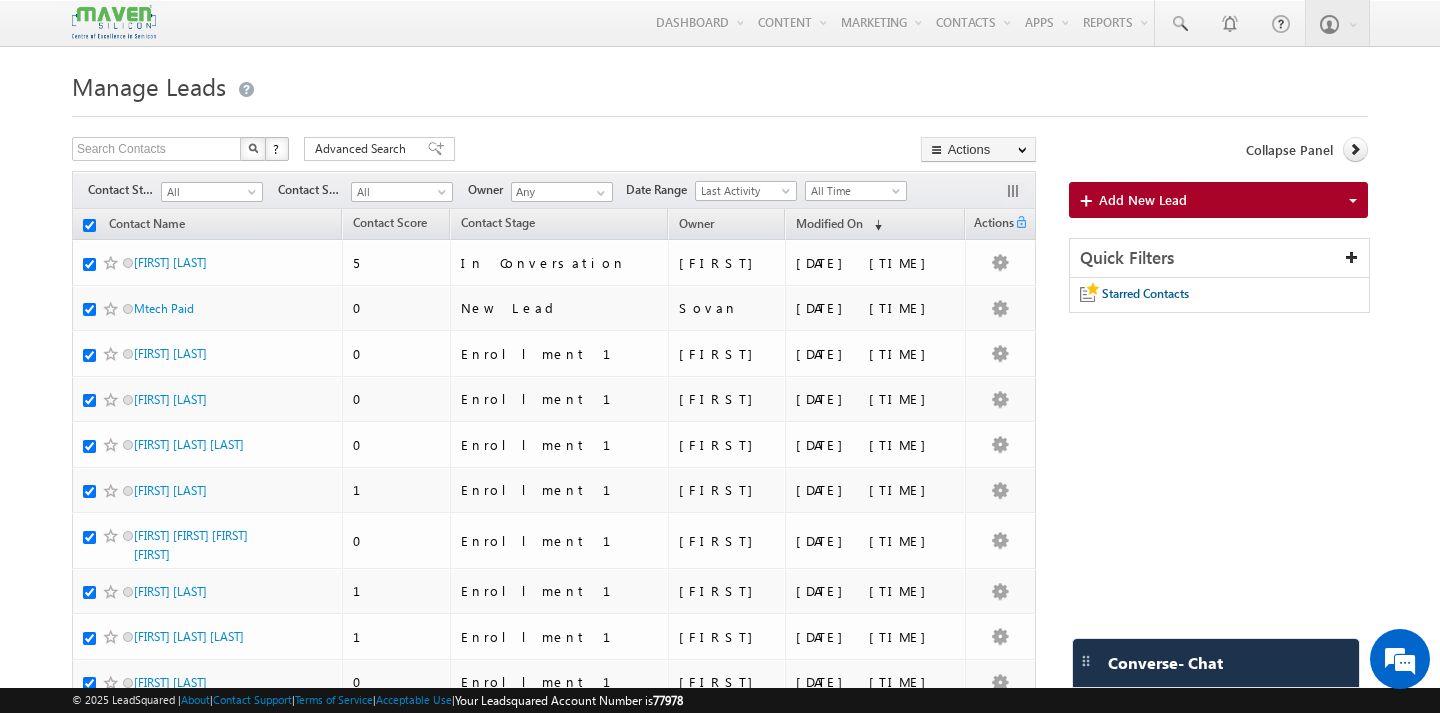 checkbox on "true" 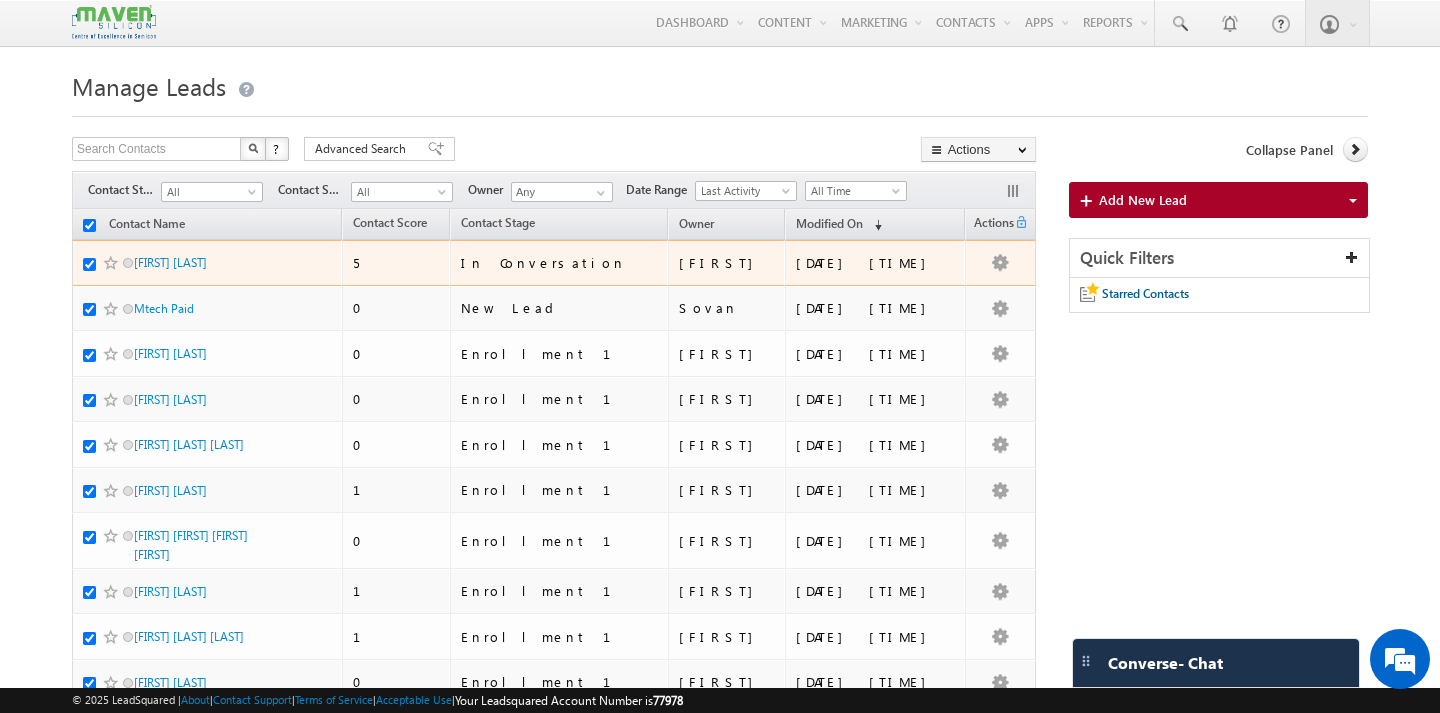 click at bounding box center [89, 264] 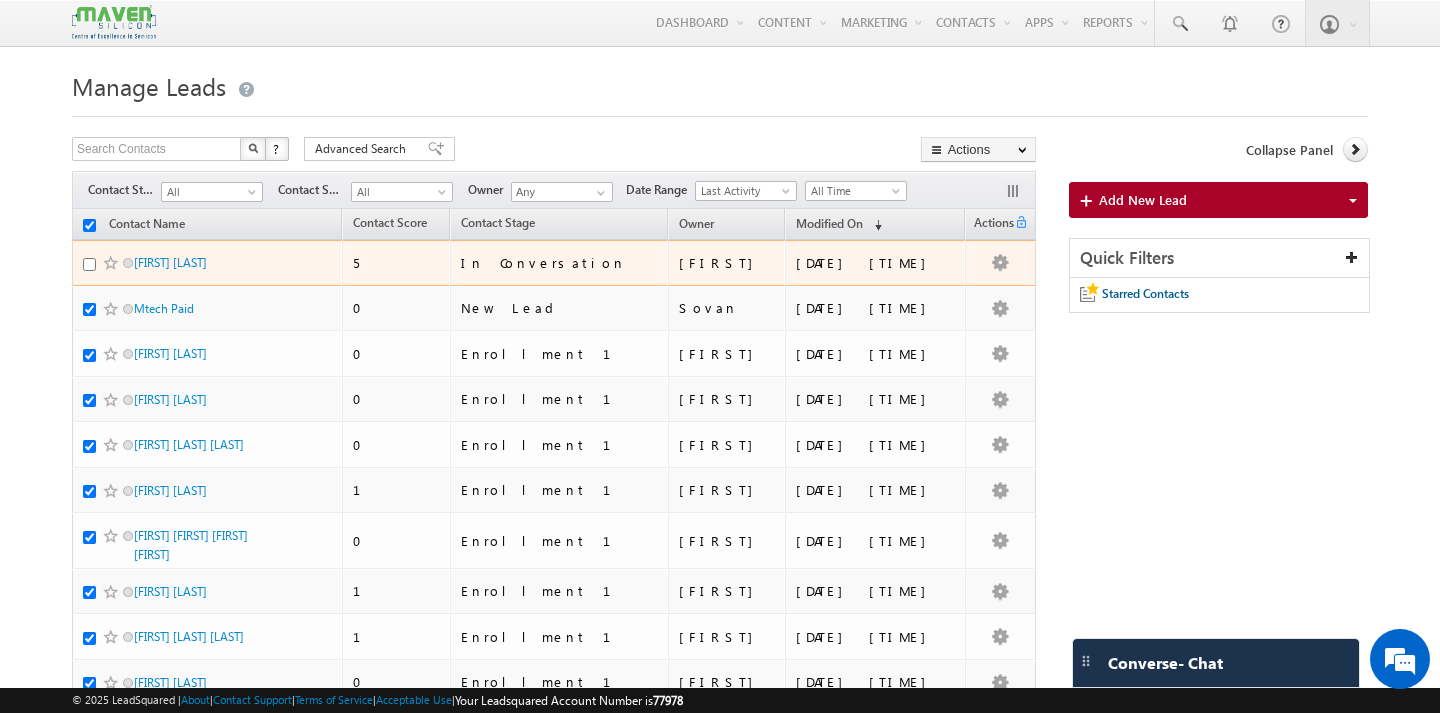 checkbox on "false" 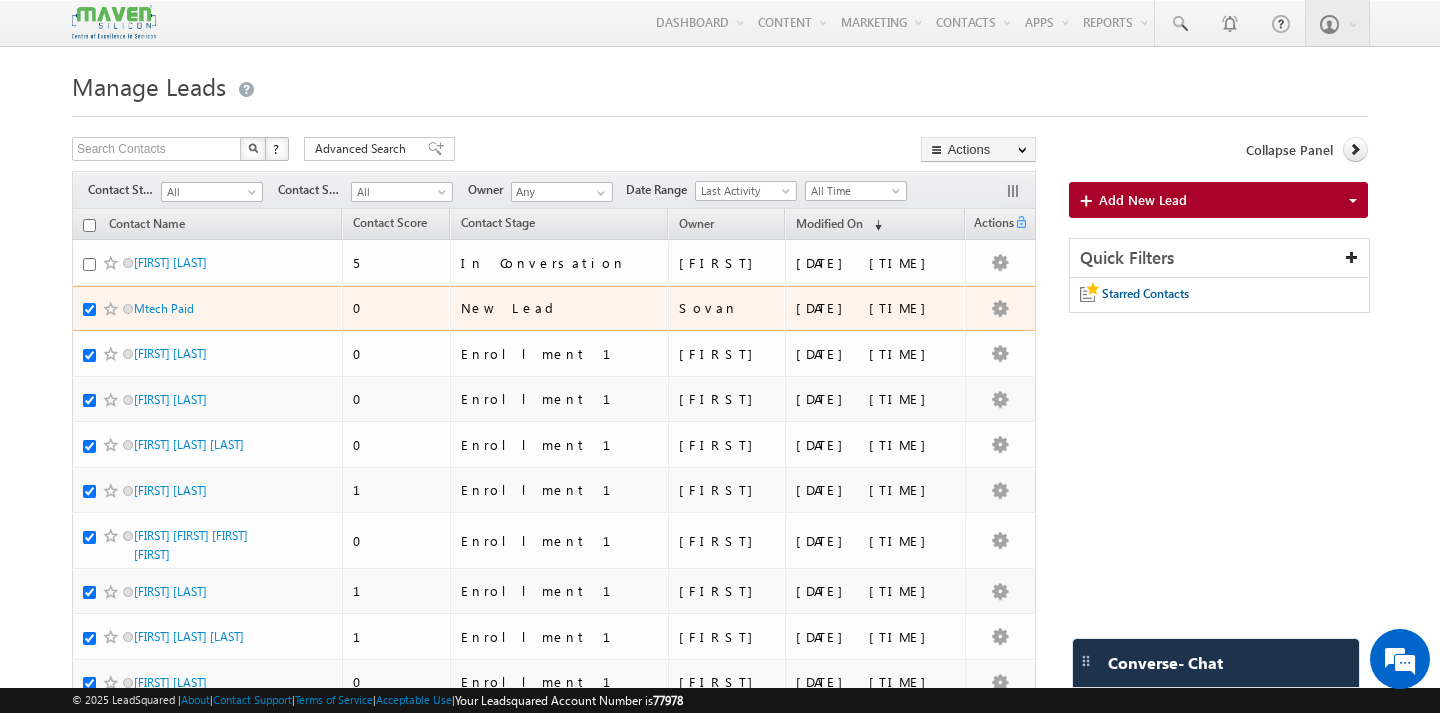 click at bounding box center [89, 309] 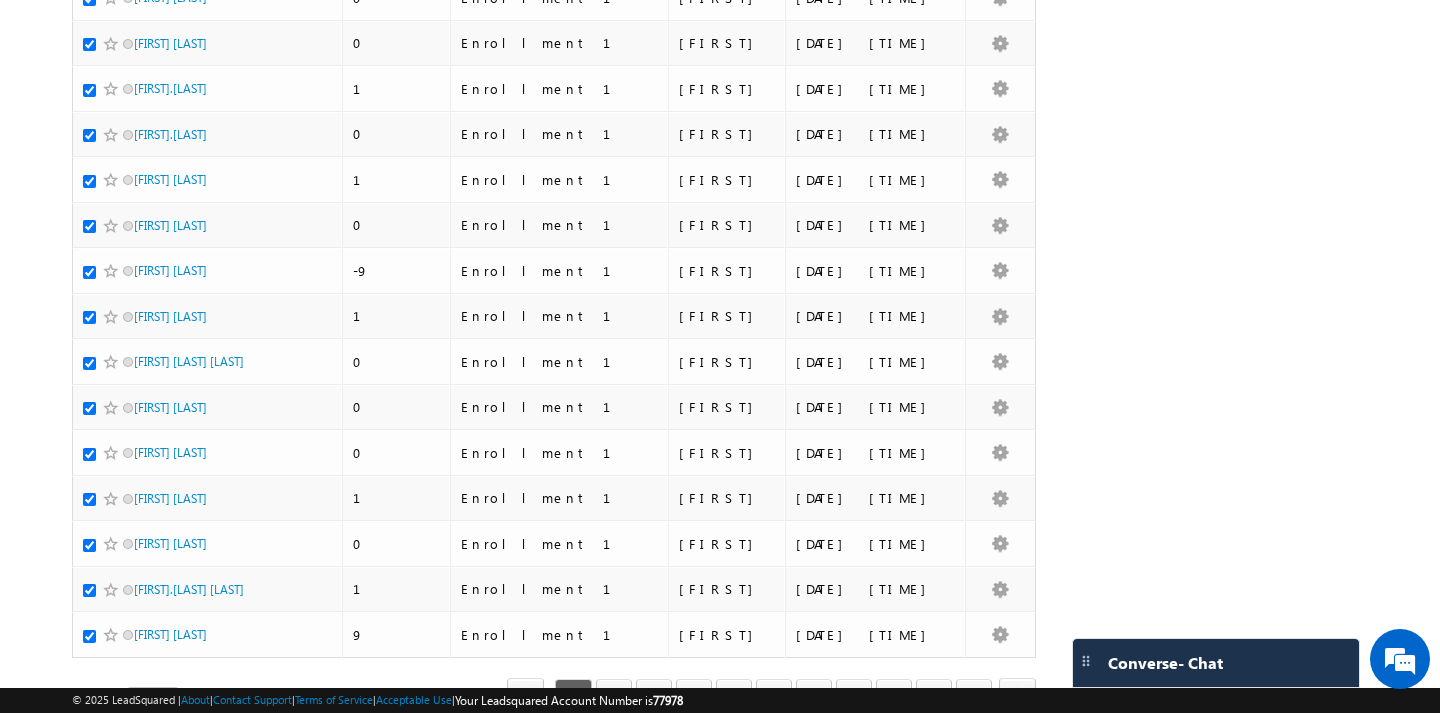 scroll, scrollTop: 851, scrollLeft: 0, axis: vertical 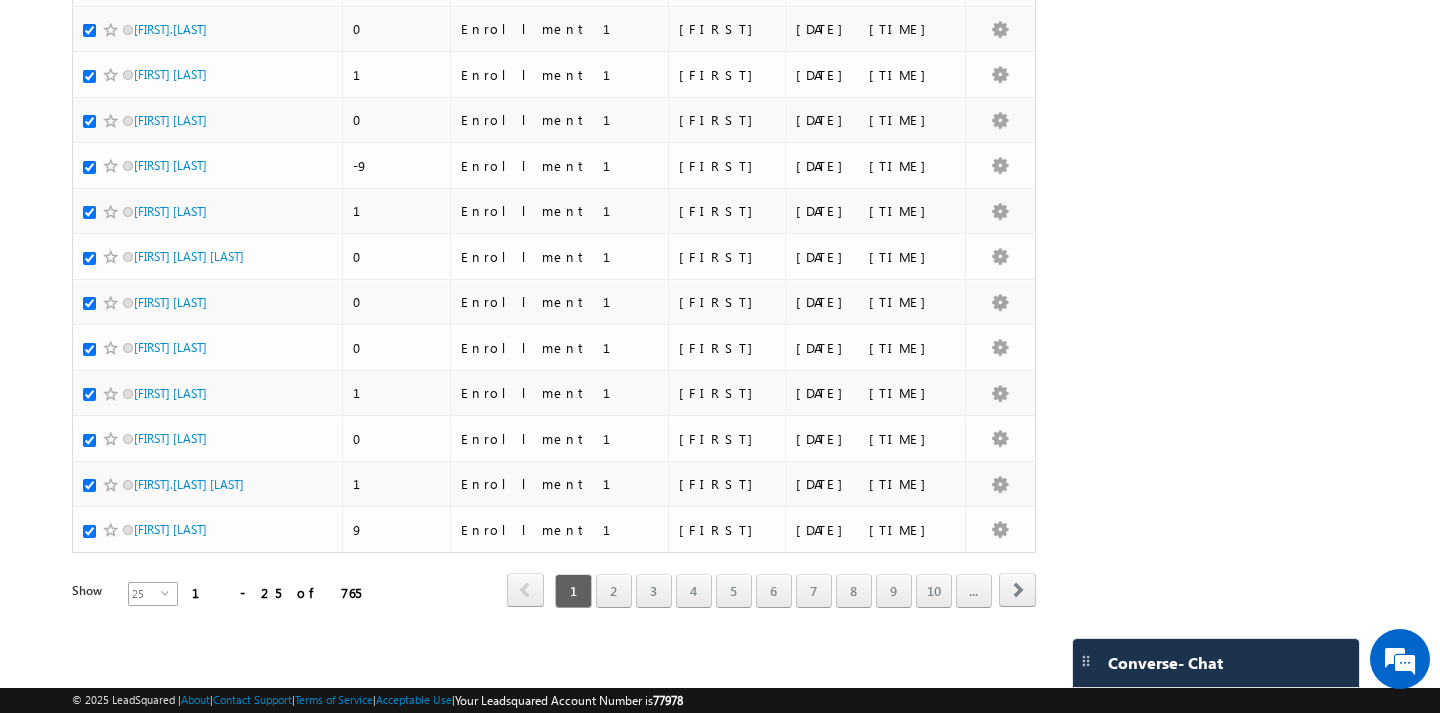 click on "select" at bounding box center (169, 592) 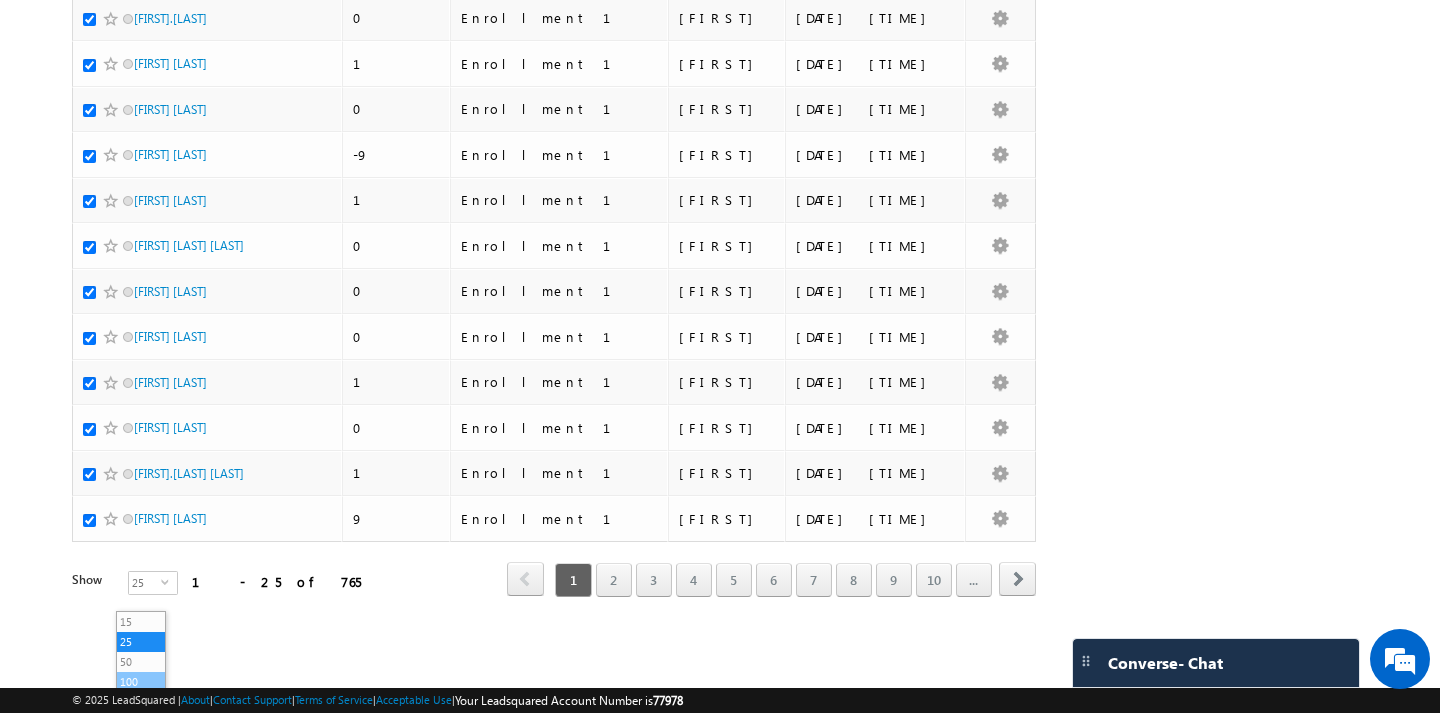 click on "100" at bounding box center [141, 682] 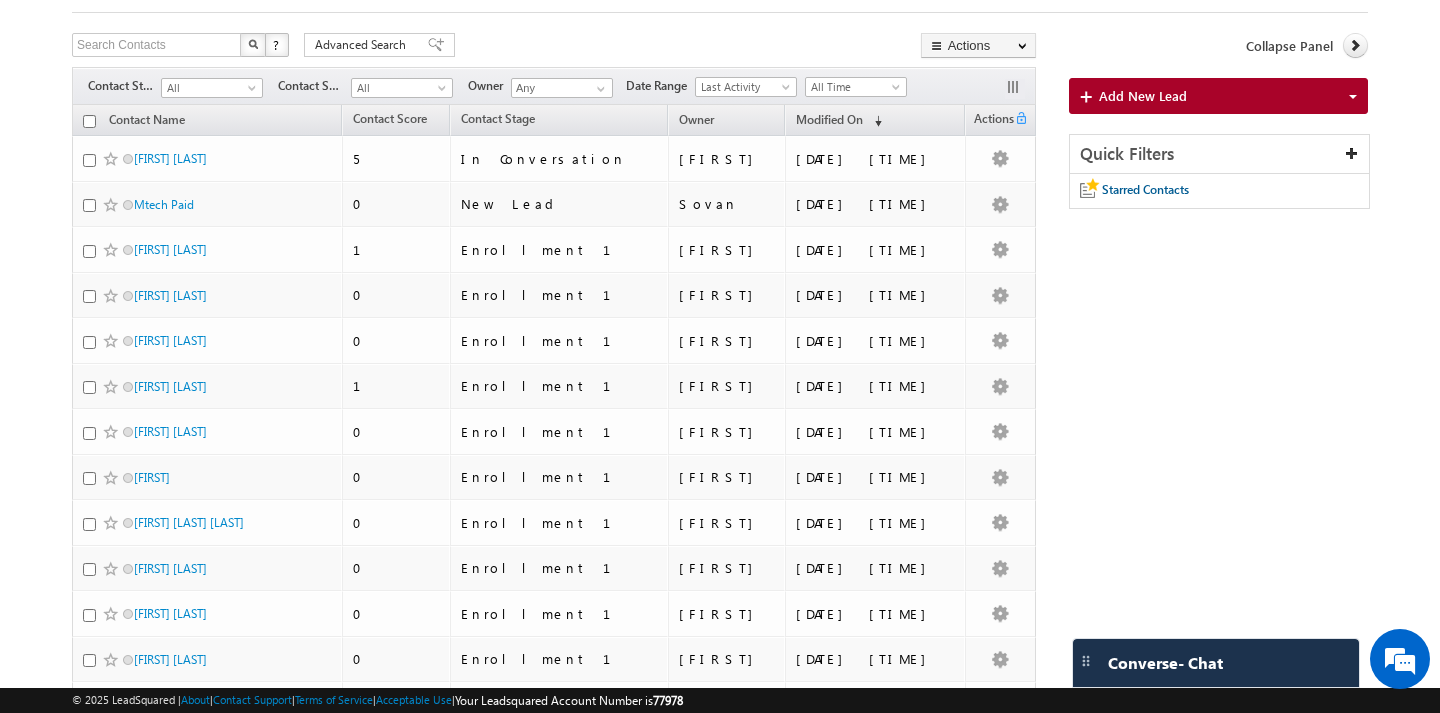 scroll, scrollTop: 0, scrollLeft: 0, axis: both 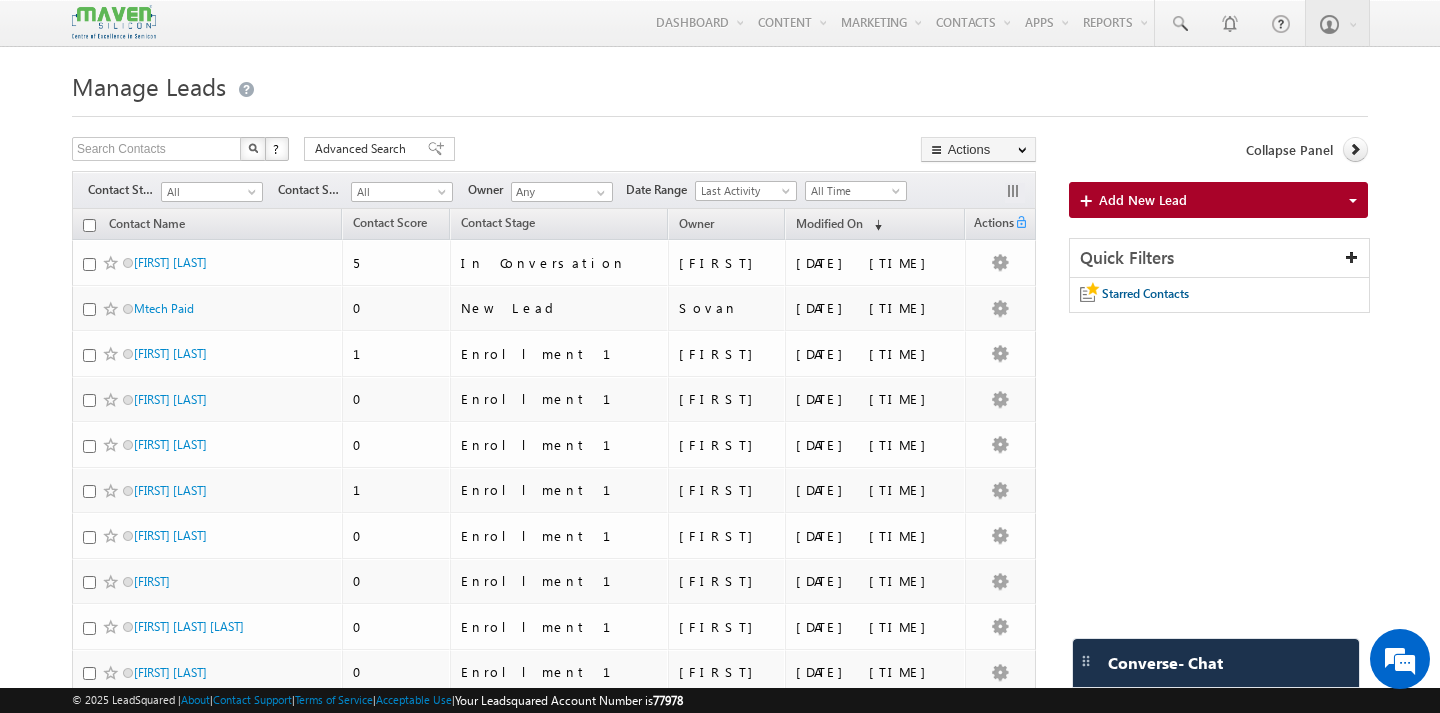 click at bounding box center [89, 225] 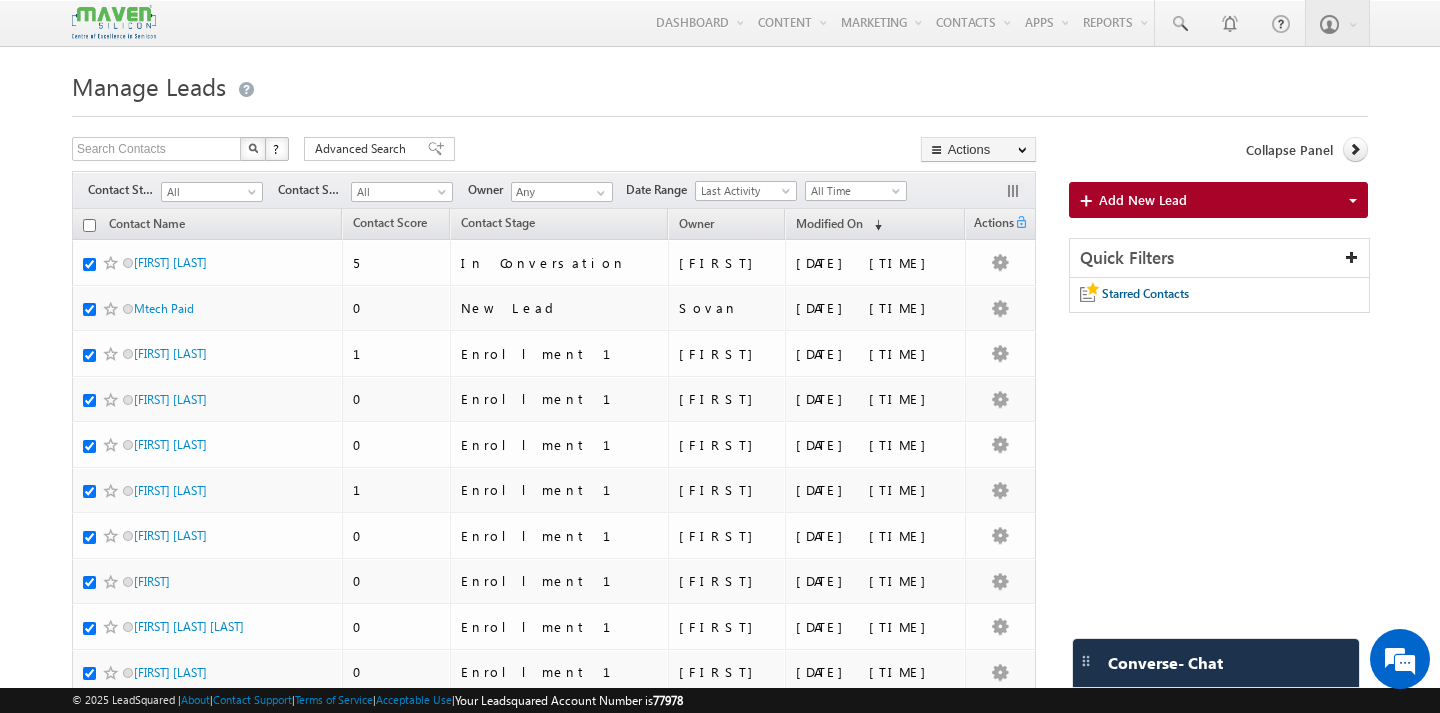 checkbox on "true" 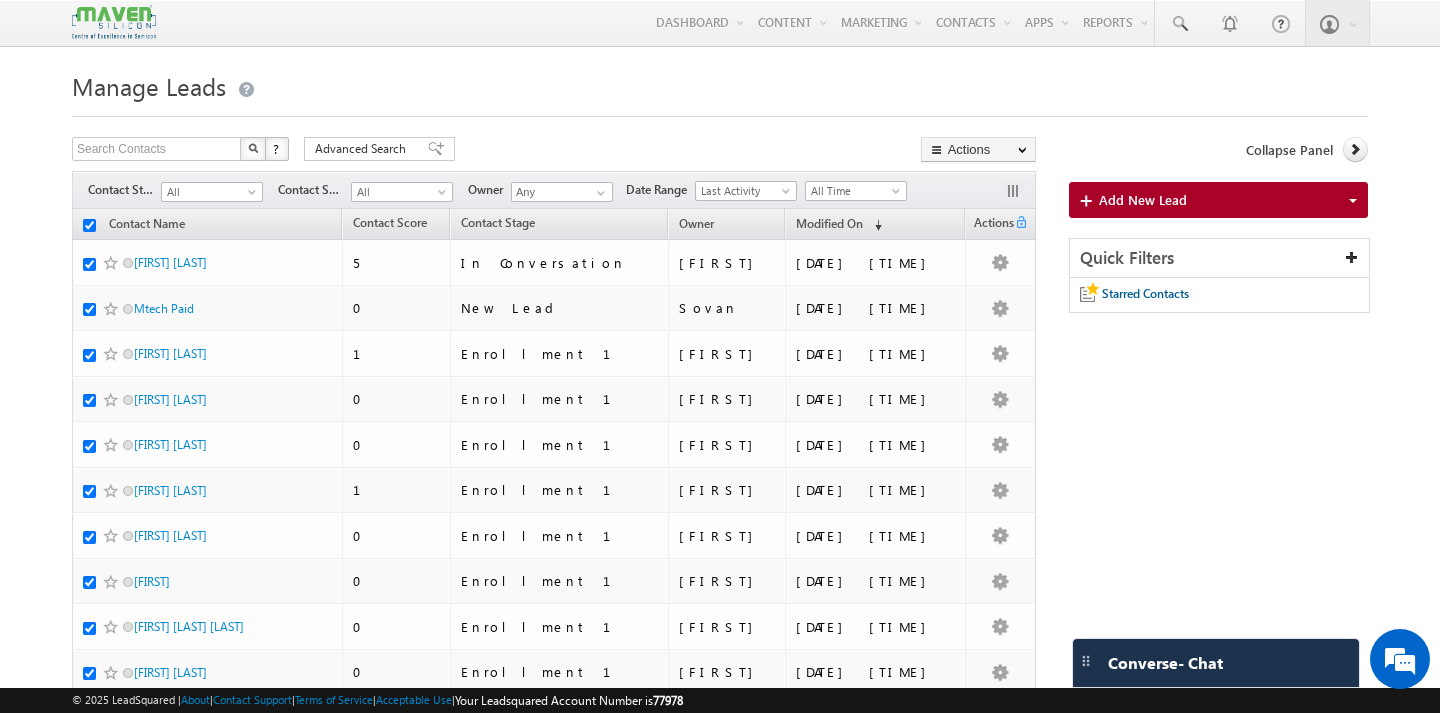 checkbox on "true" 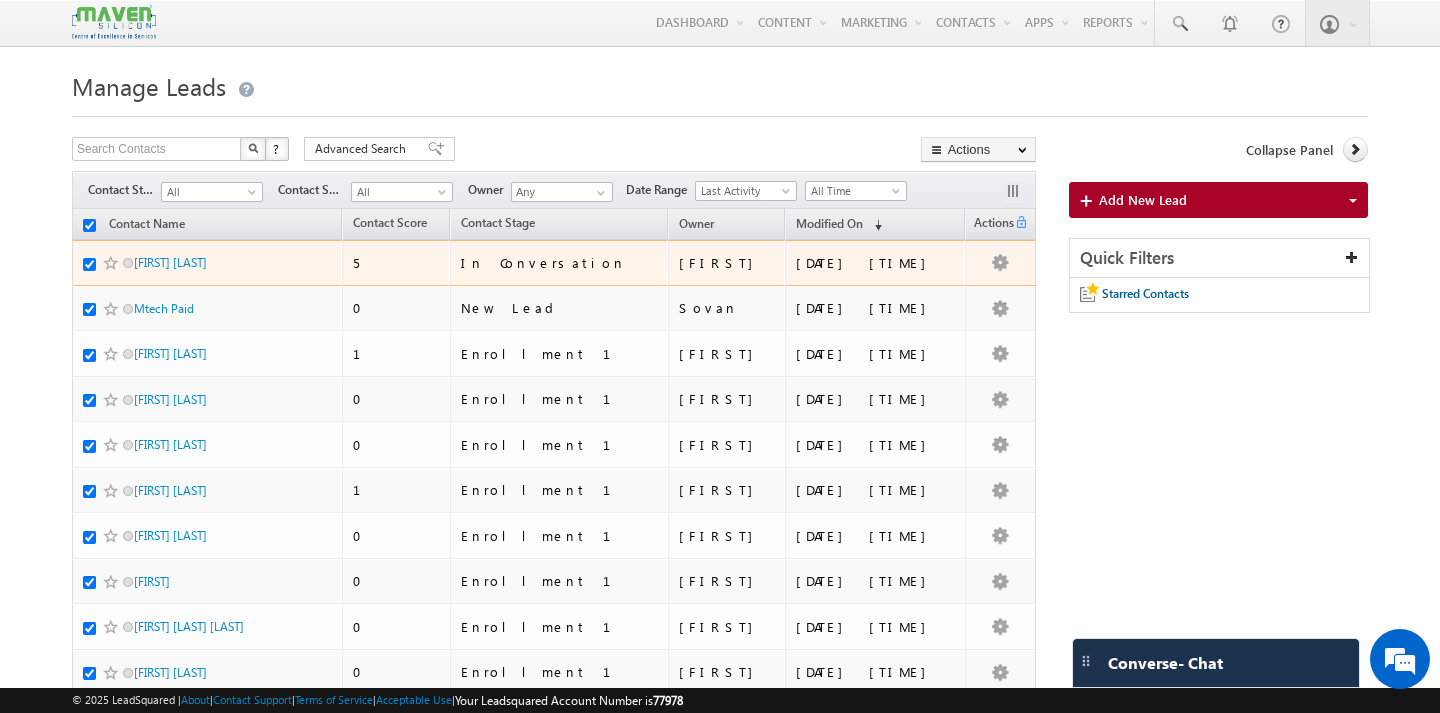 click at bounding box center [89, 264] 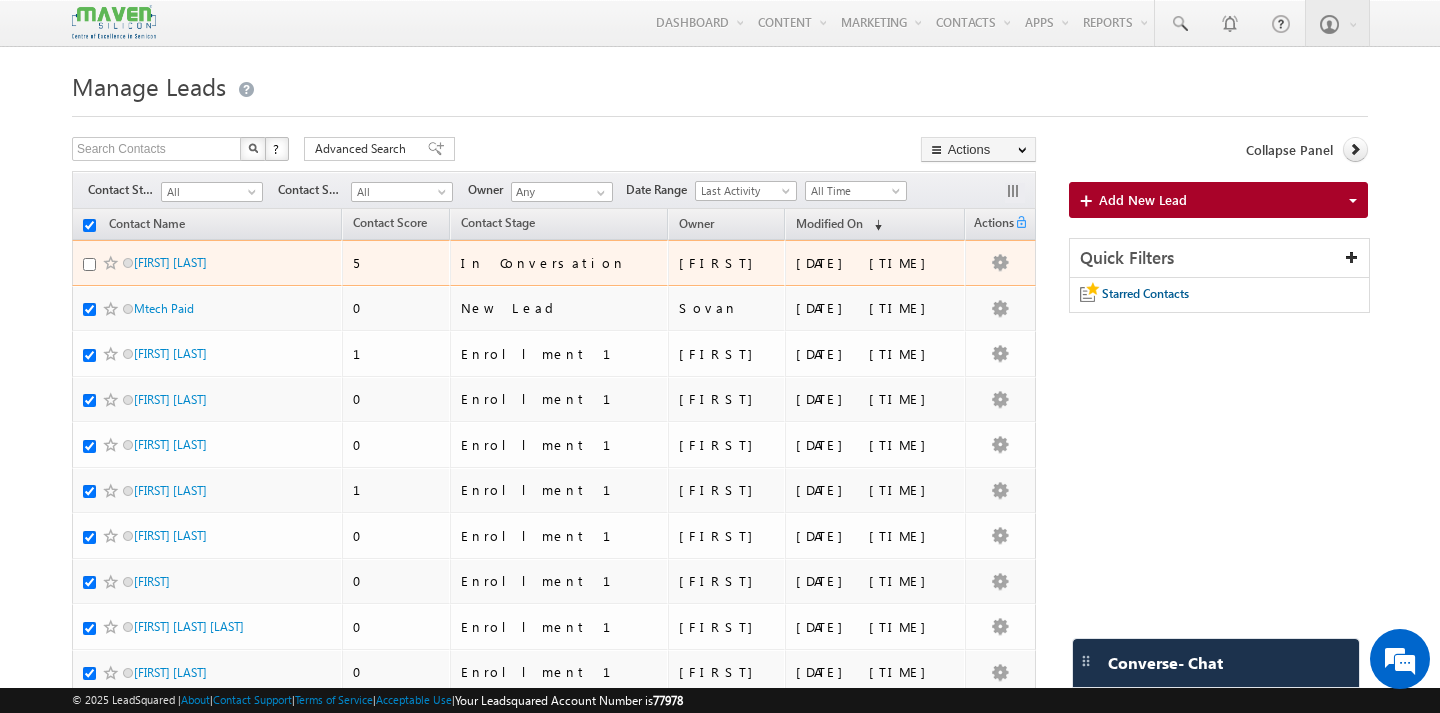 checkbox on "false" 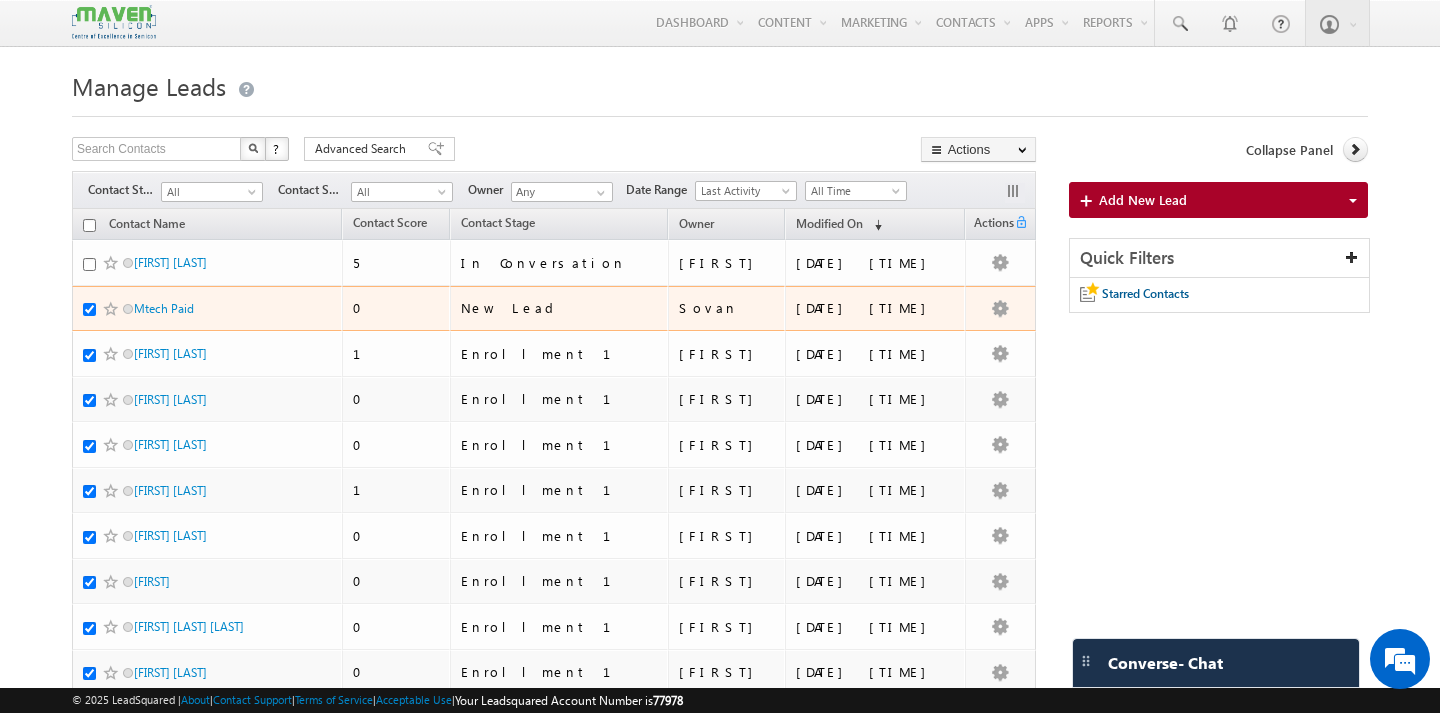 click at bounding box center (89, 309) 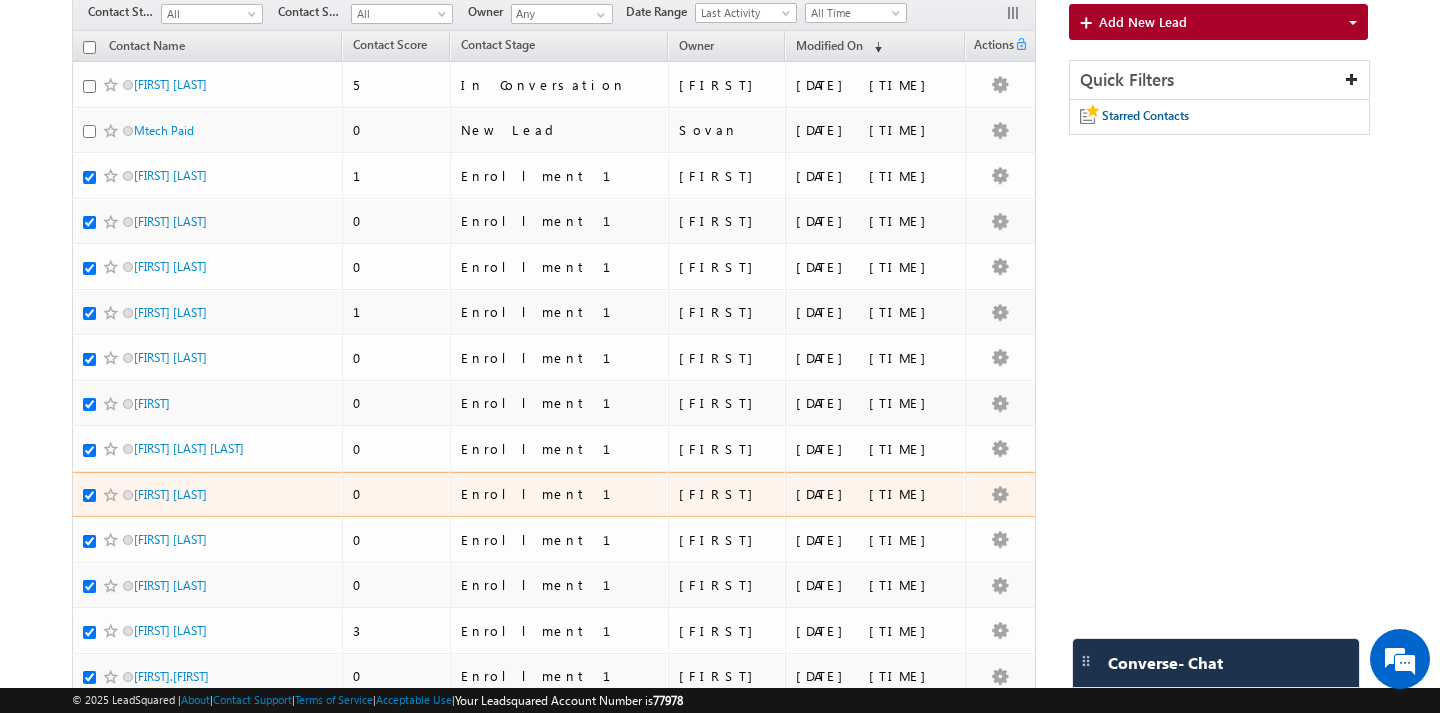 scroll, scrollTop: 0, scrollLeft: 0, axis: both 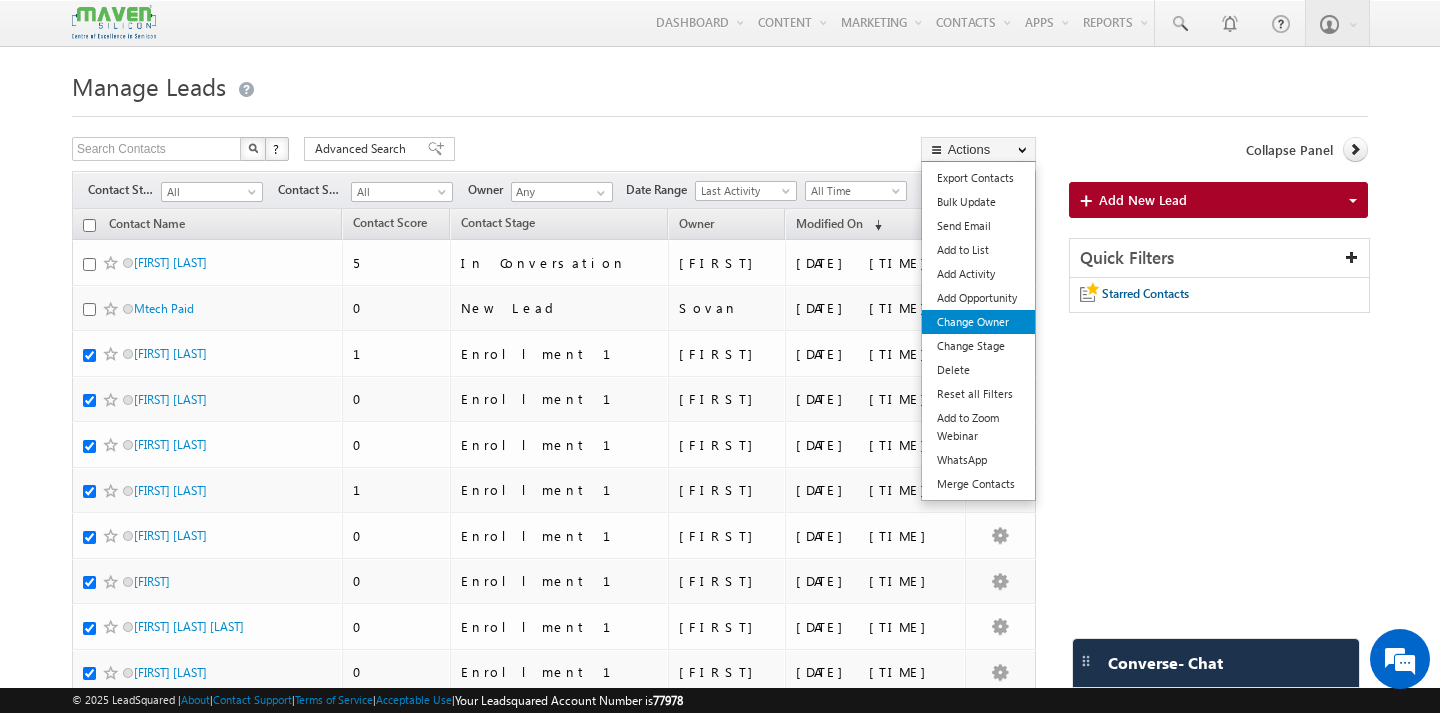 click on "Change Owner" at bounding box center [978, 322] 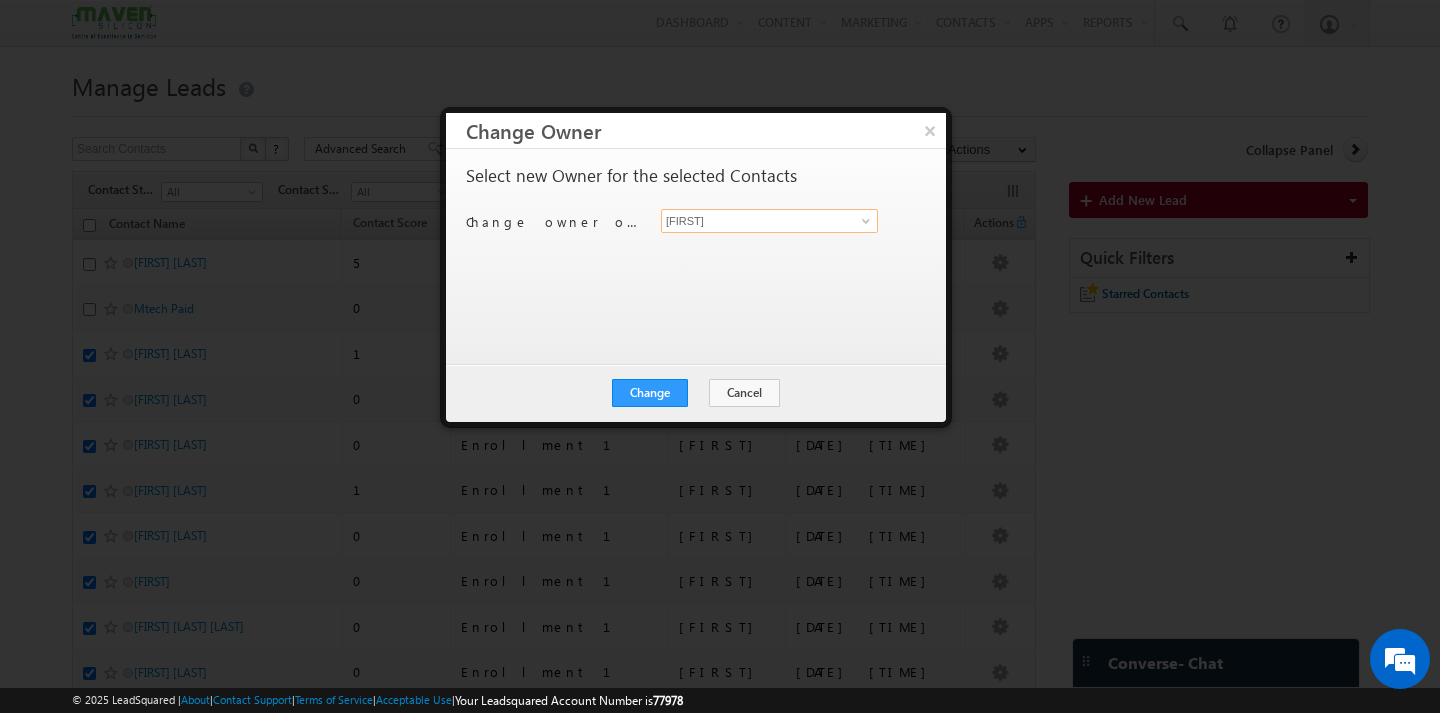 click on "[FIRST]" at bounding box center [769, 221] 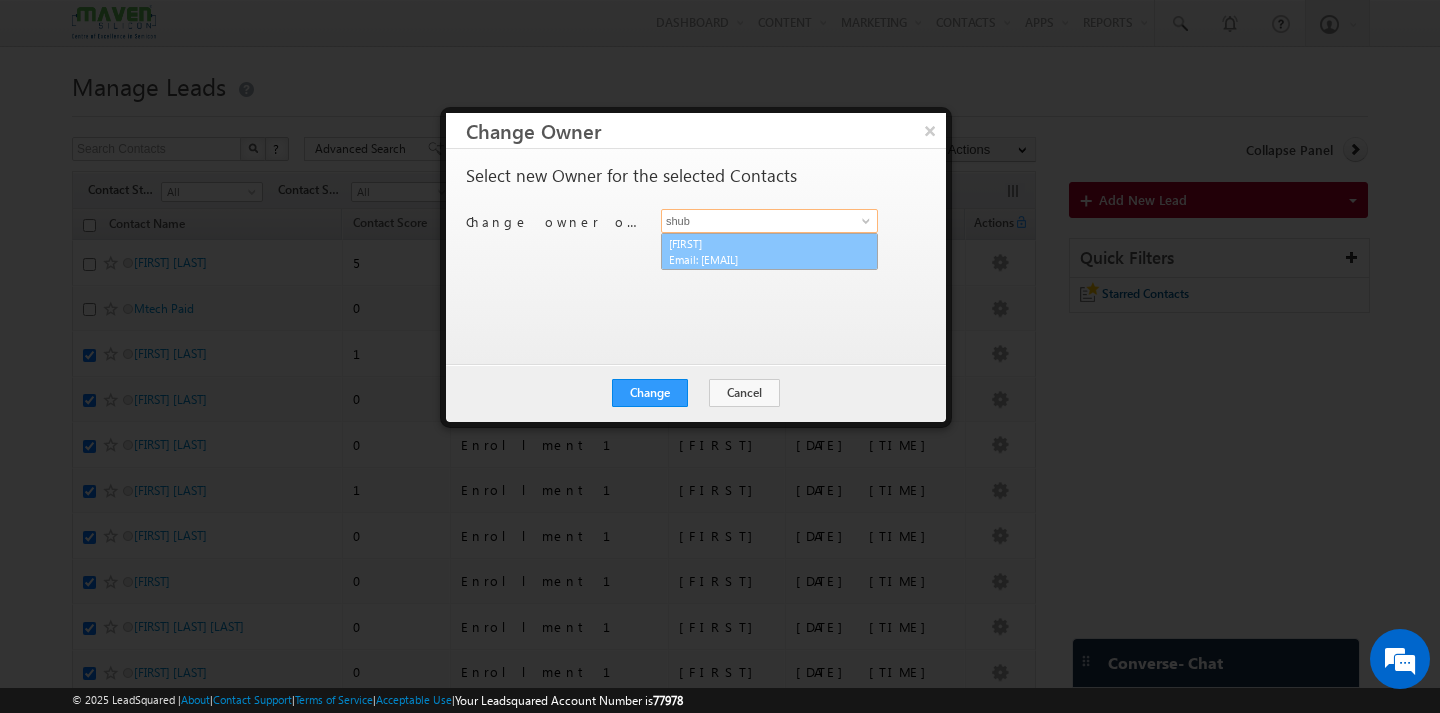 click on "Shubham   [EMAIL]" at bounding box center [769, 252] 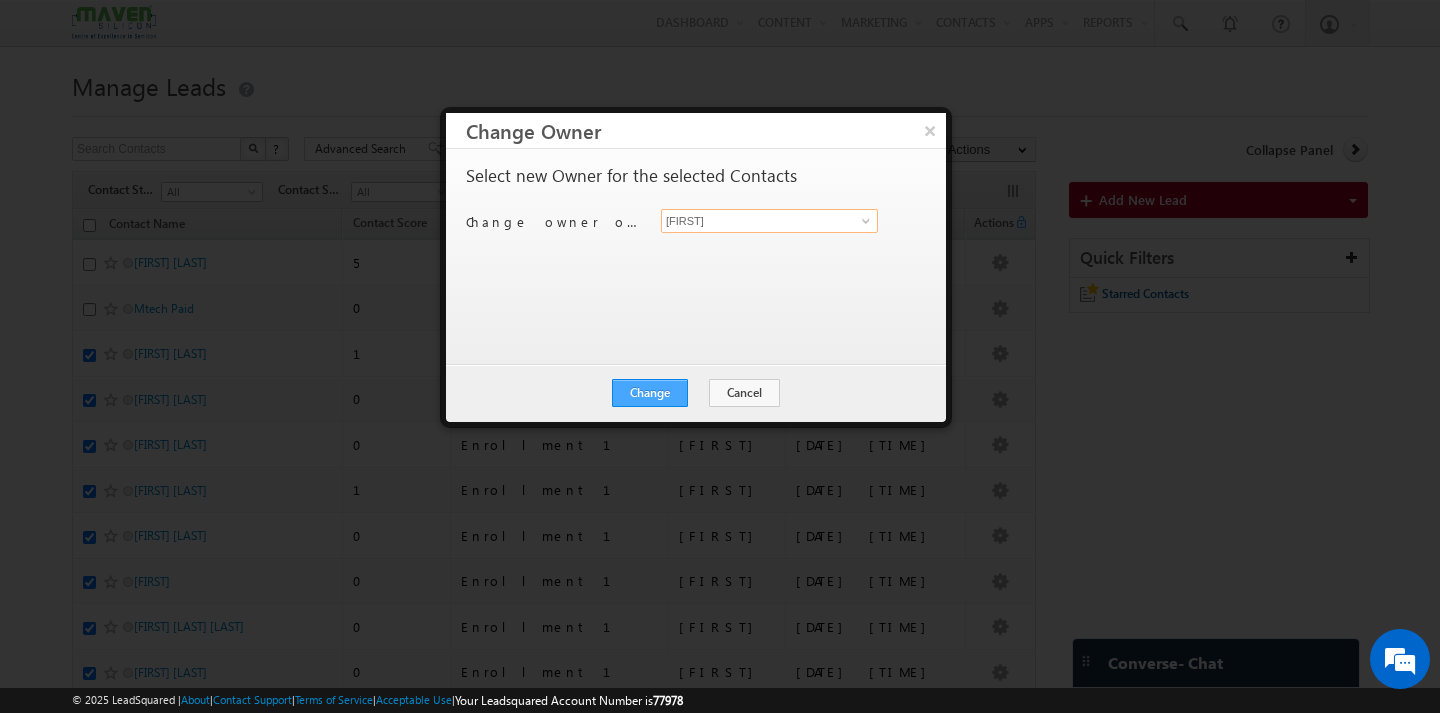 type on "[FIRST]" 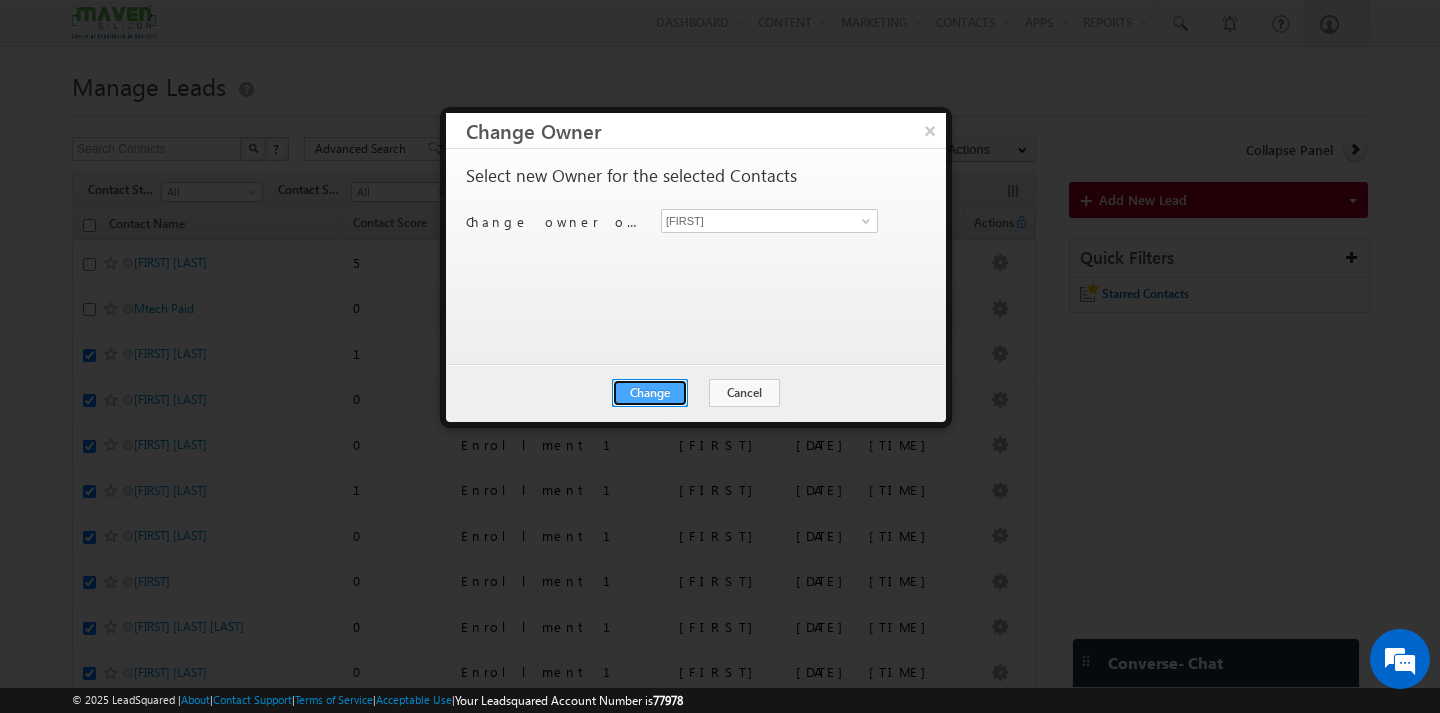 click on "Change" at bounding box center [650, 393] 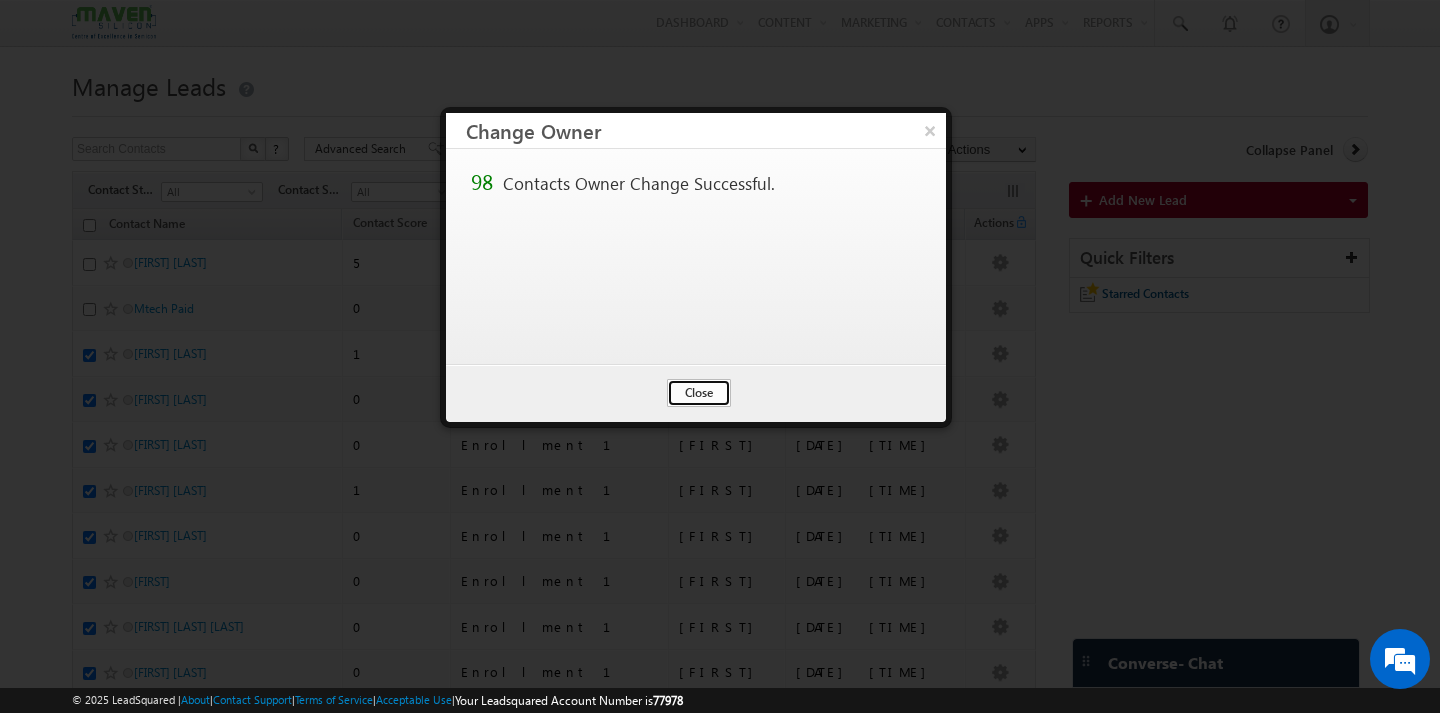 click on "Close" at bounding box center (699, 393) 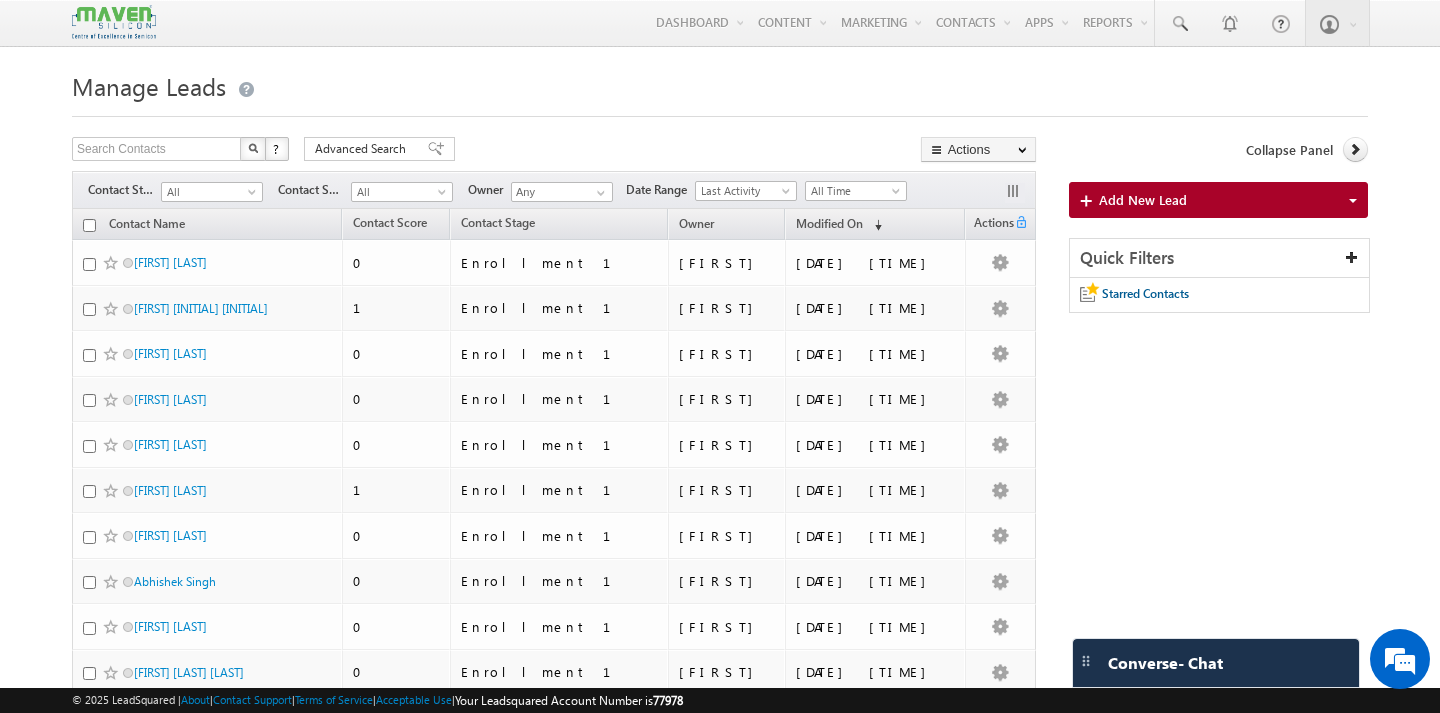 click at bounding box center [89, 225] 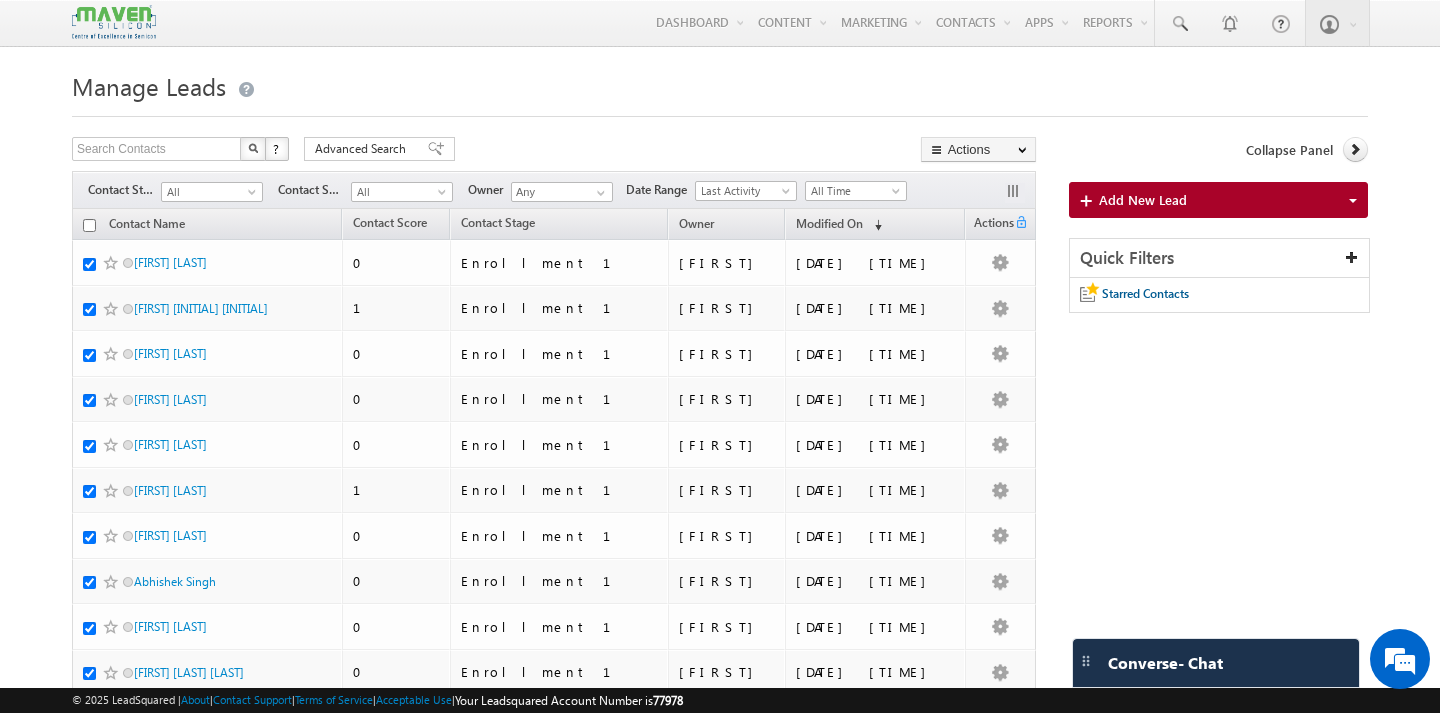 checkbox on "true" 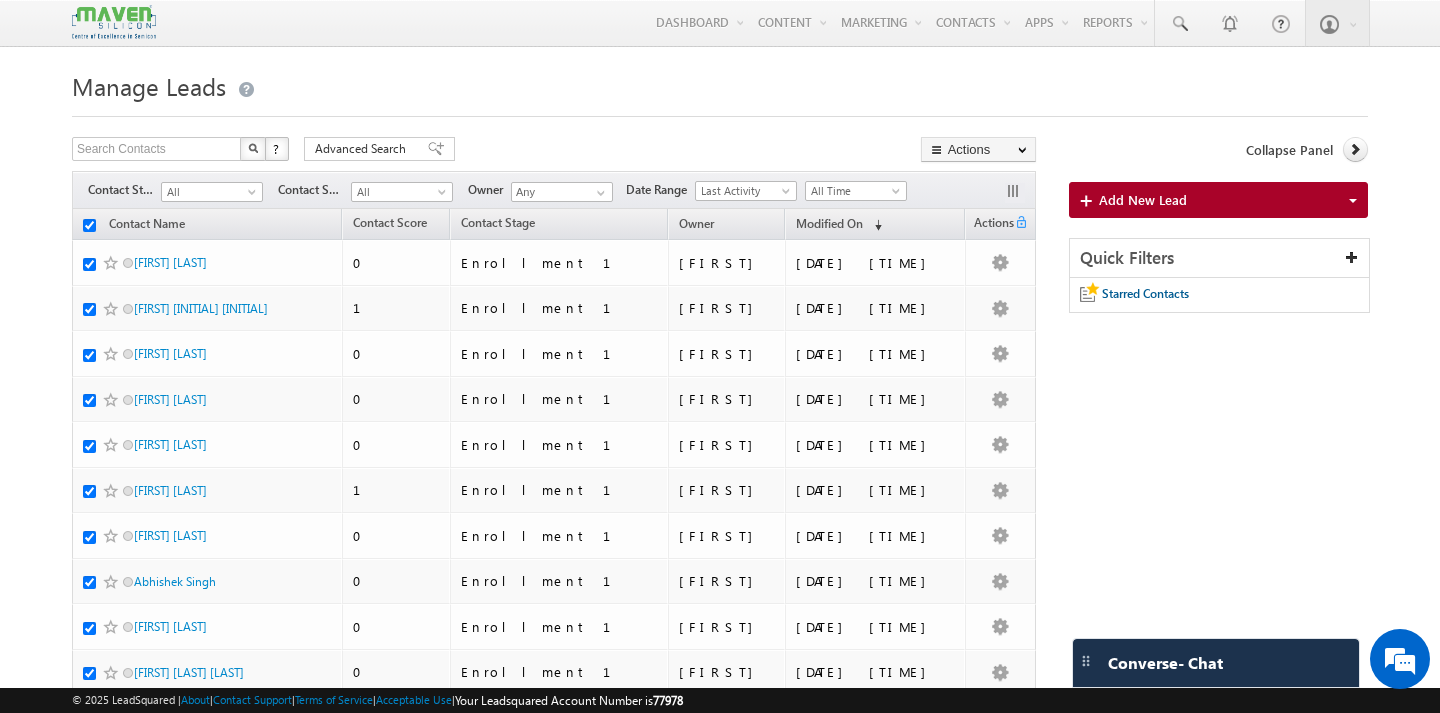 checkbox on "true" 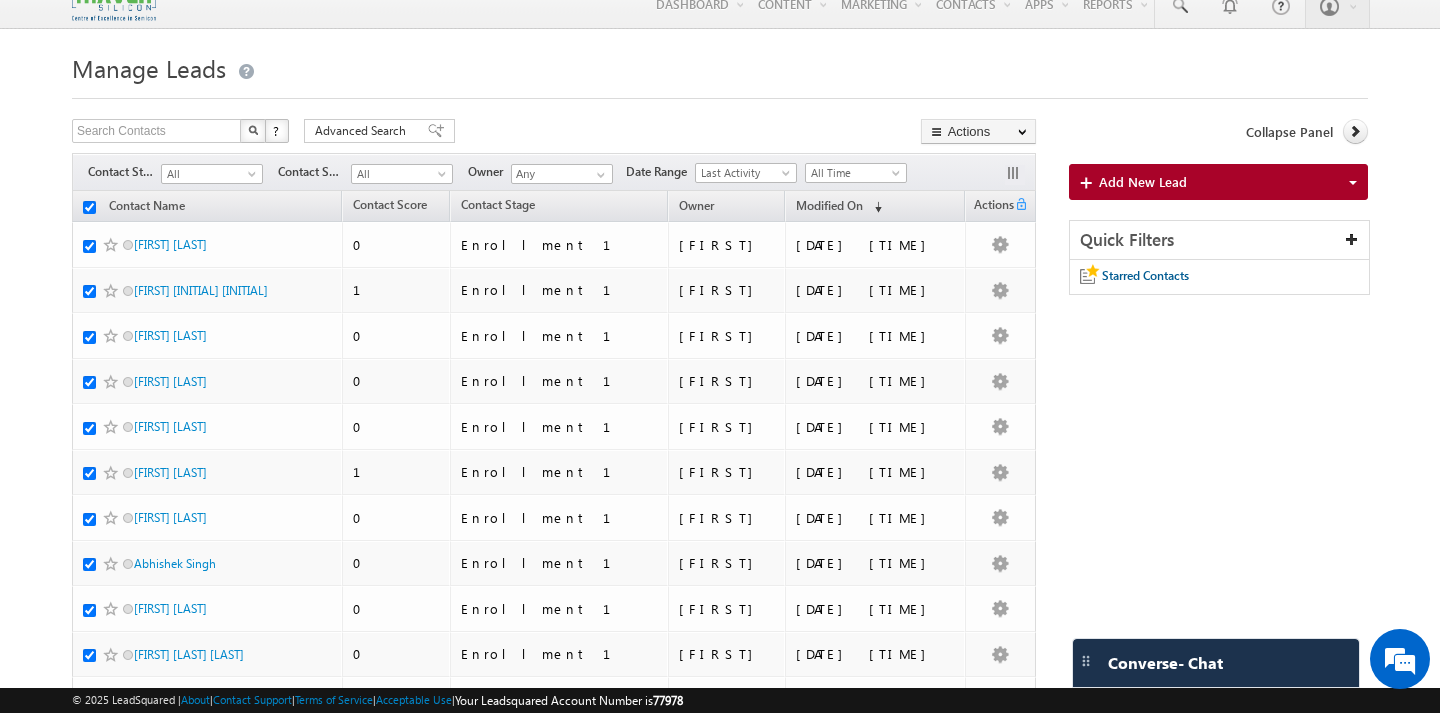 scroll, scrollTop: 0, scrollLeft: 0, axis: both 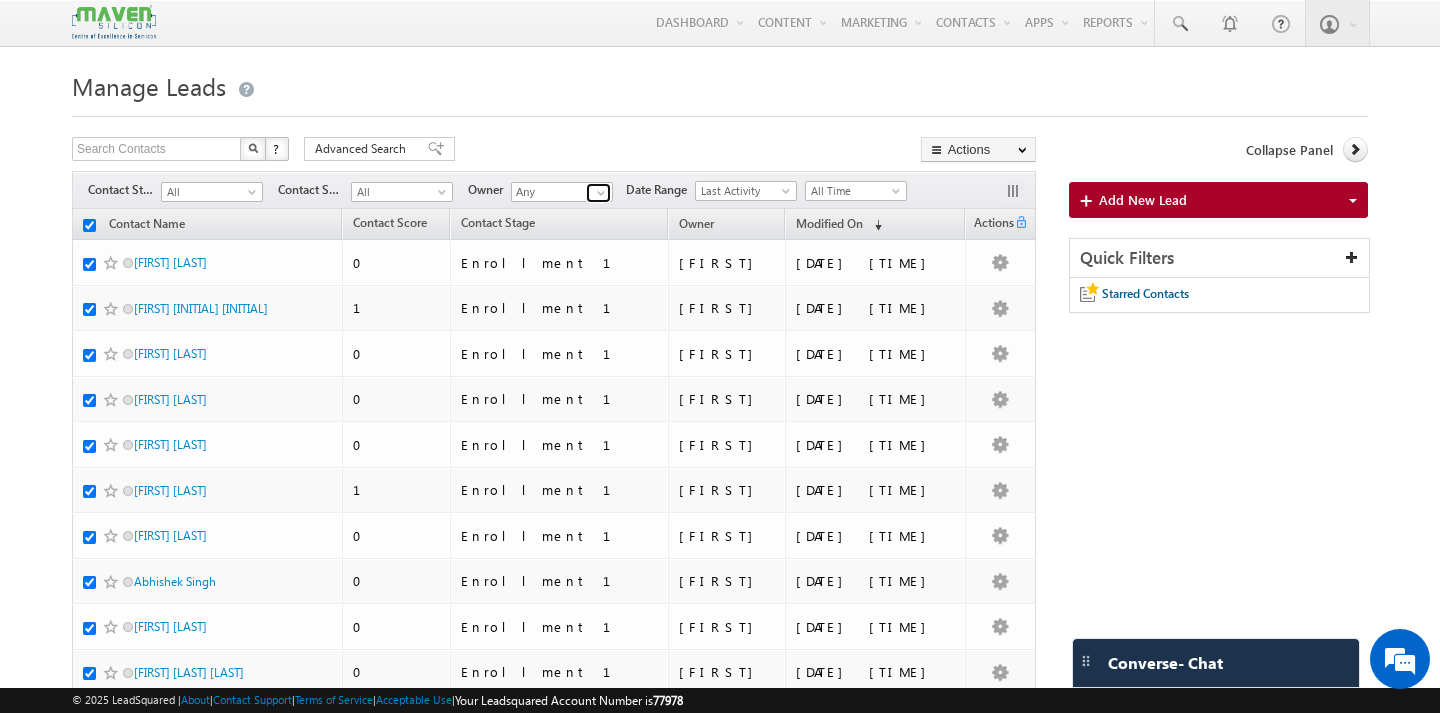 click at bounding box center (601, 193) 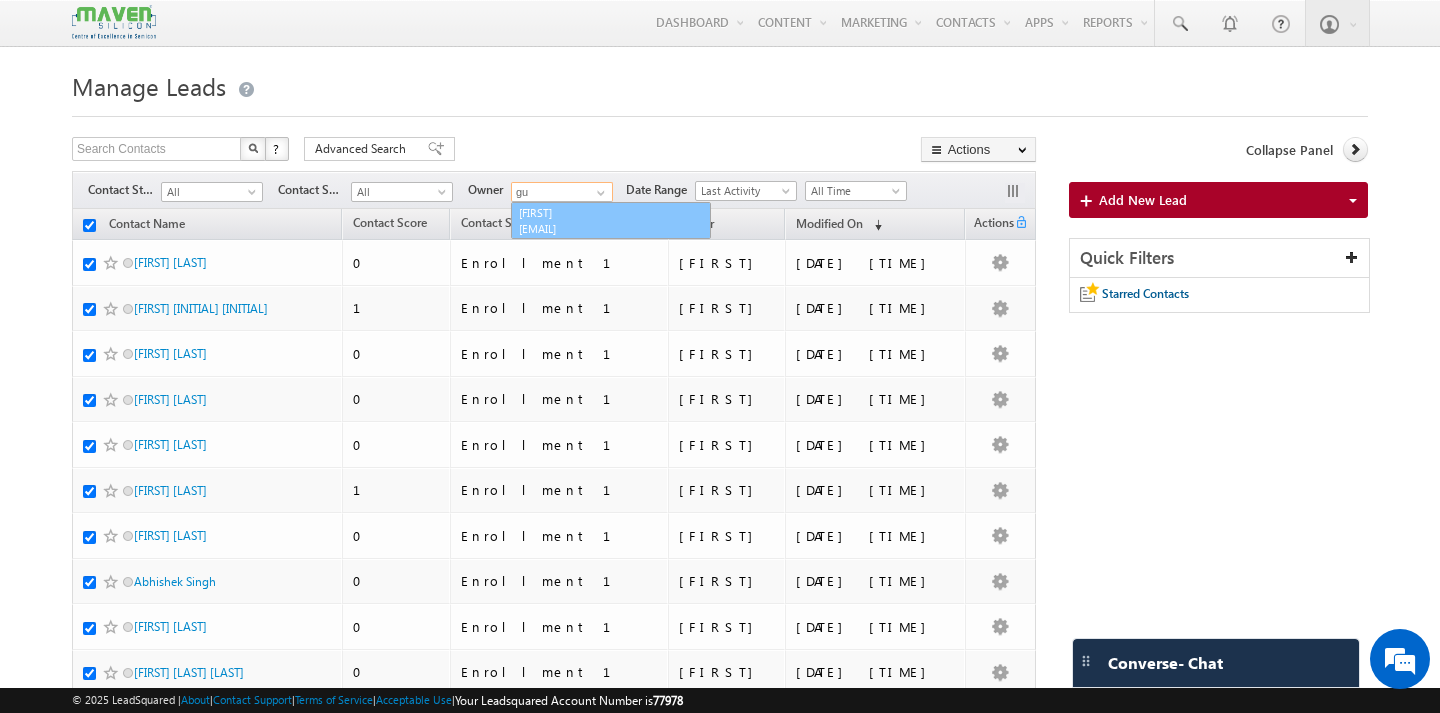 click on "[FIRST]   [EMAIL]" at bounding box center (611, 221) 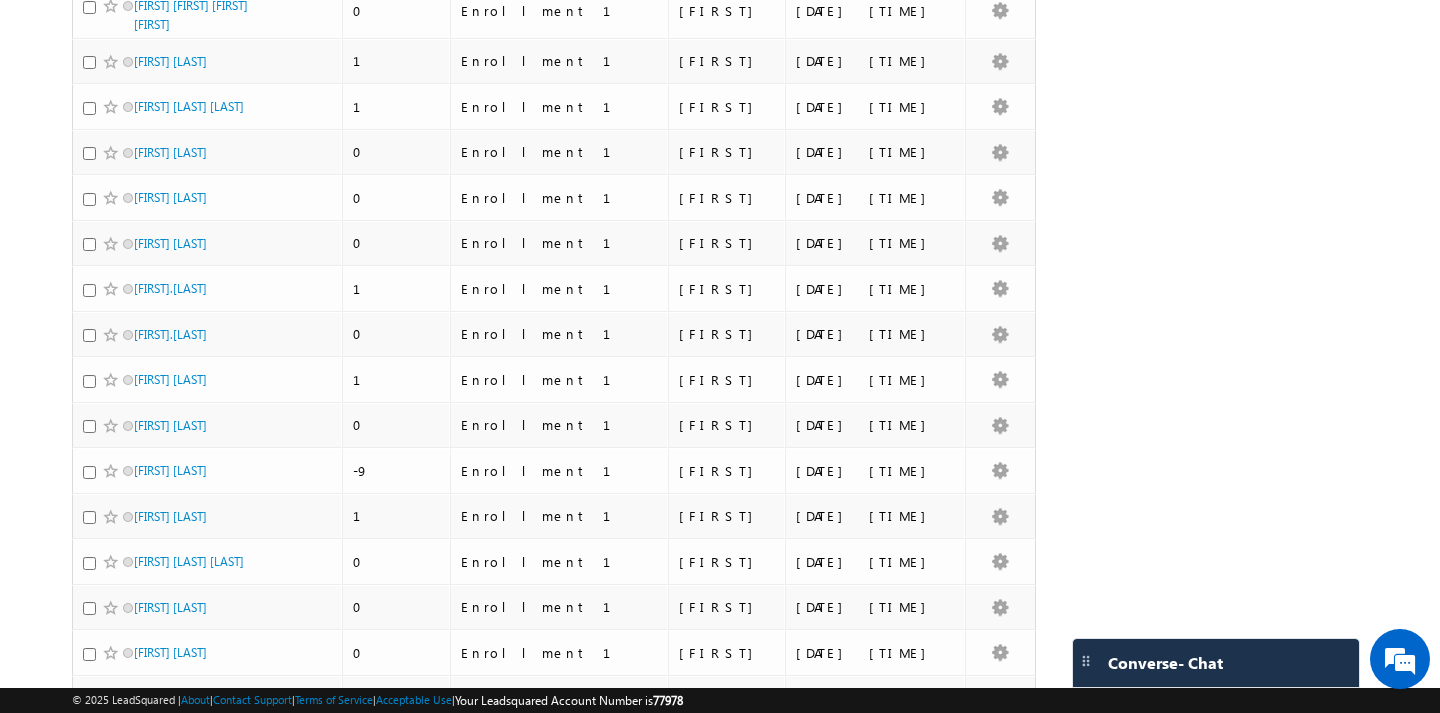 scroll, scrollTop: 0, scrollLeft: 0, axis: both 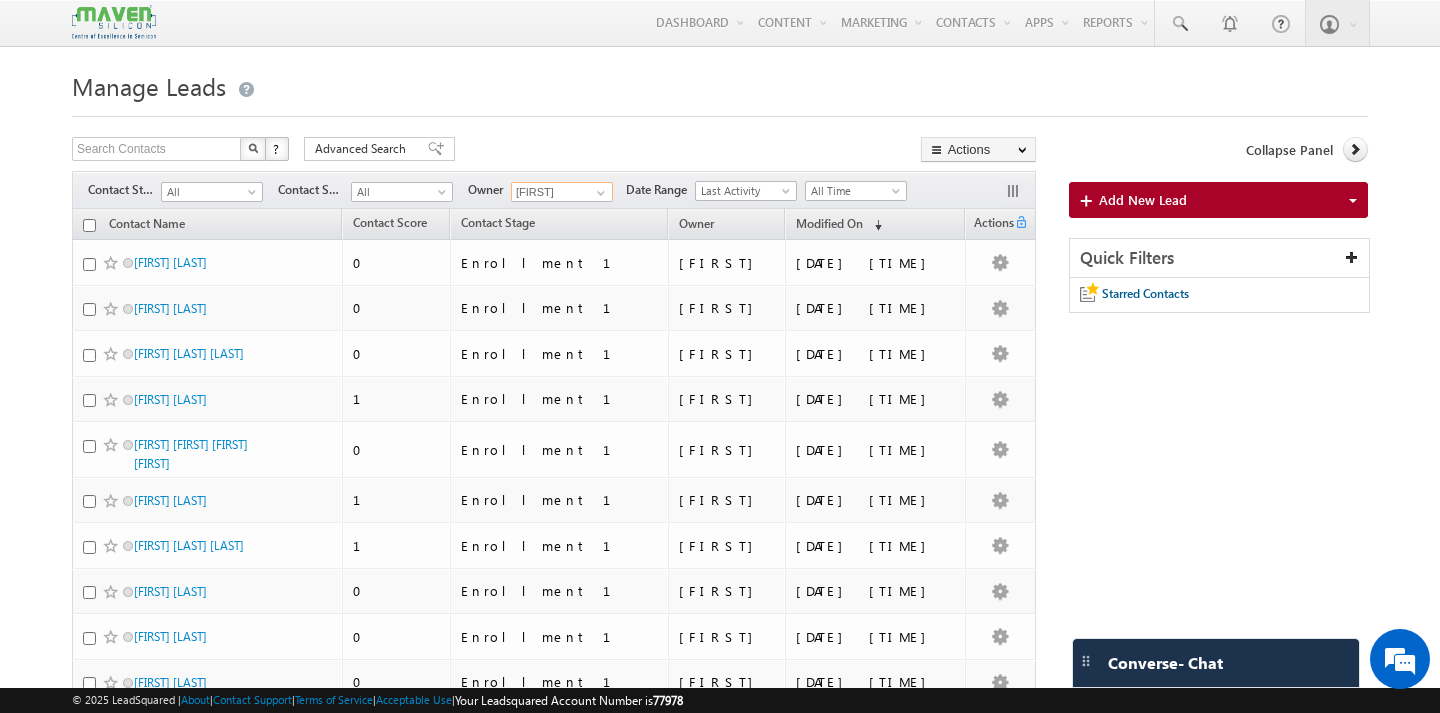 click at bounding box center [89, 225] 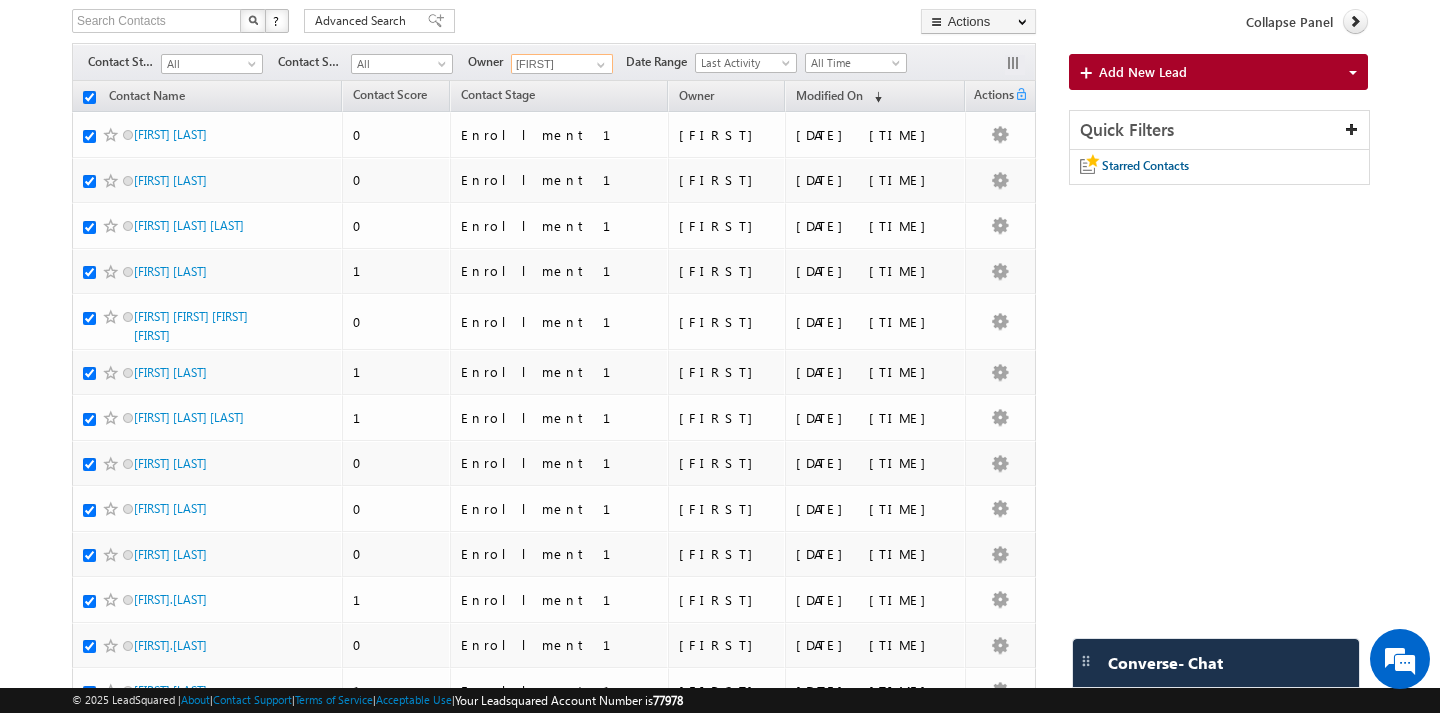 scroll, scrollTop: 0, scrollLeft: 0, axis: both 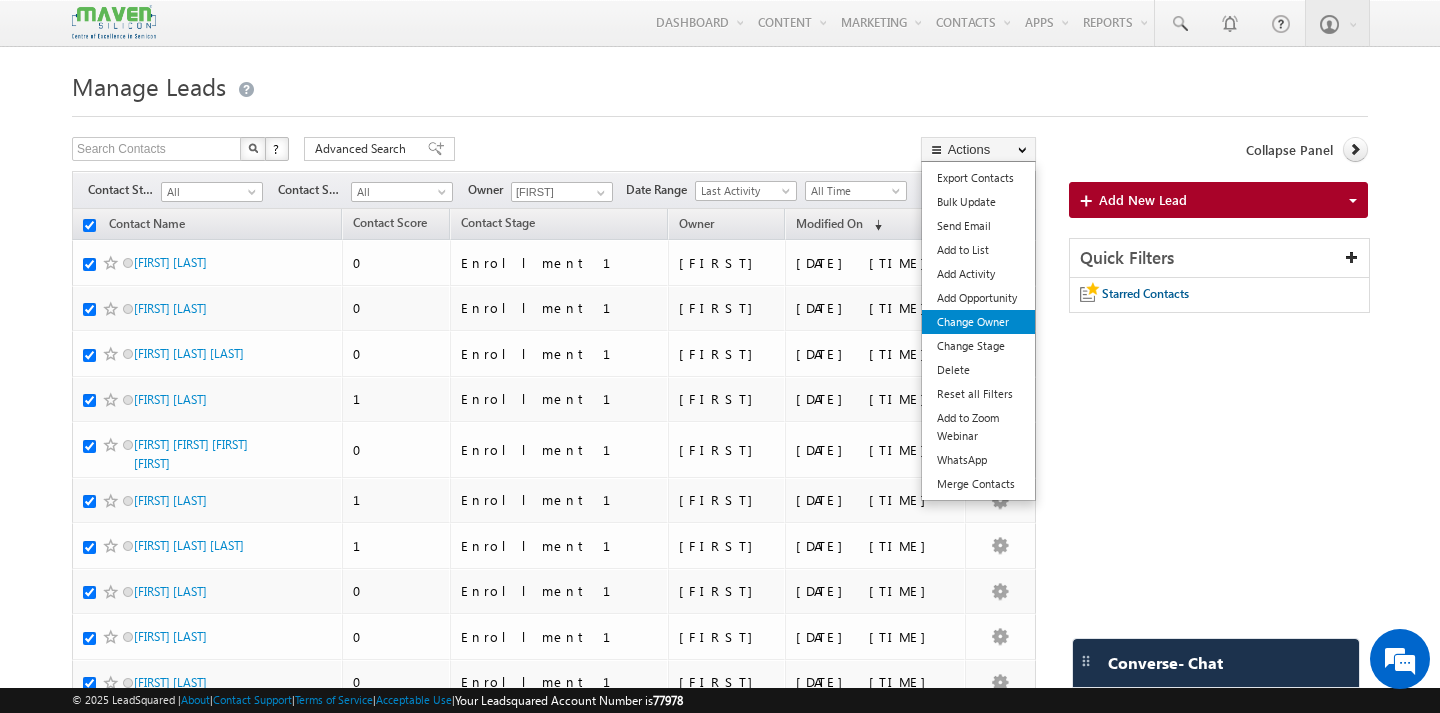 click on "Change Owner" at bounding box center (978, 322) 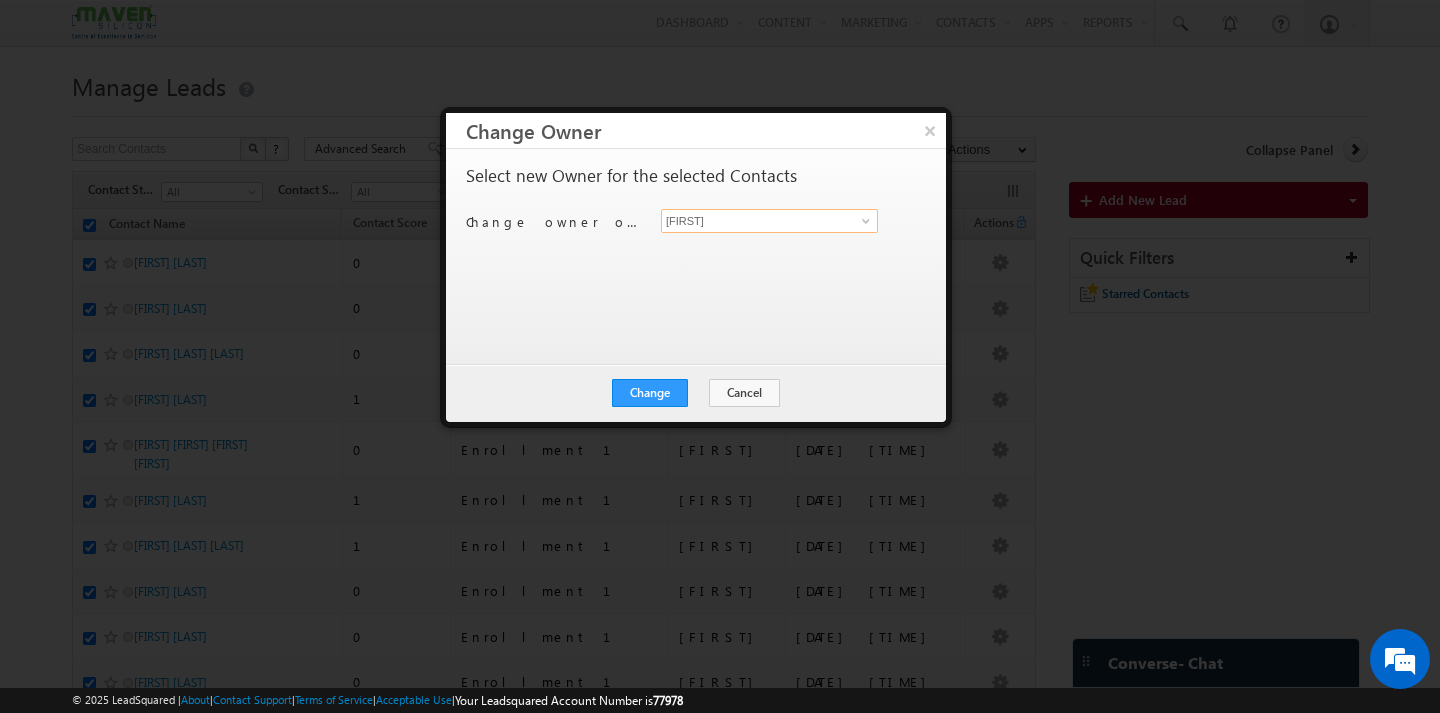 click on "[FIRST]" at bounding box center (769, 221) 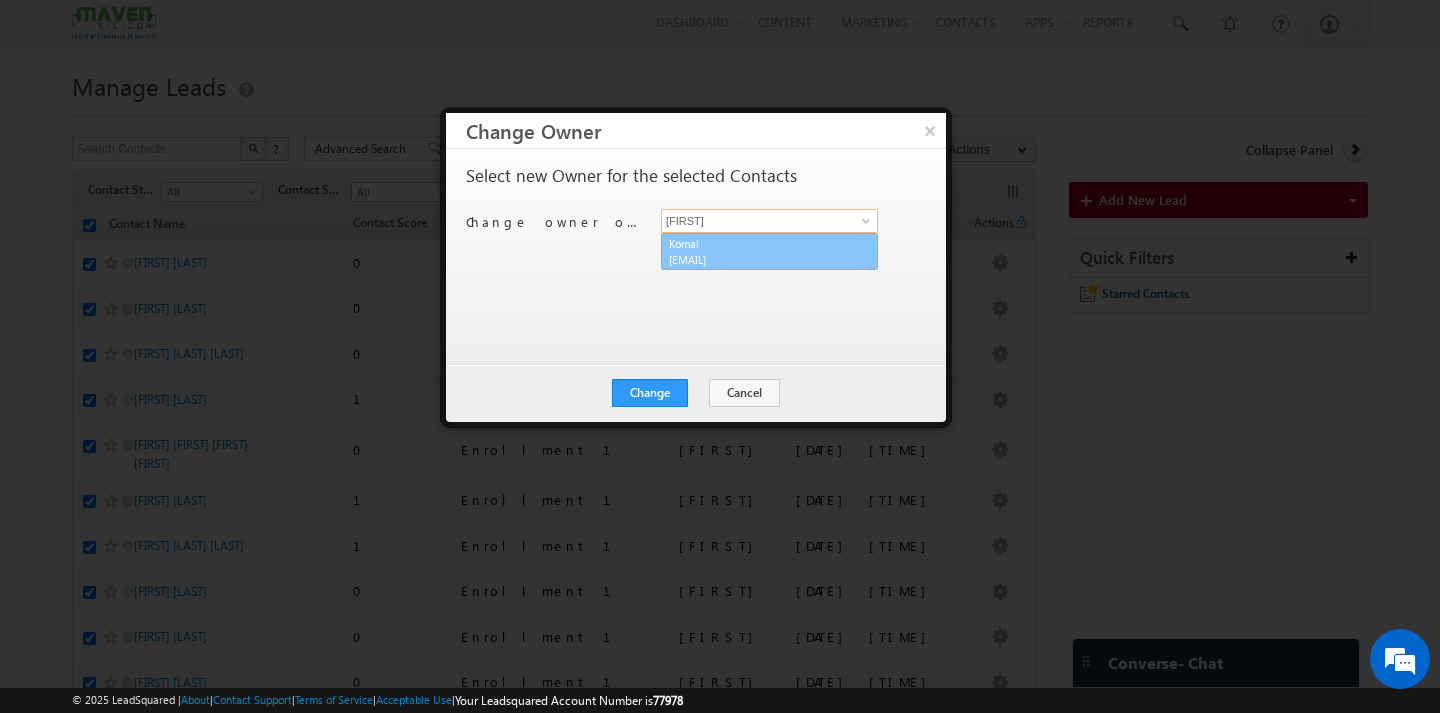 click on "[EMAIL]" at bounding box center [759, 259] 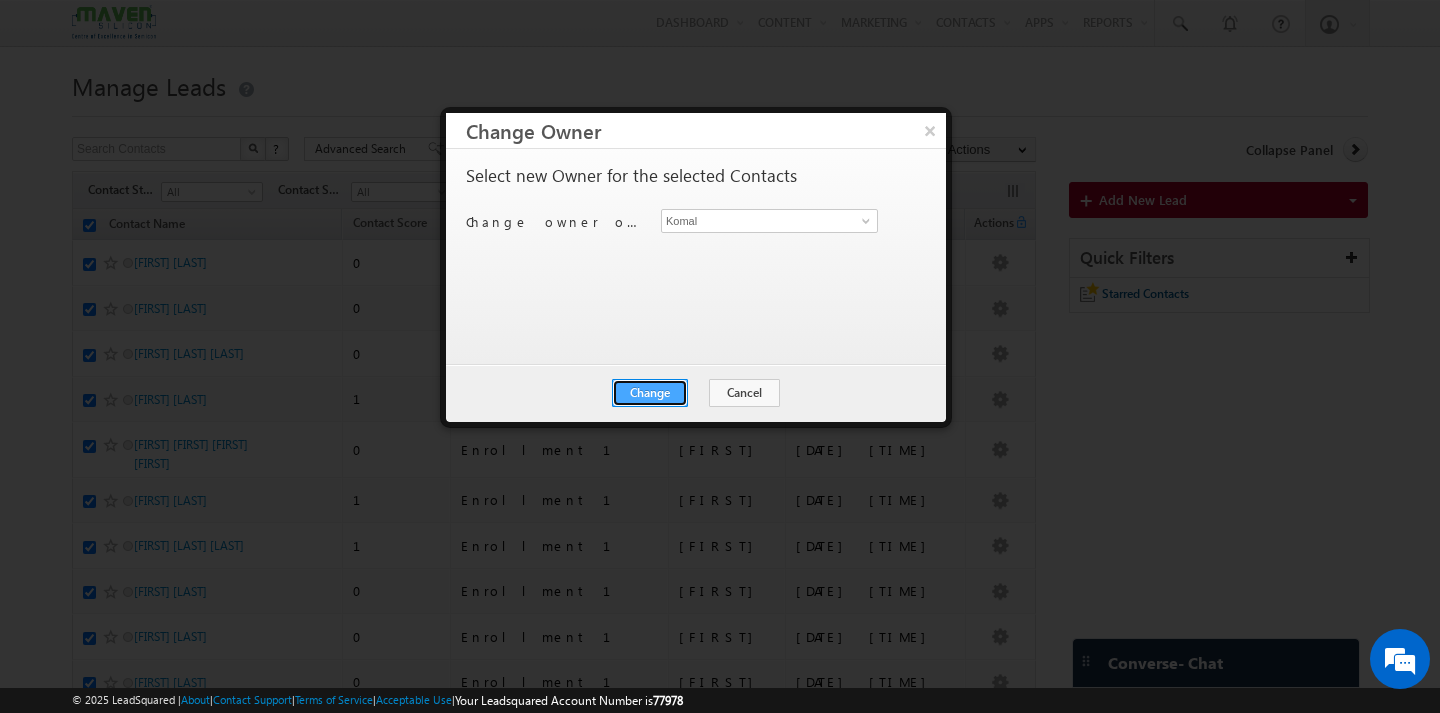 click on "Change" at bounding box center (650, 393) 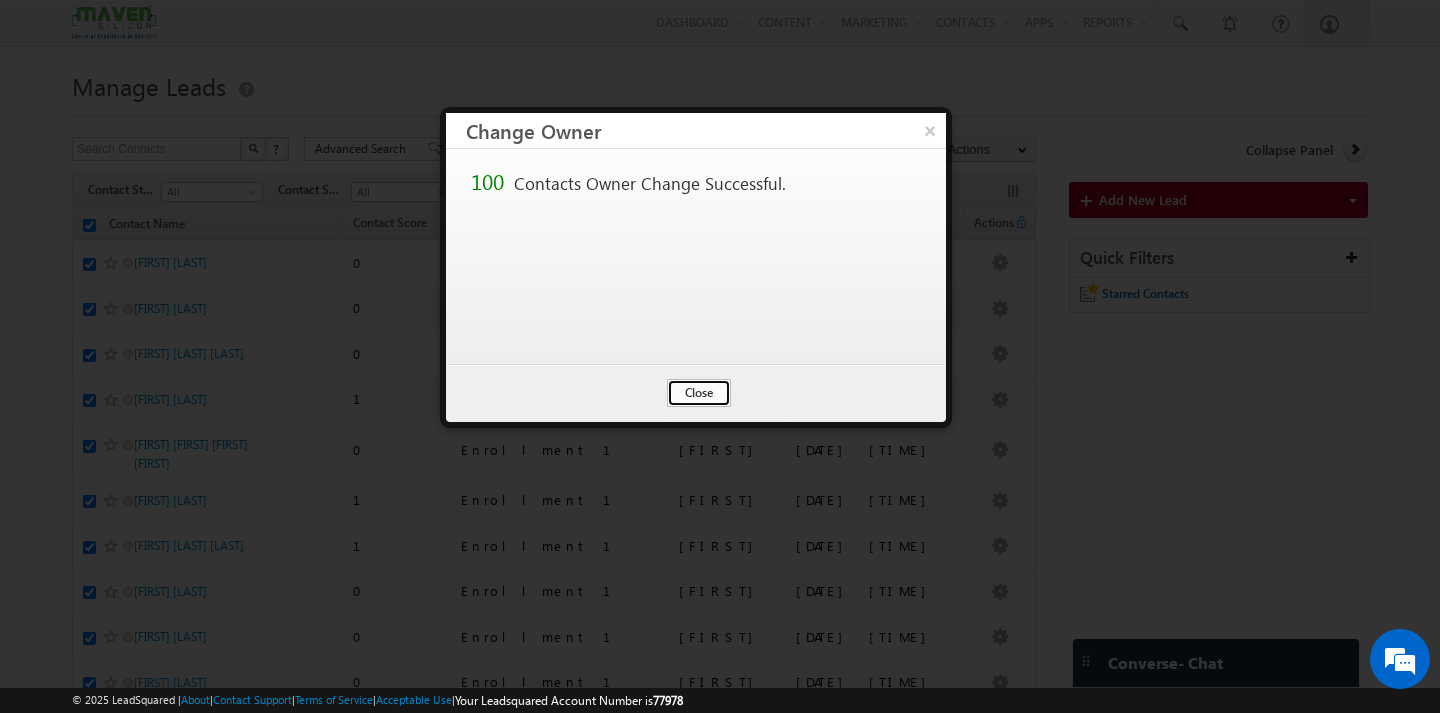 click on "Close" at bounding box center [699, 393] 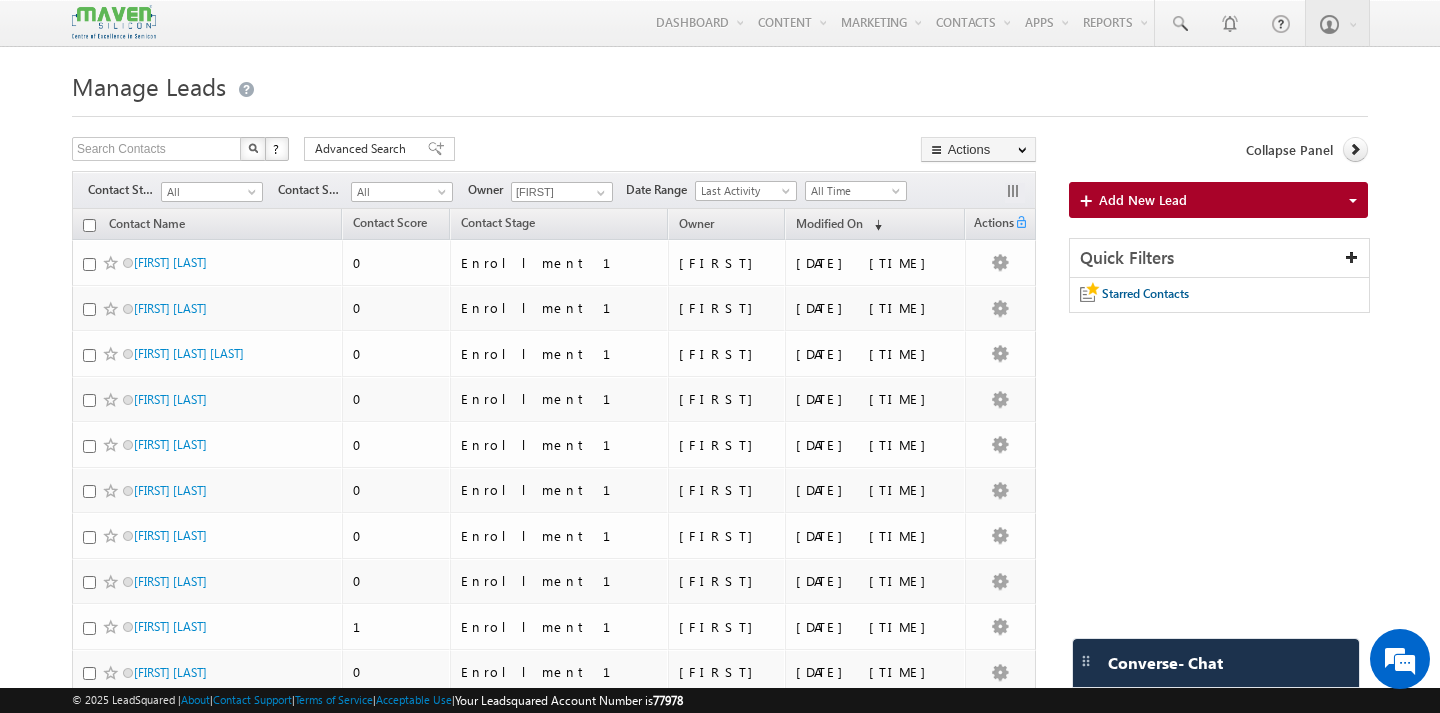 click at bounding box center [89, 225] 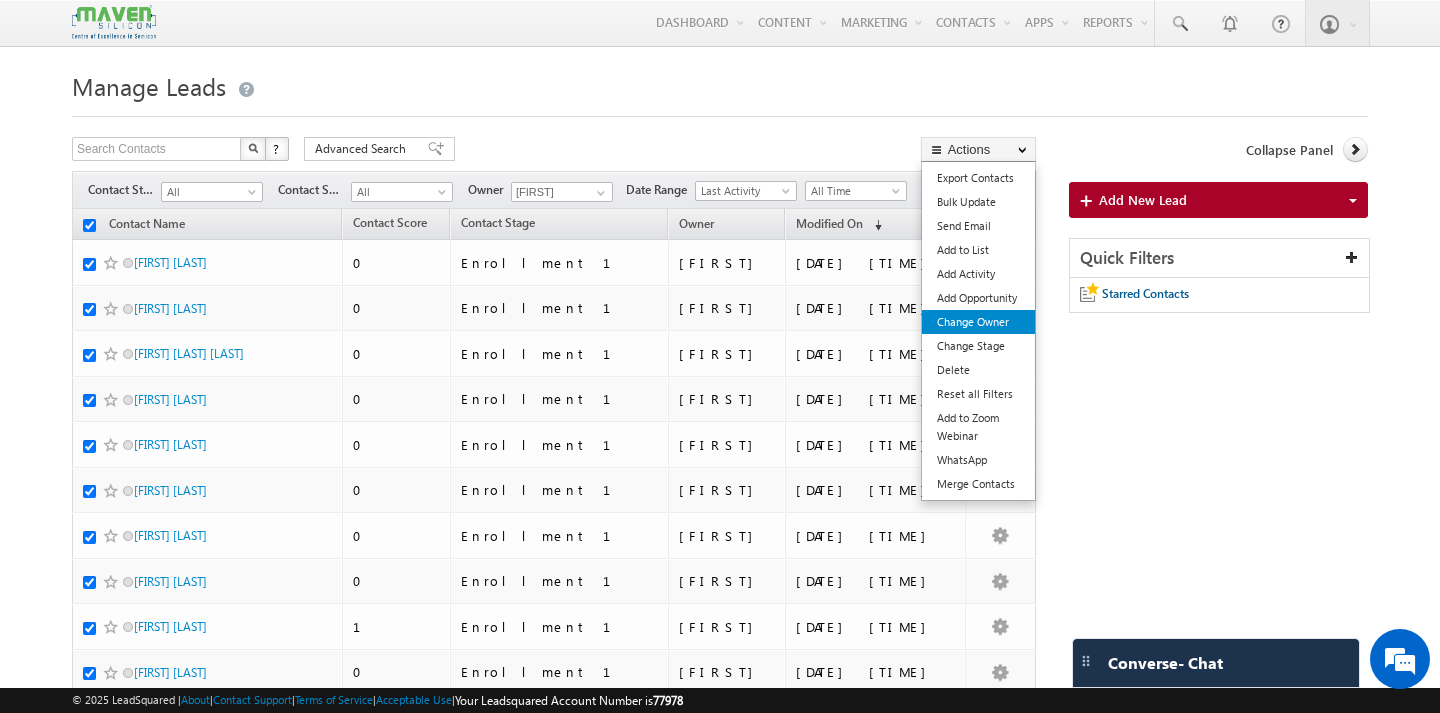 click on "Change Owner" at bounding box center [978, 322] 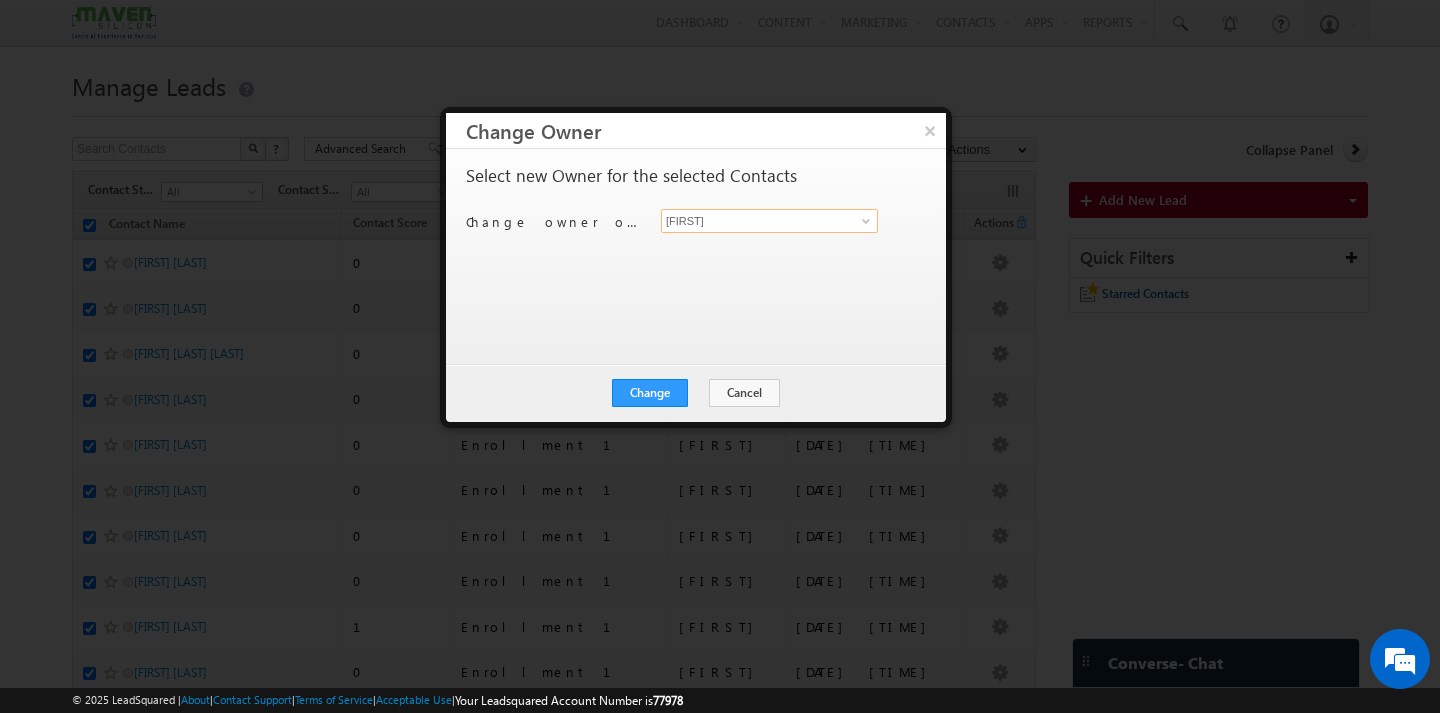 click on "[FIRST]" at bounding box center [769, 221] 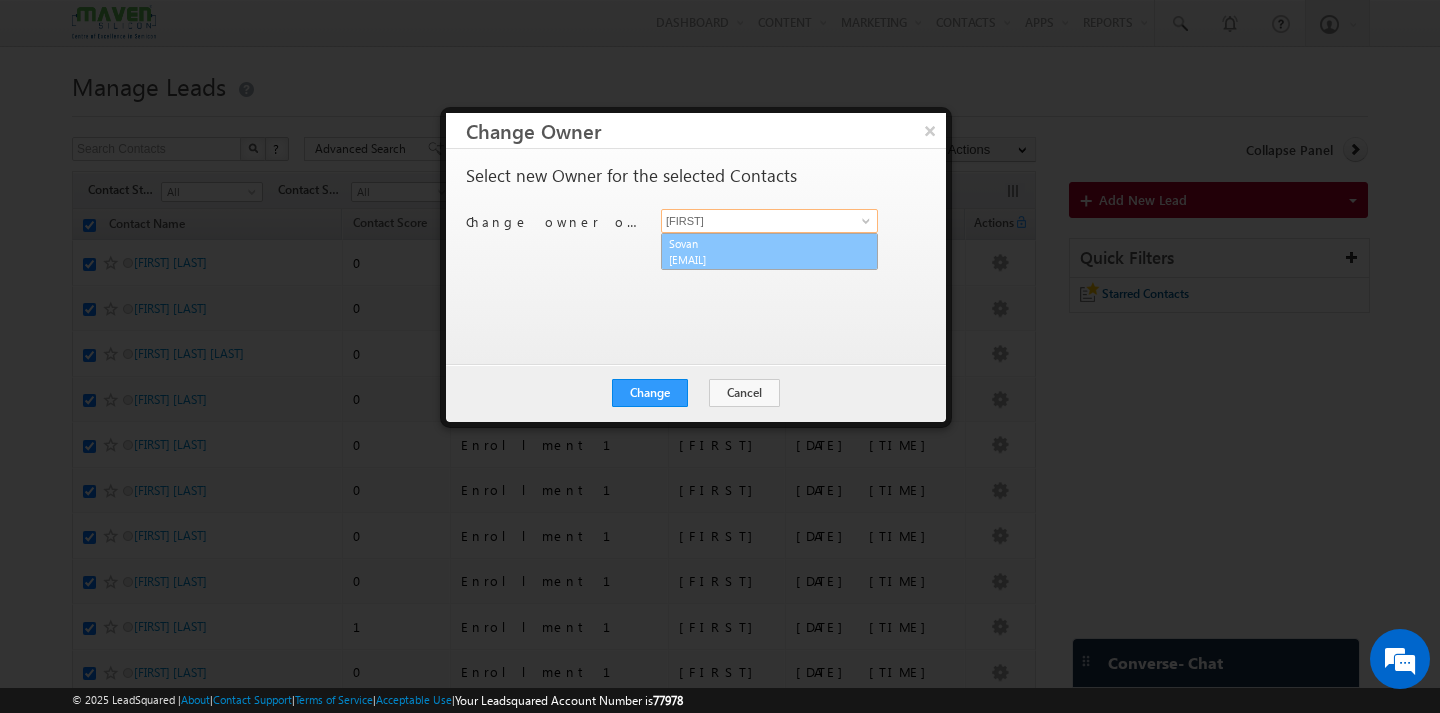 click on "[EMAIL]" at bounding box center [759, 259] 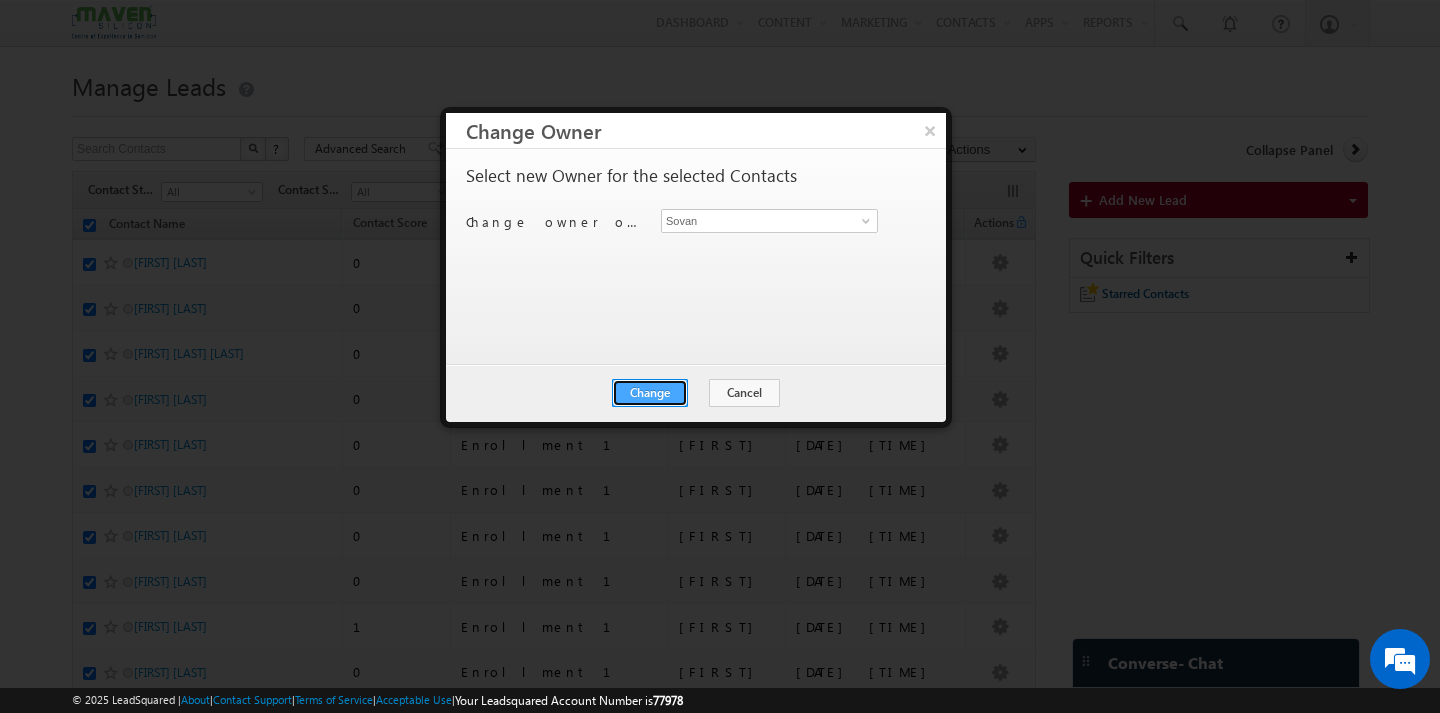 click on "Change" at bounding box center [650, 393] 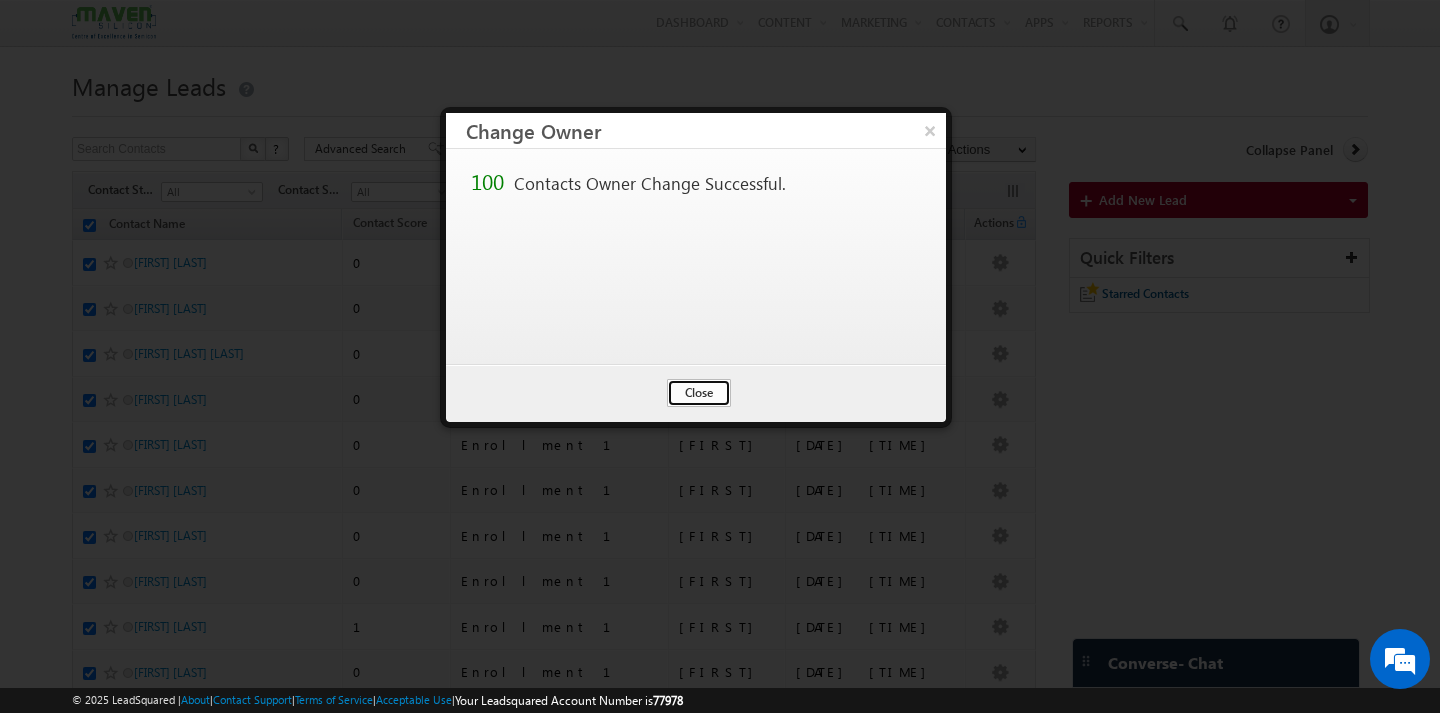 click on "Close" at bounding box center [699, 393] 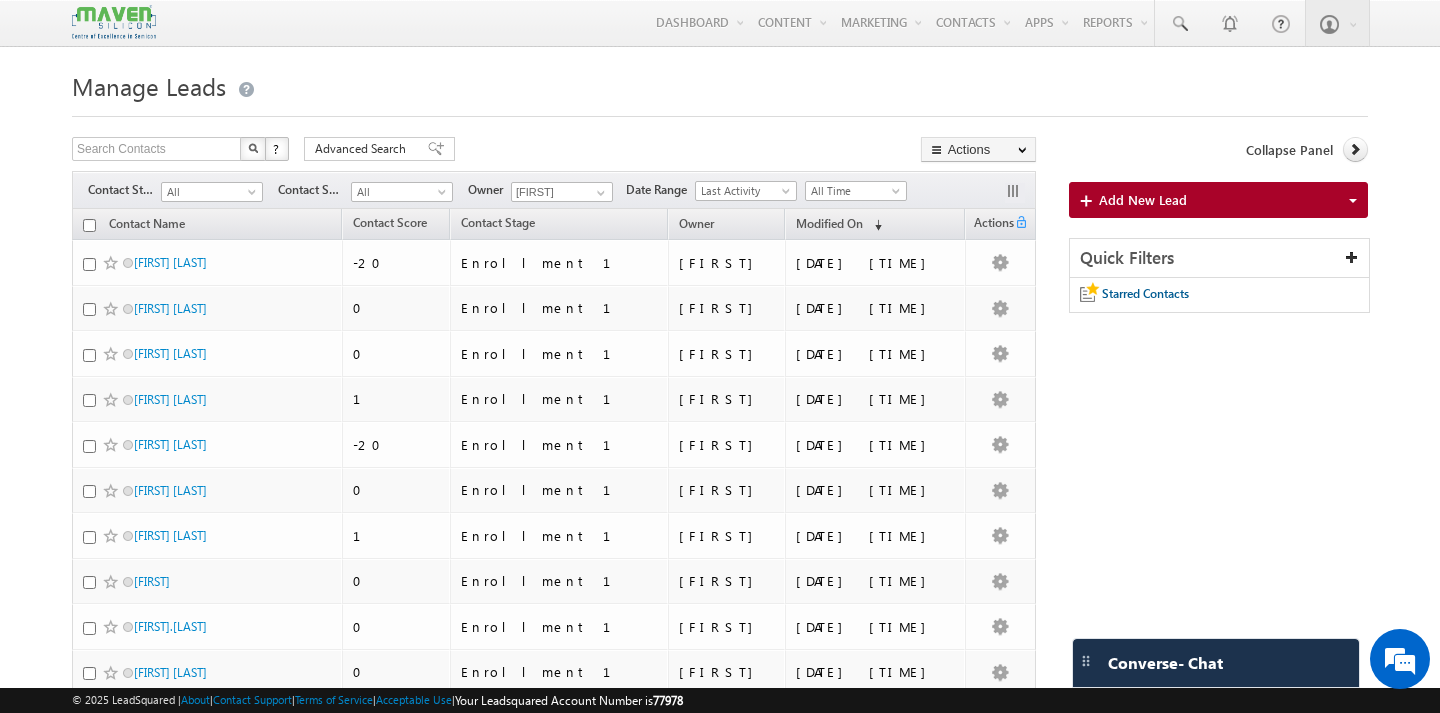 click at bounding box center [89, 225] 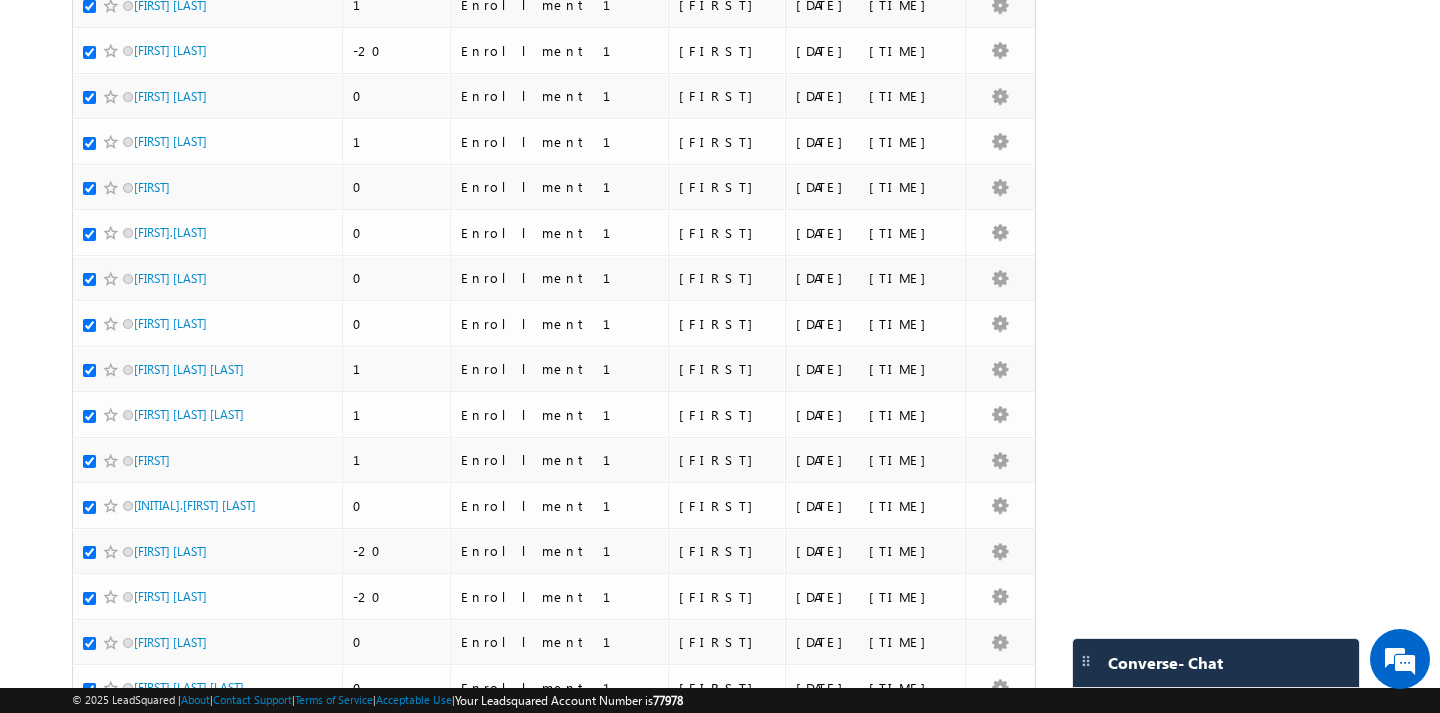 scroll, scrollTop: 0, scrollLeft: 0, axis: both 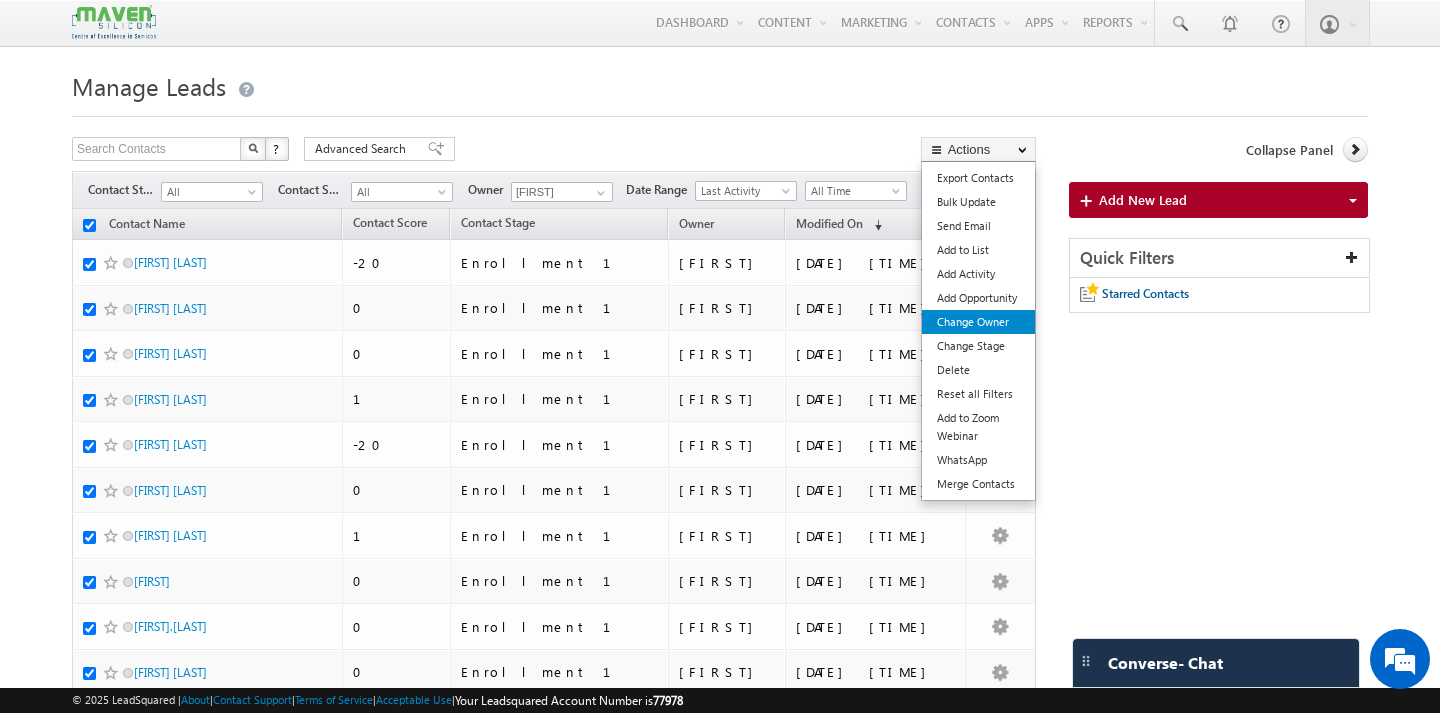 click on "Change Owner" at bounding box center (978, 322) 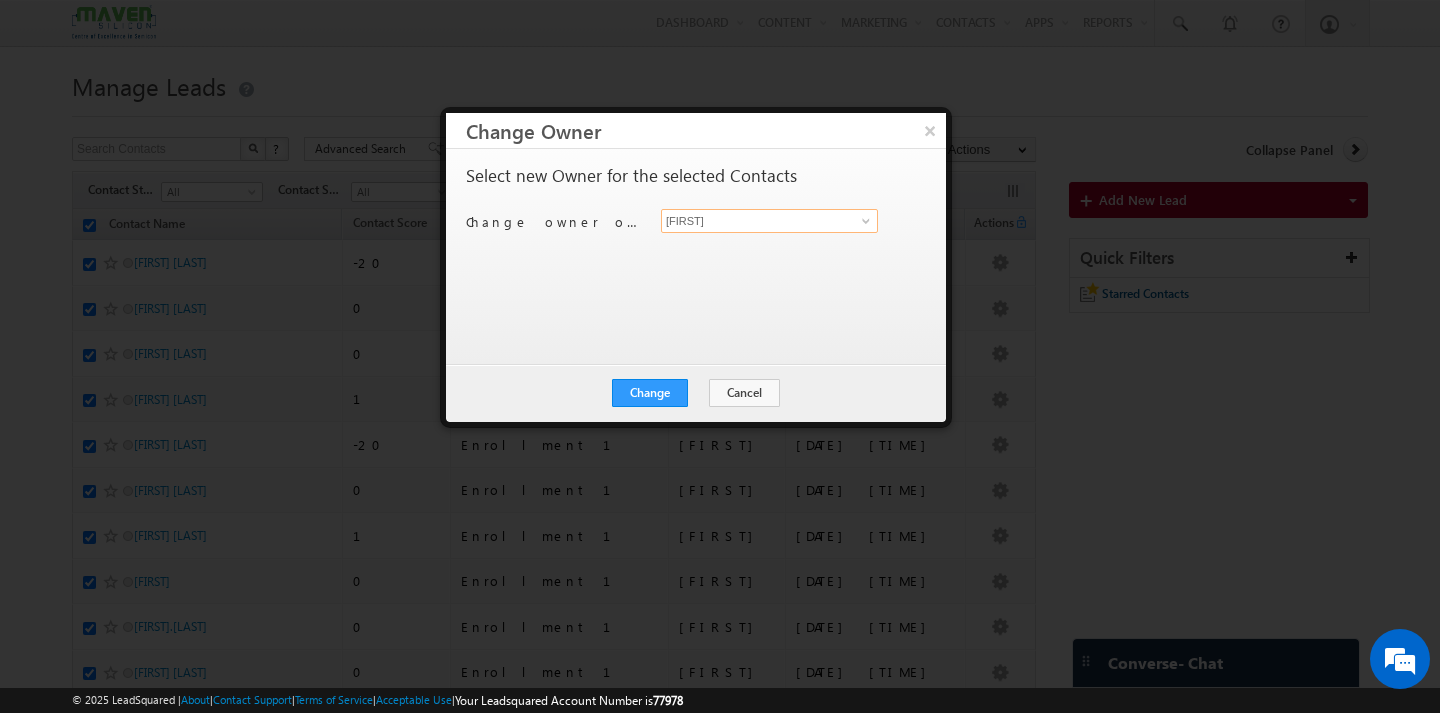 click on "[FIRST]" at bounding box center (769, 221) 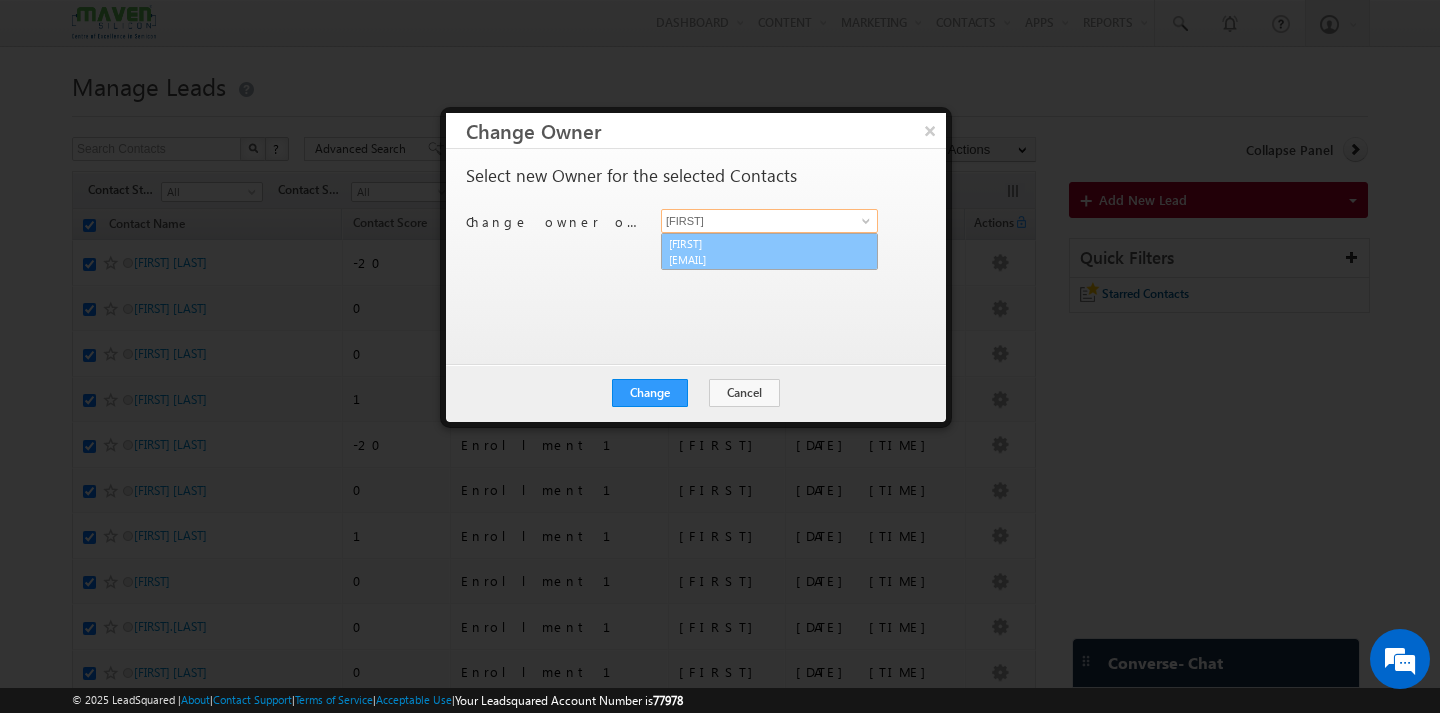 click on "[FIRST]   [EMAIL]" at bounding box center (769, 252) 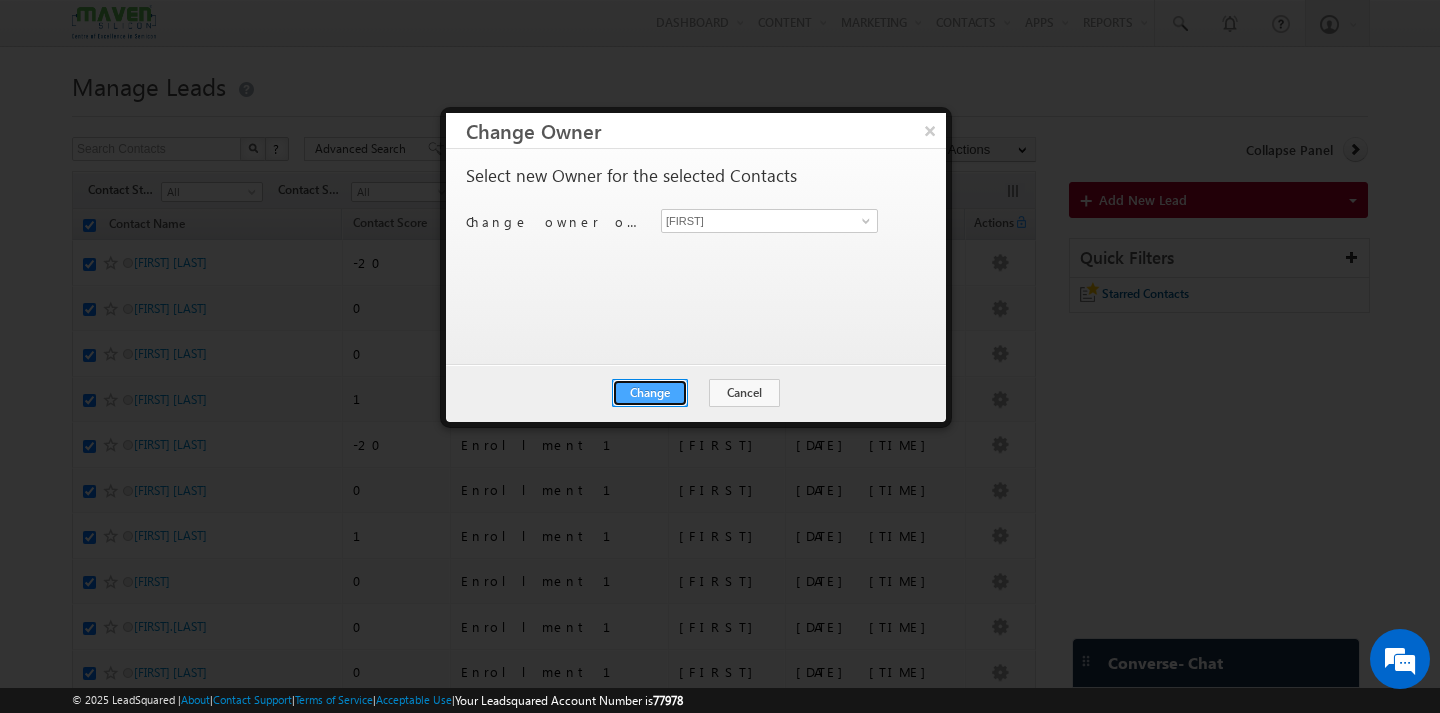click on "Change" at bounding box center [650, 393] 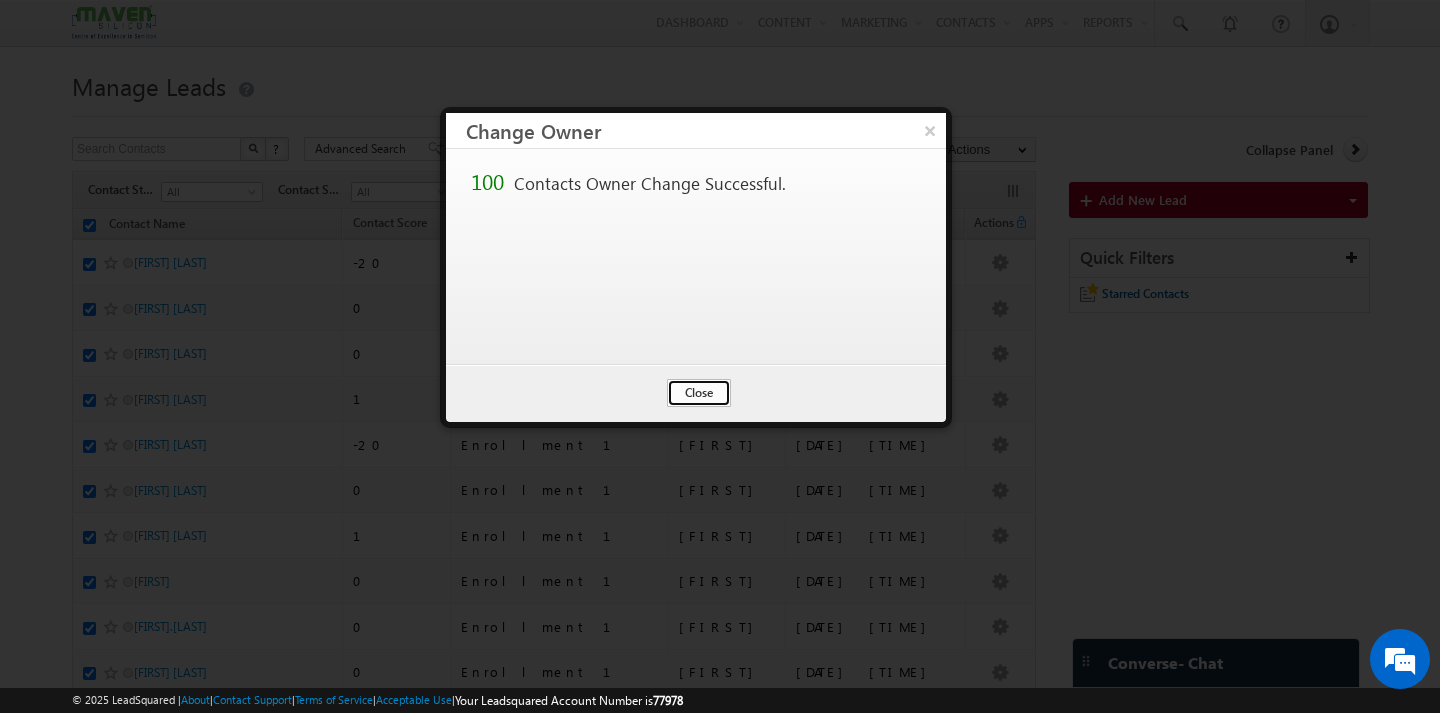 click on "Close" at bounding box center [699, 393] 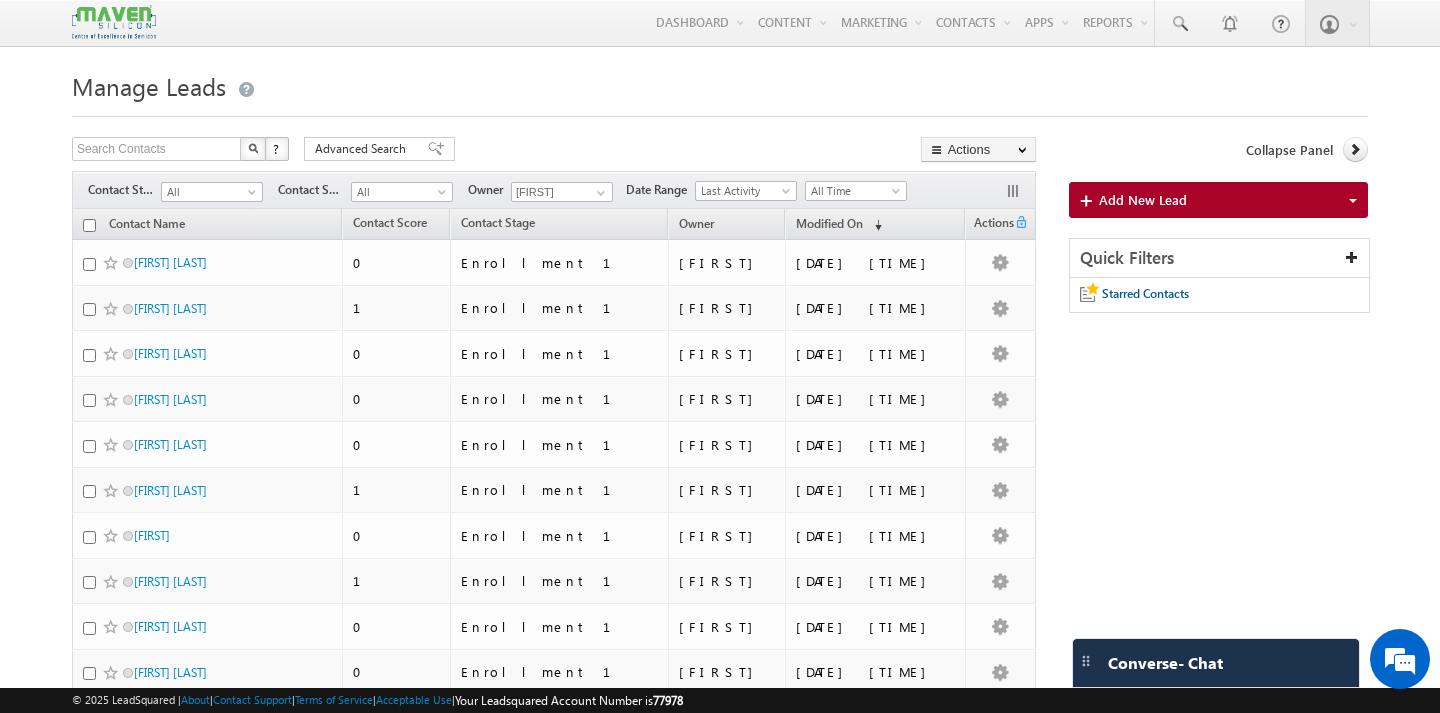 click at bounding box center (89, 225) 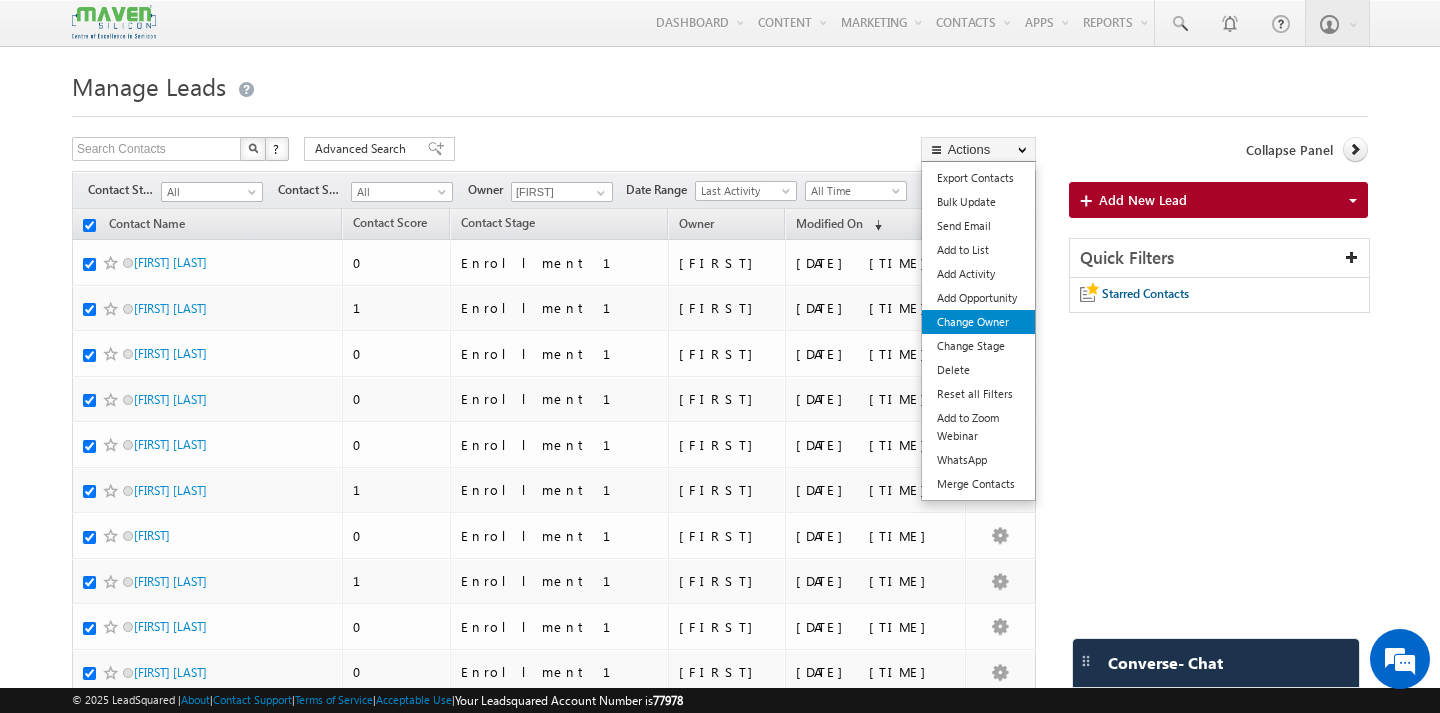 click on "Change Owner" at bounding box center [978, 322] 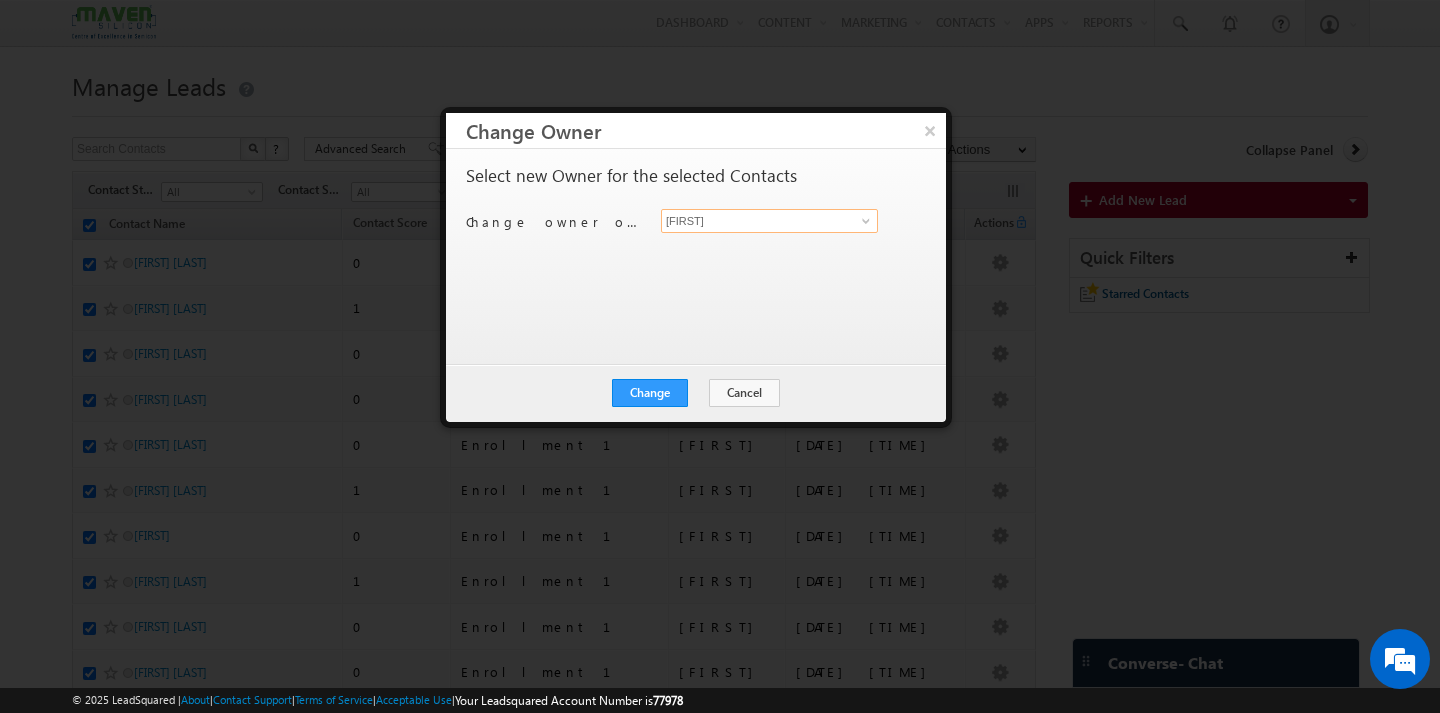 click on "[FIRST]" at bounding box center (769, 221) 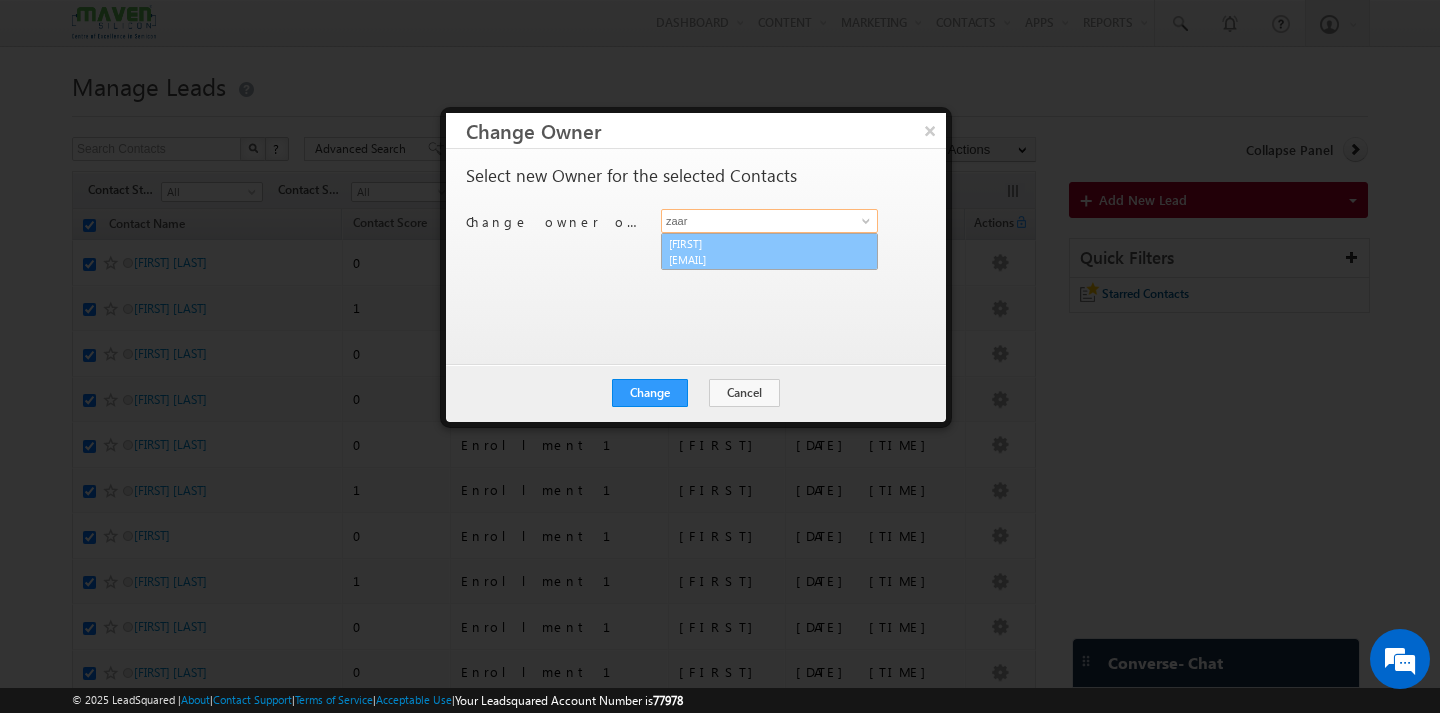 click on "[EMAIL]" at bounding box center [759, 259] 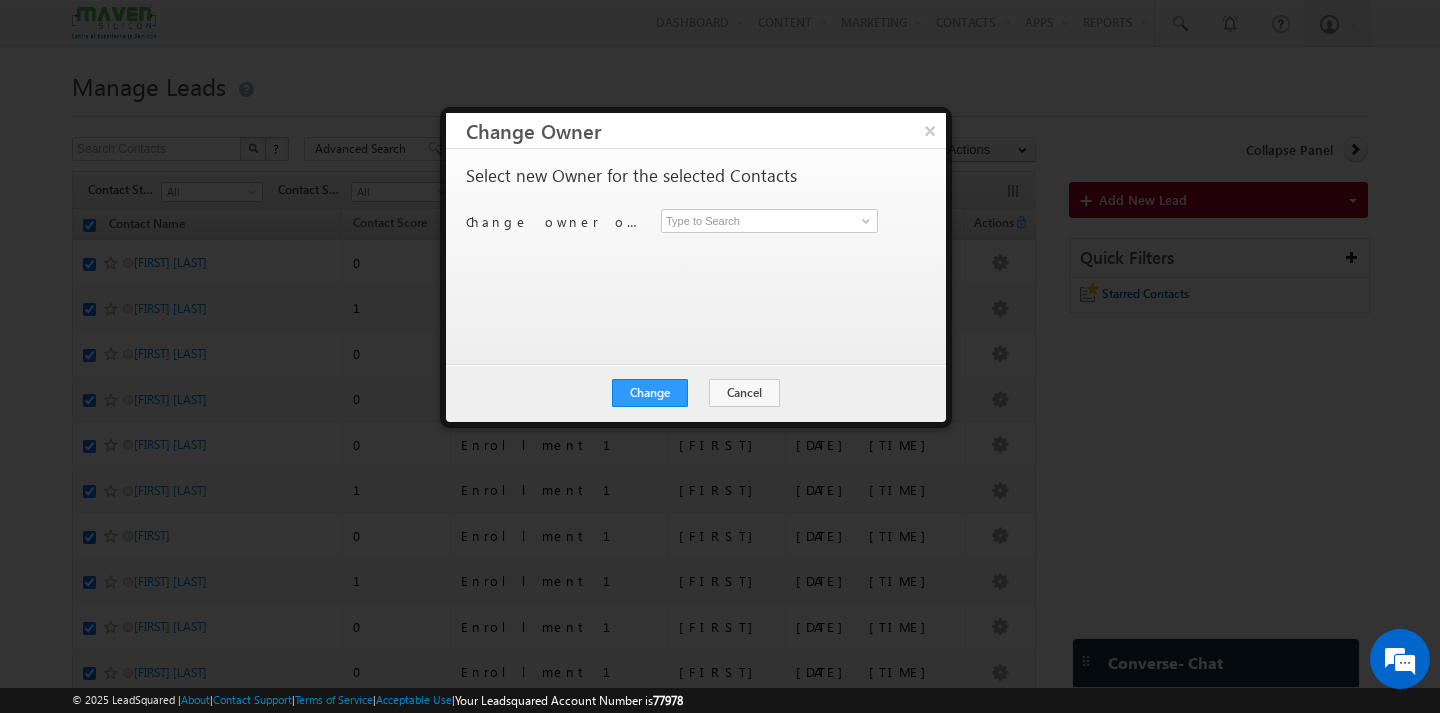 click on "Select new Owner for the selected Contacts
Change owner of 100 contacts to
Aukasha Guddi Komal Manager Marketing Namrata Lsq user Nayana B Nisha Shubham Sovan Srinath System Udayachandar S K U Zaara Aukasha Guddi Komal Manager Marketing Namrata Lsq user Nayana B Nisha Shubham Sovan Srinath System Udayachandar S K U Zaara  Aukasha   [EMAIL]  Guddi   [EMAIL]  Komal   [EMAIL]  Manager Marketing   [EMAIL]  Namrata Lsq user   [EMAIL]  Nayana B   [EMAIL]  Nisha   [EMAIL]  Shubham   [EMAIL]  Sovan   [EMAIL]  Srinath   [EMAIL] System  Udayachandar S K U    Zaara" at bounding box center [694, 247] 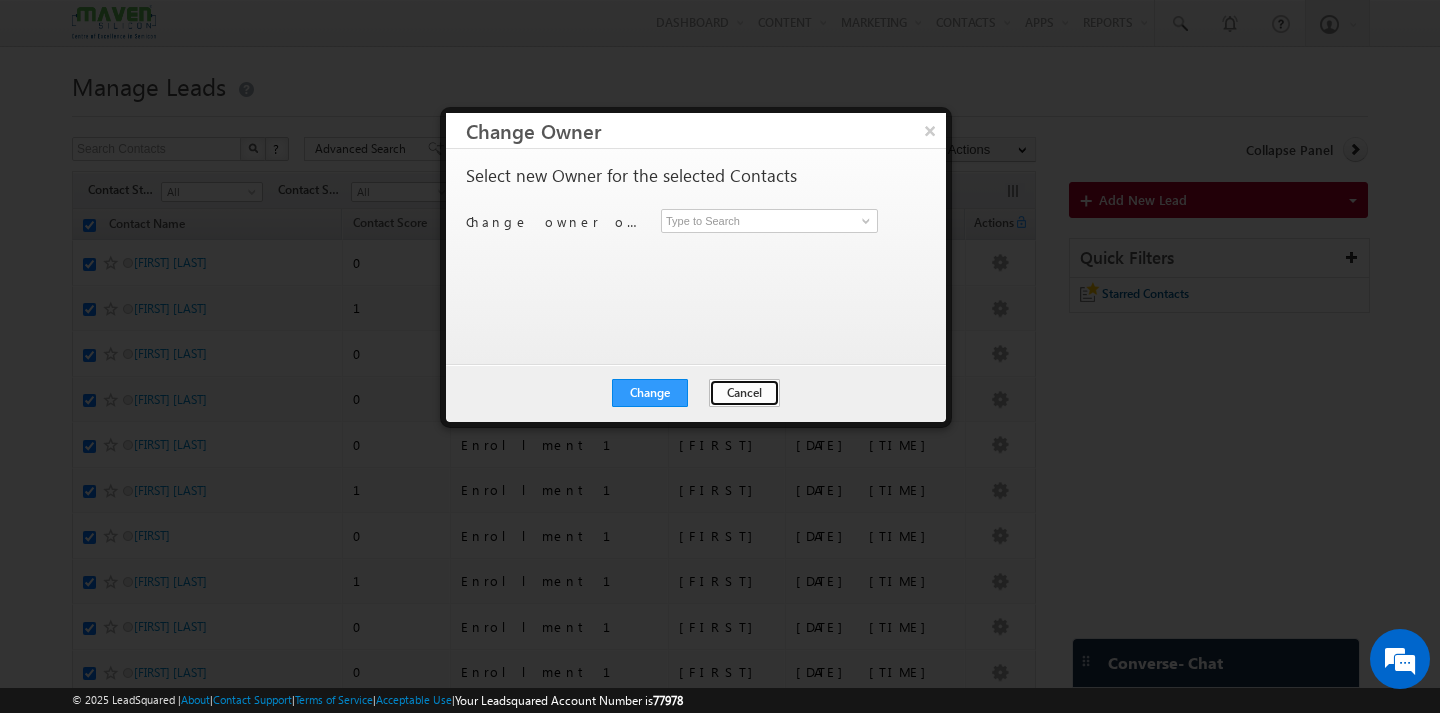 click on "Cancel" at bounding box center (744, 393) 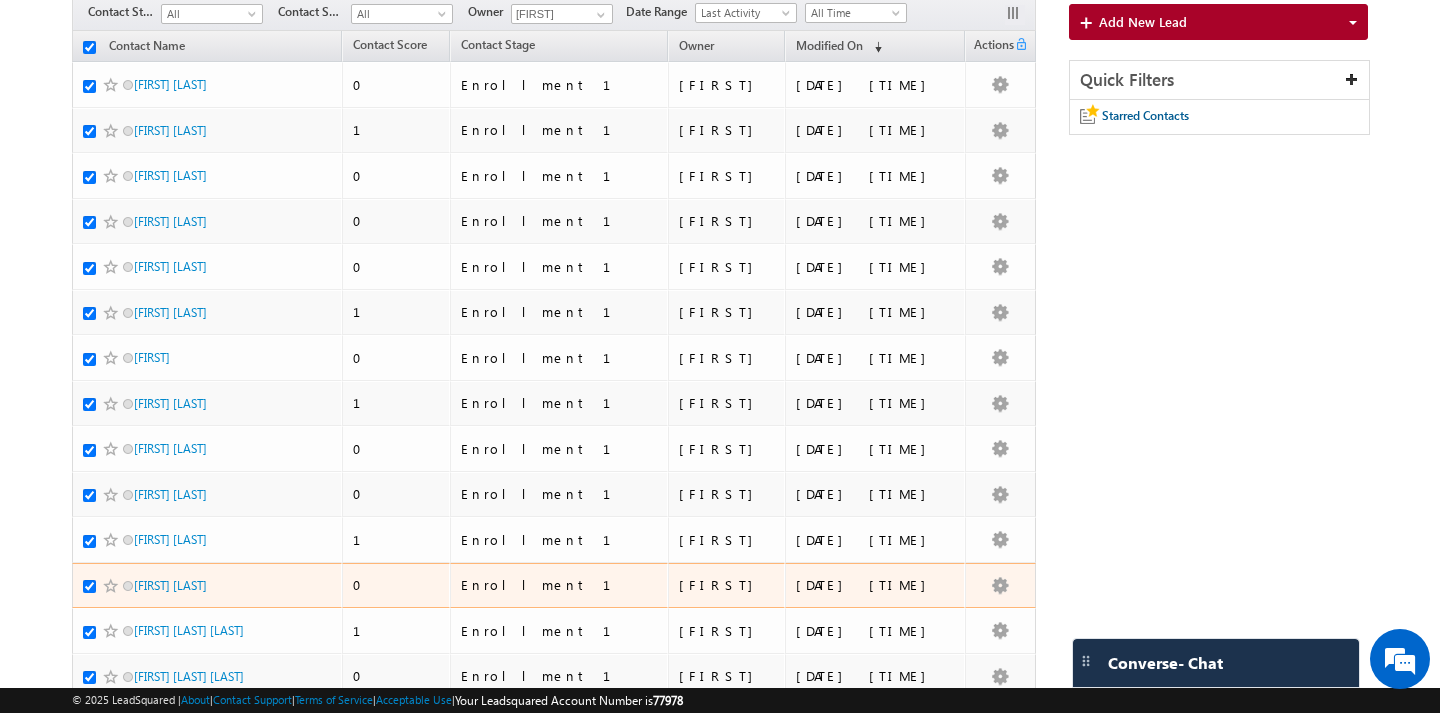 scroll, scrollTop: 0, scrollLeft: 0, axis: both 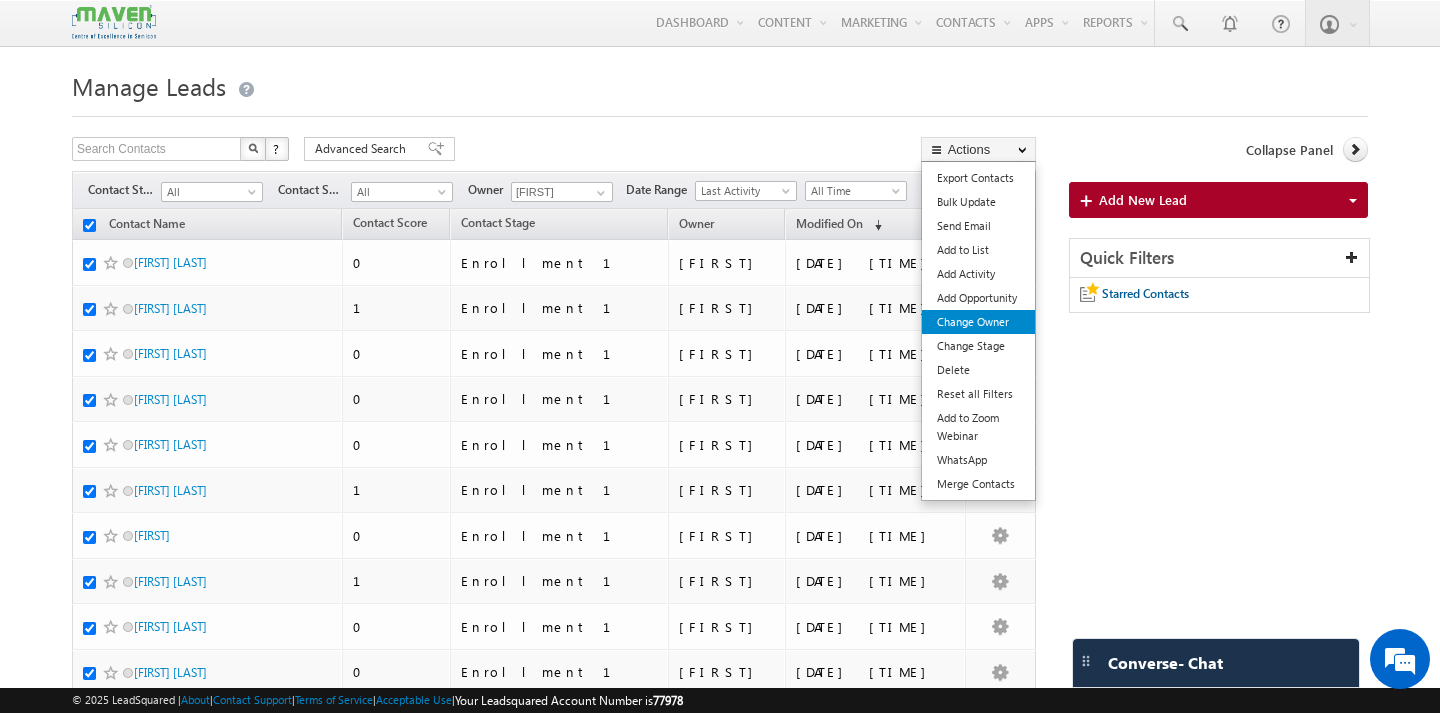 click on "Change Owner" at bounding box center (978, 322) 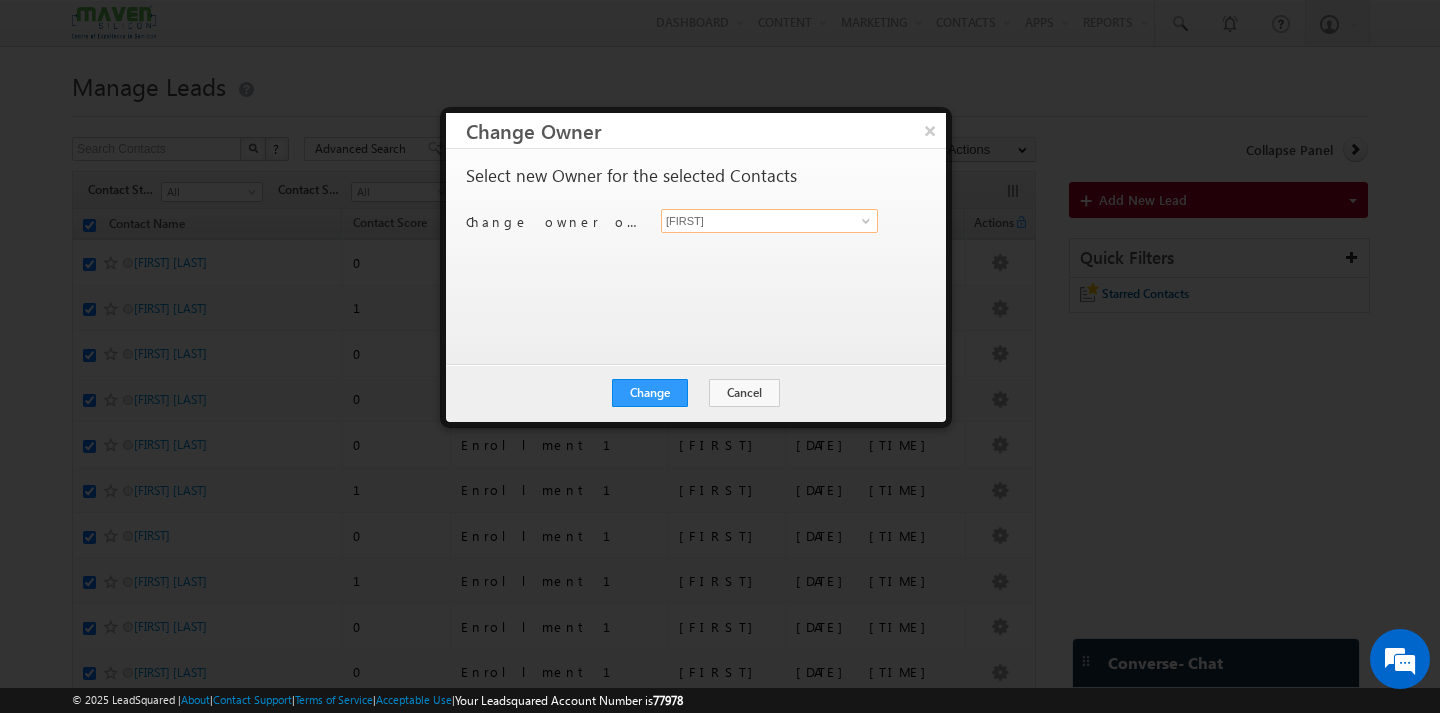 click on "[FIRST]" at bounding box center [769, 221] 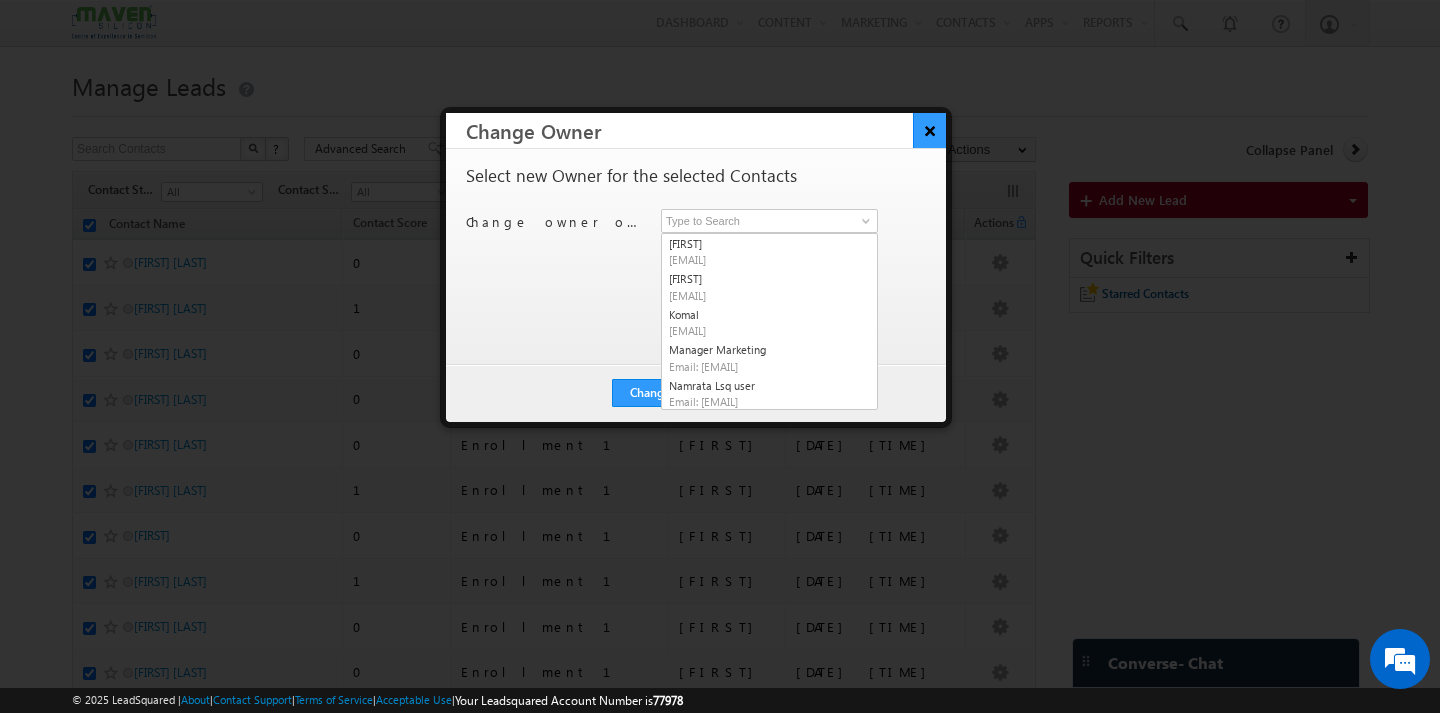 click on "×" at bounding box center (929, 130) 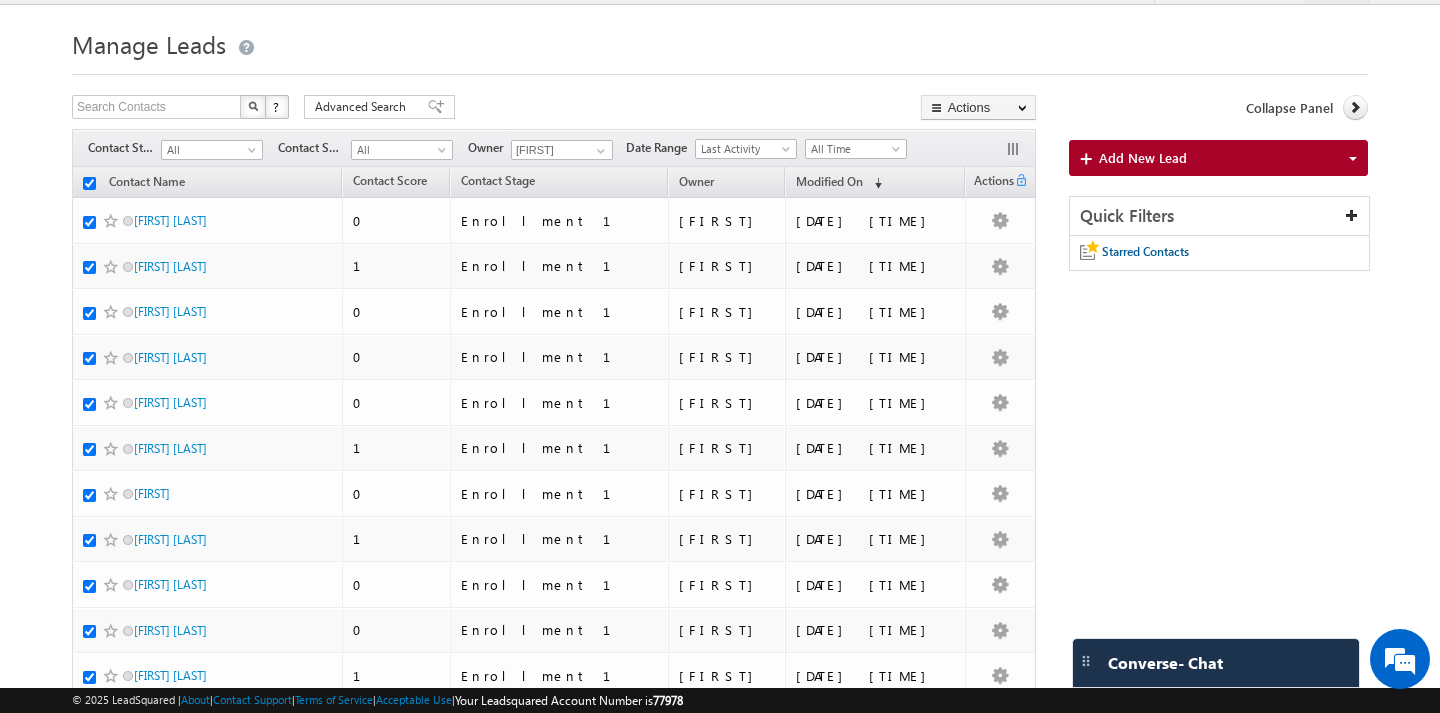 scroll, scrollTop: 39, scrollLeft: 0, axis: vertical 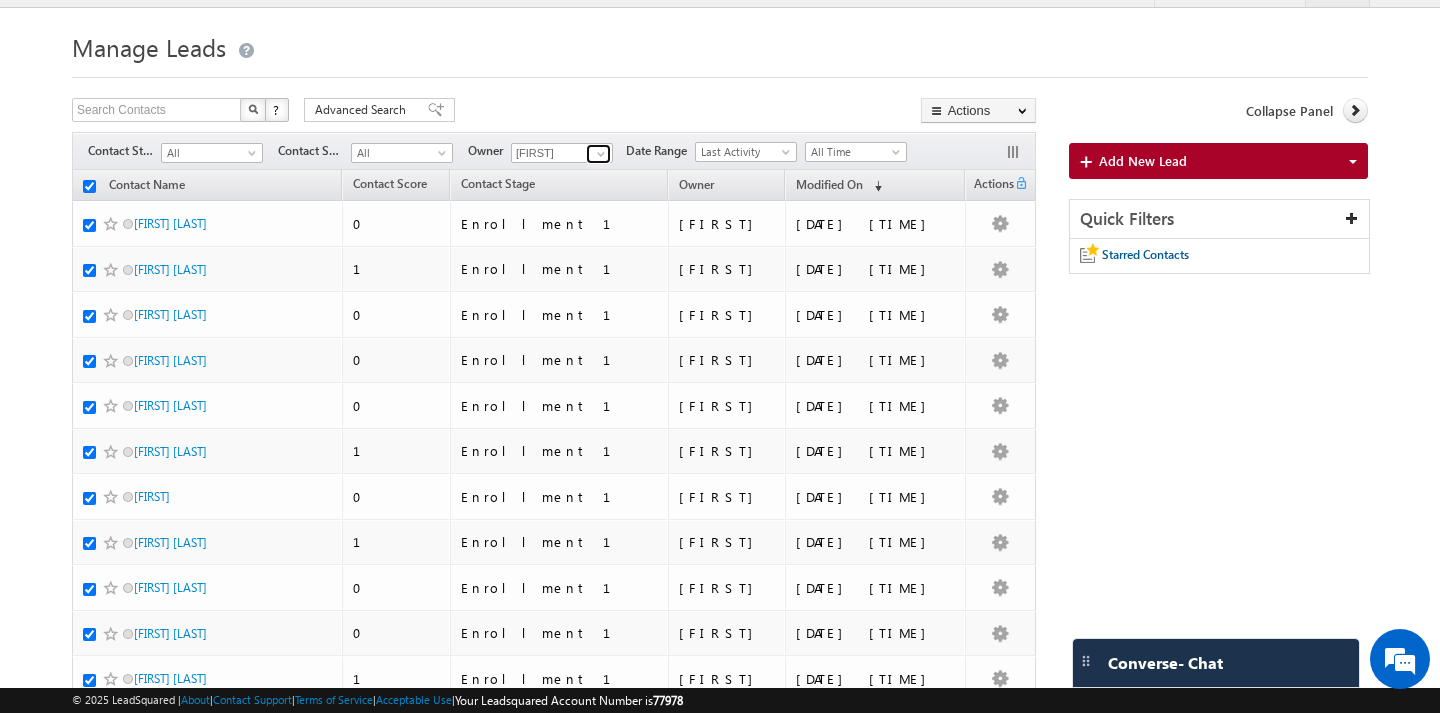 click at bounding box center (601, 154) 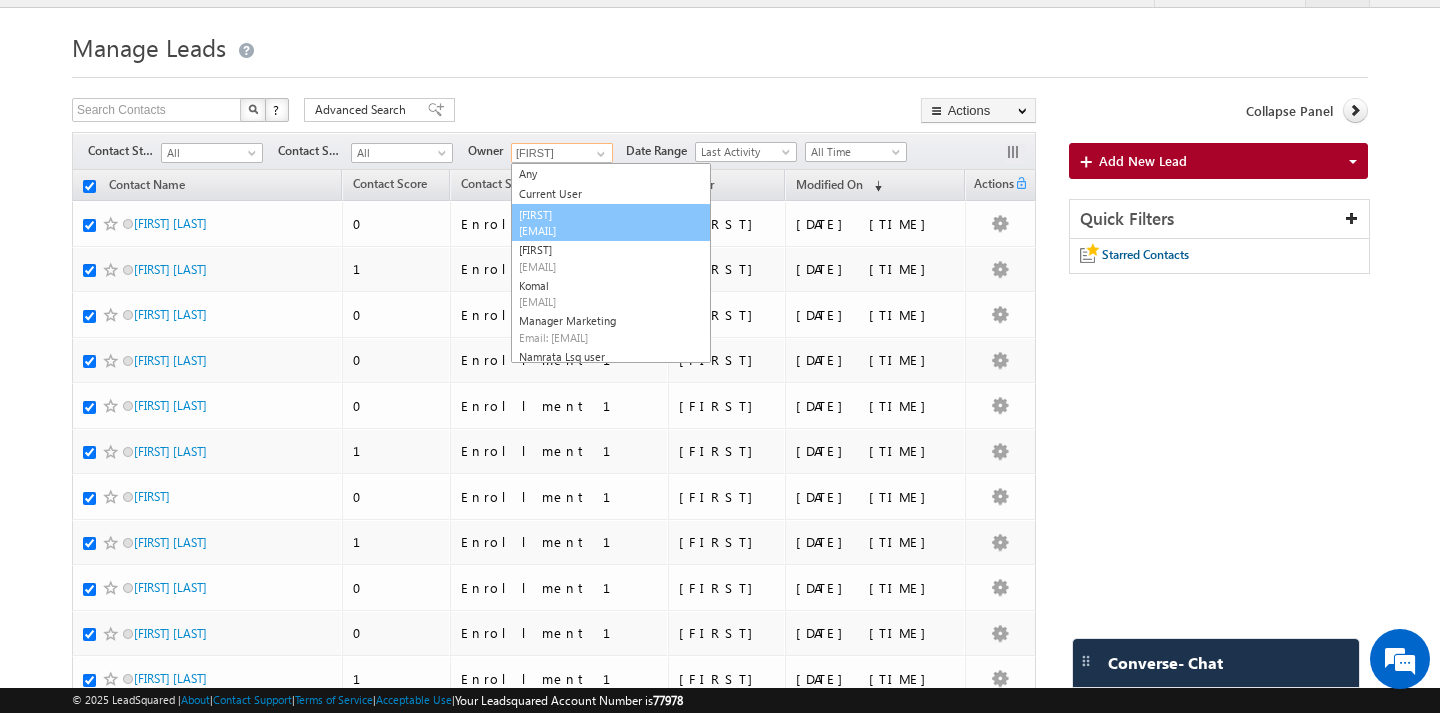 click on "[EMAIL]" at bounding box center [609, 230] 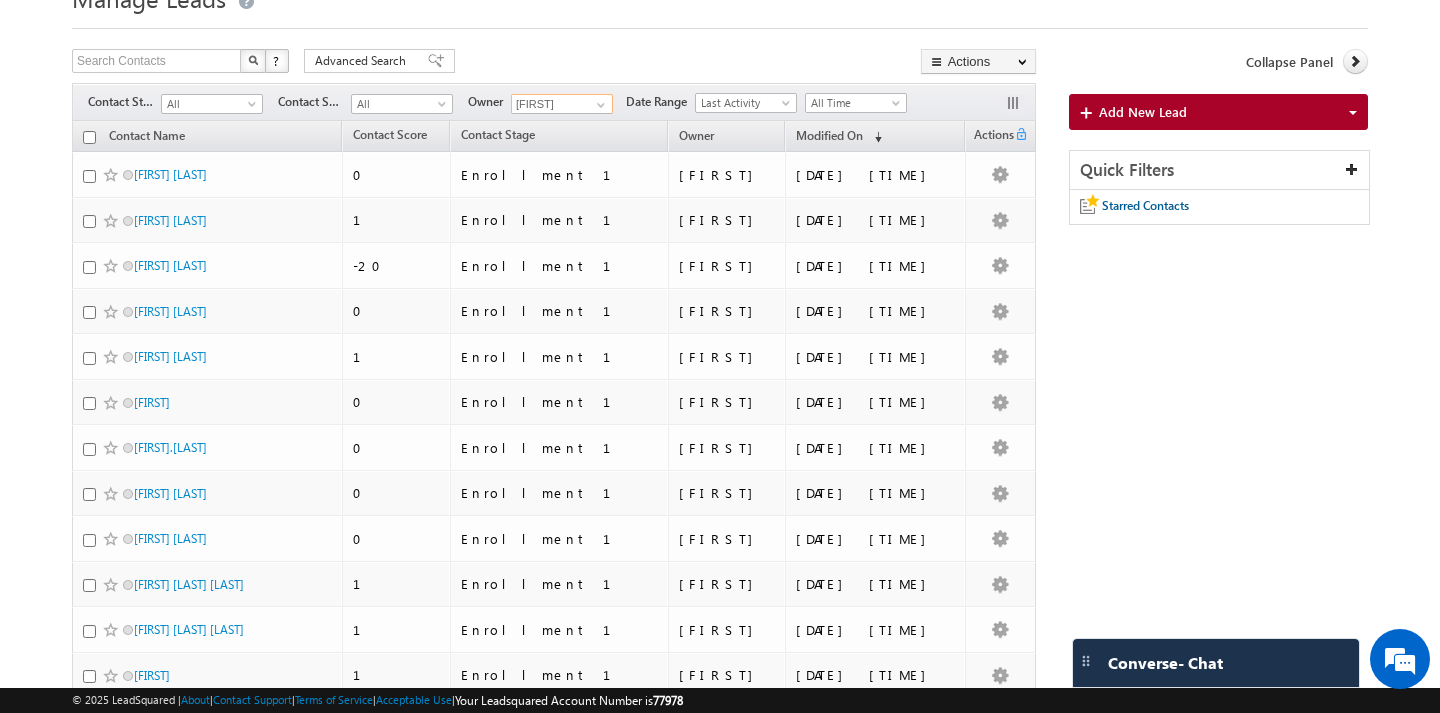 scroll, scrollTop: 0, scrollLeft: 0, axis: both 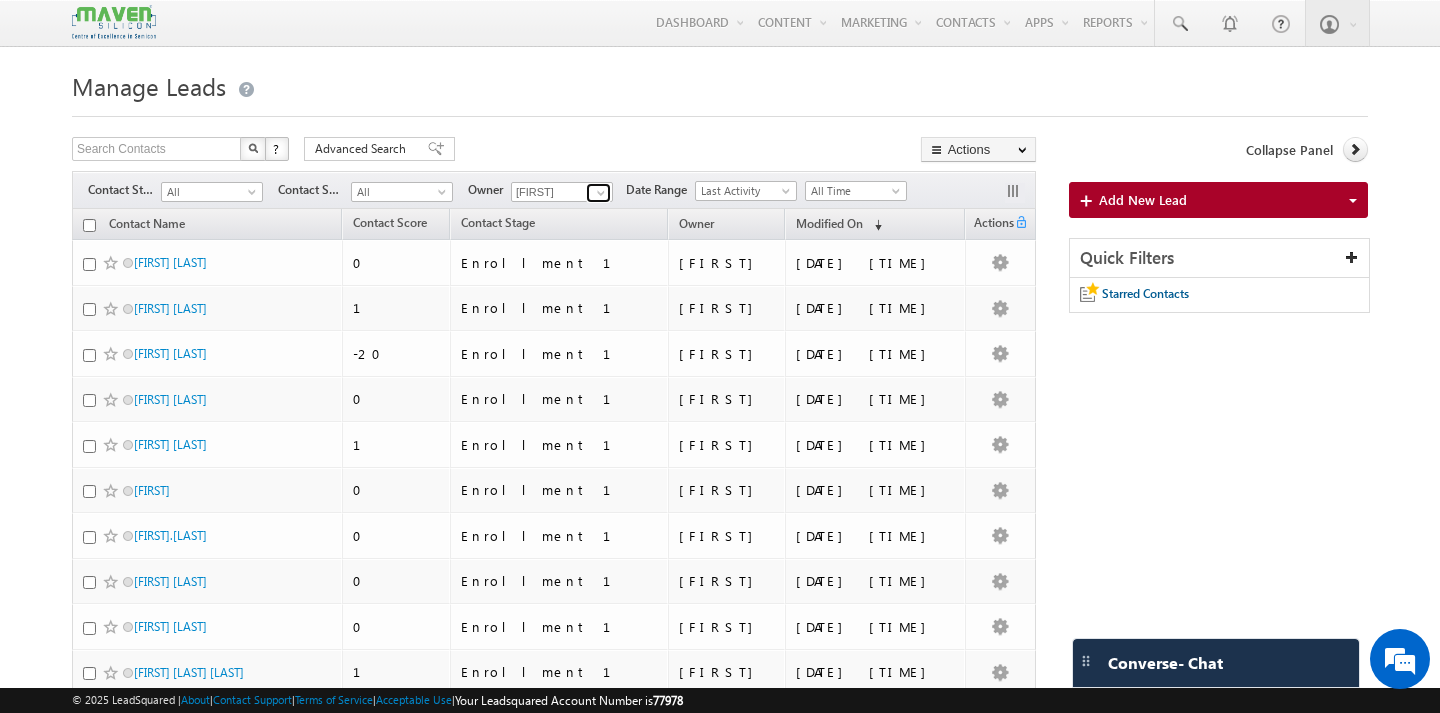 click at bounding box center [601, 193] 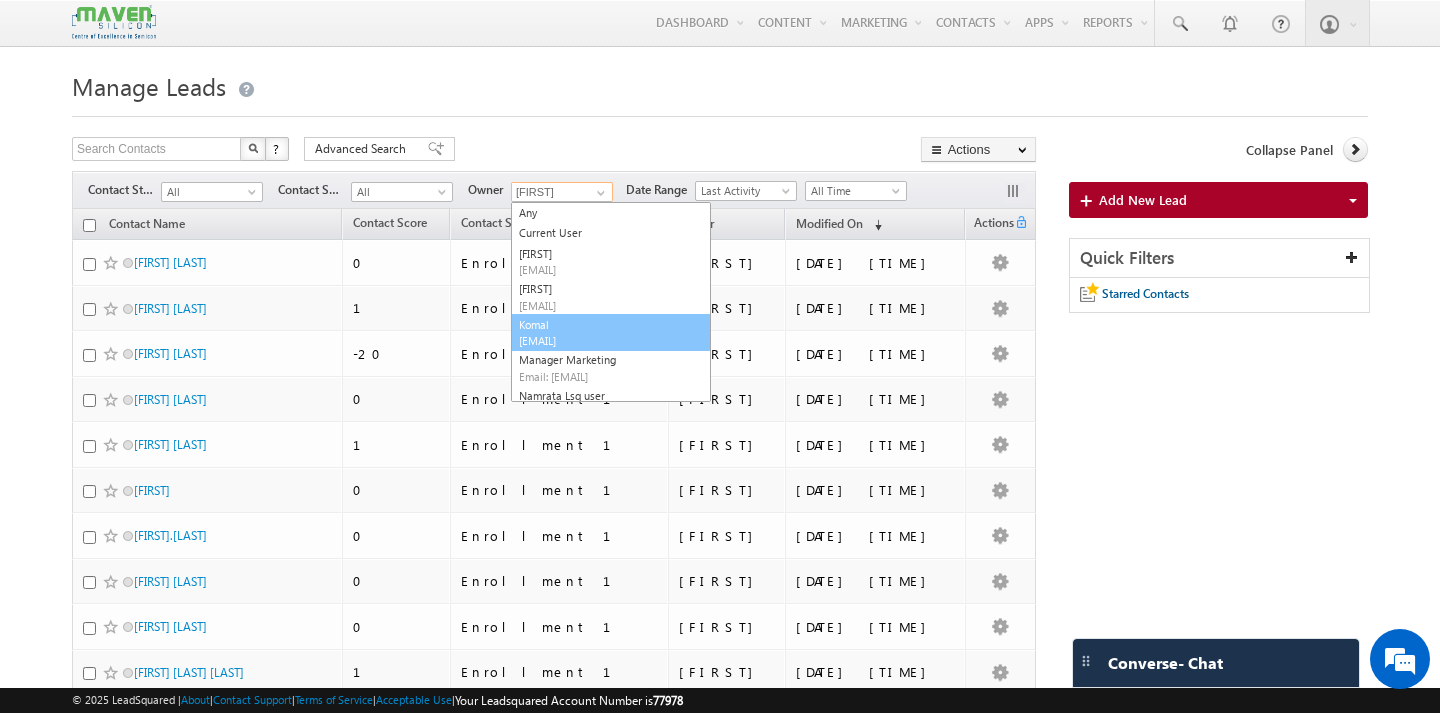 click on "[EMAIL]" at bounding box center (609, 340) 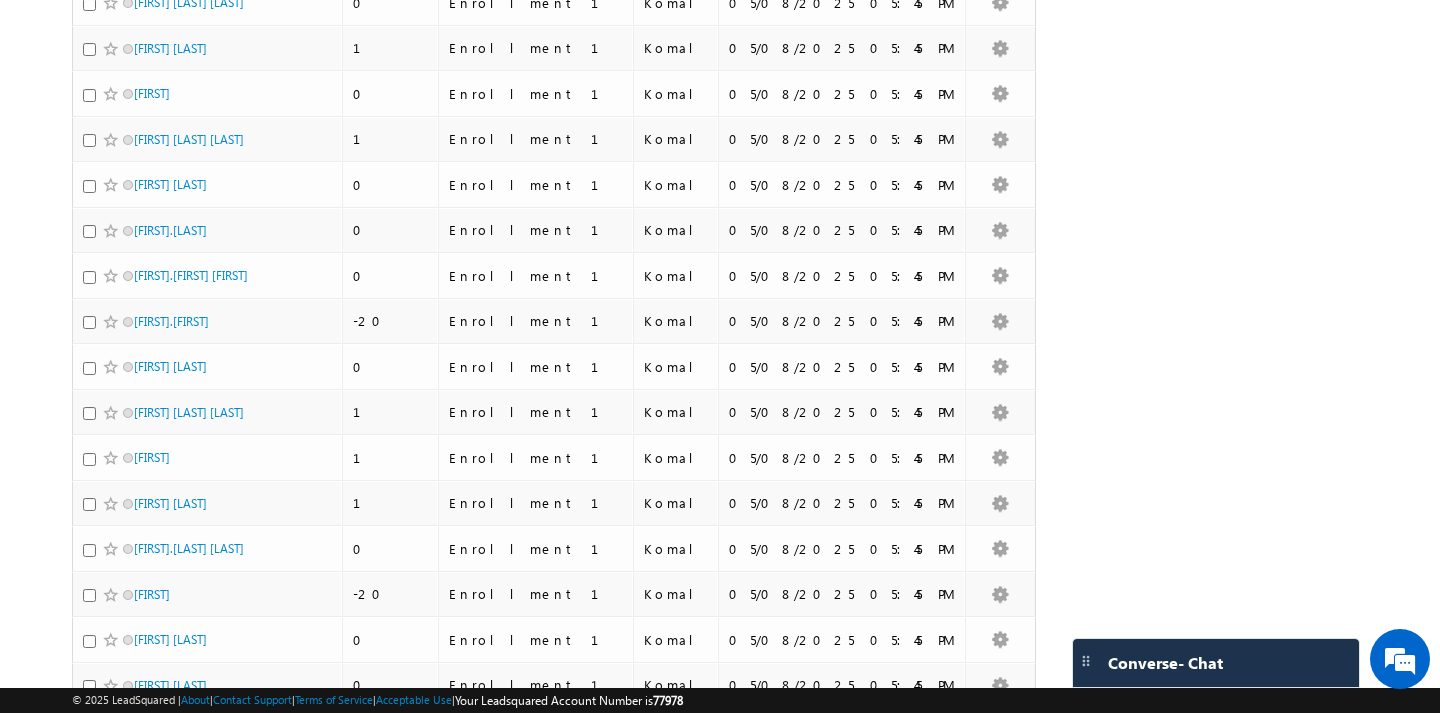 scroll, scrollTop: 0, scrollLeft: 0, axis: both 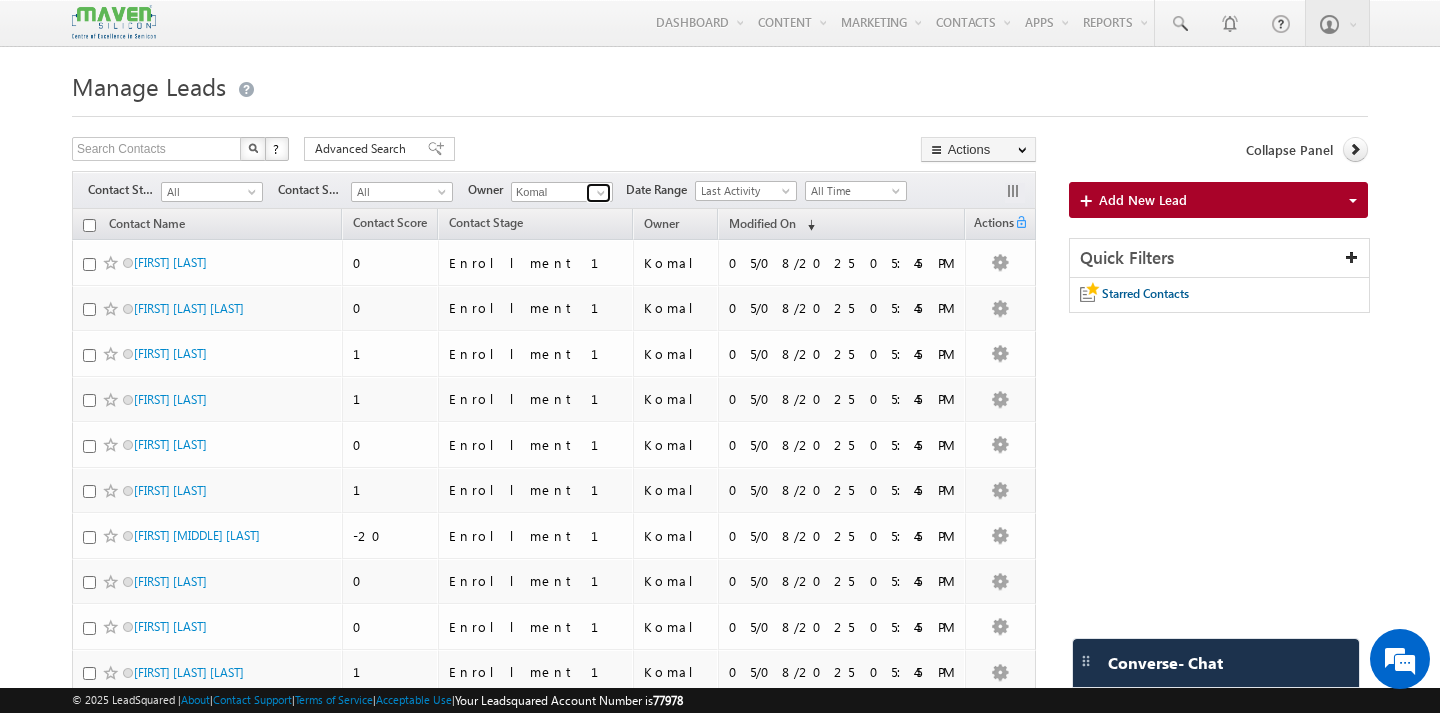 click at bounding box center (601, 193) 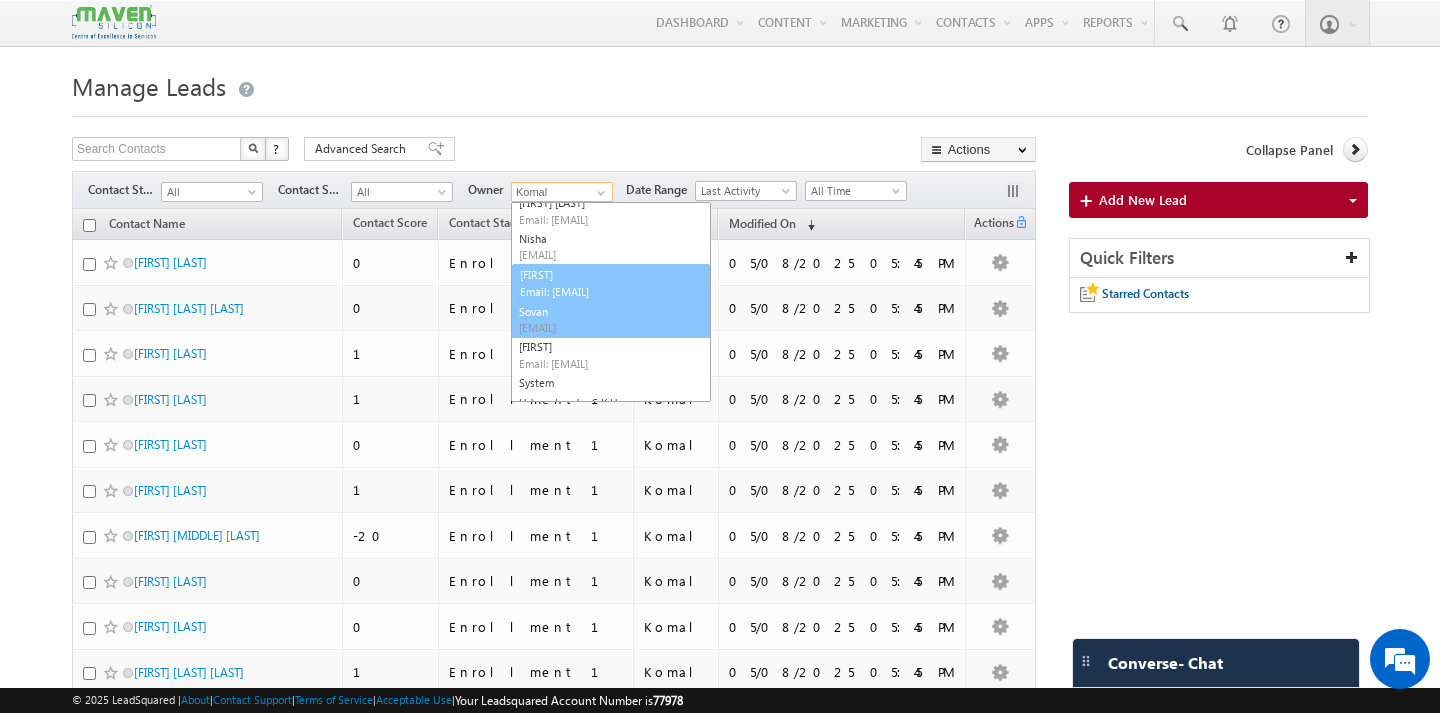 scroll, scrollTop: 229, scrollLeft: 0, axis: vertical 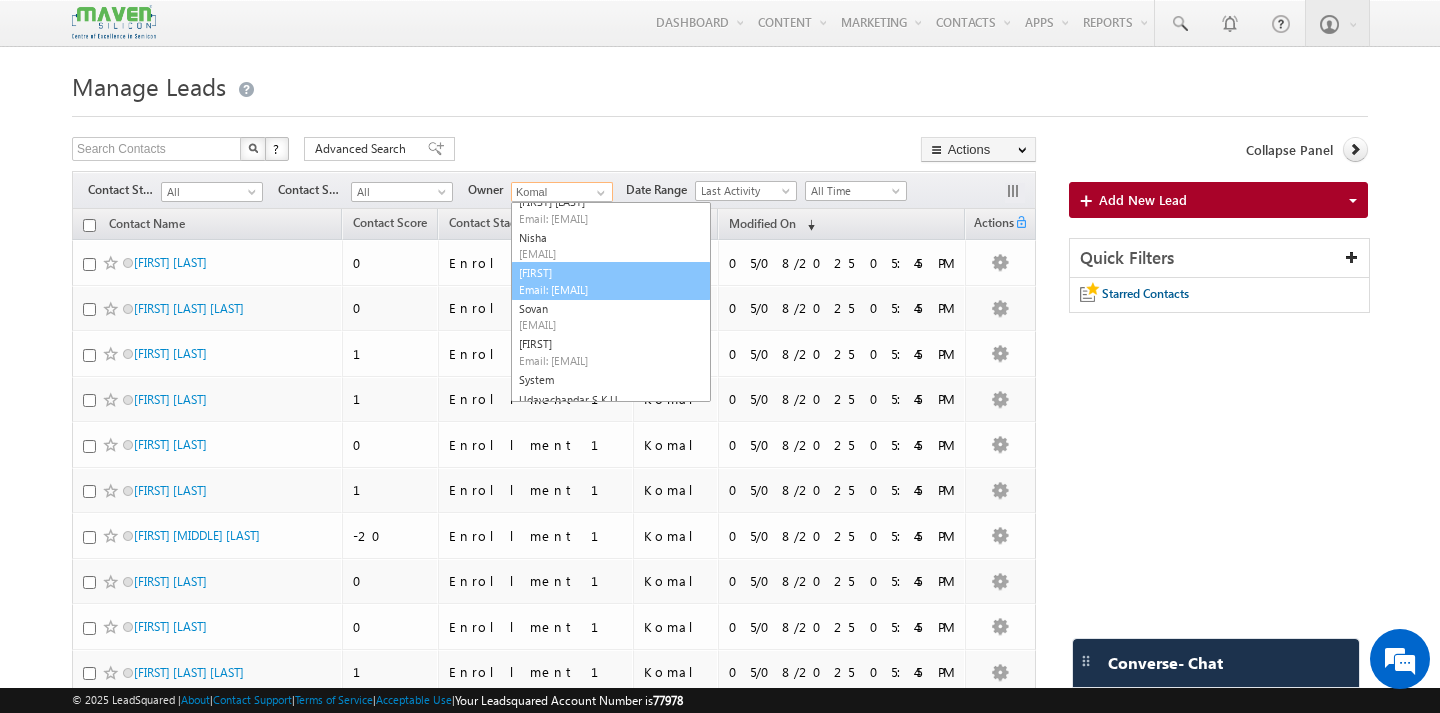 click on "Email: [EMAIL]" at bounding box center (609, 289) 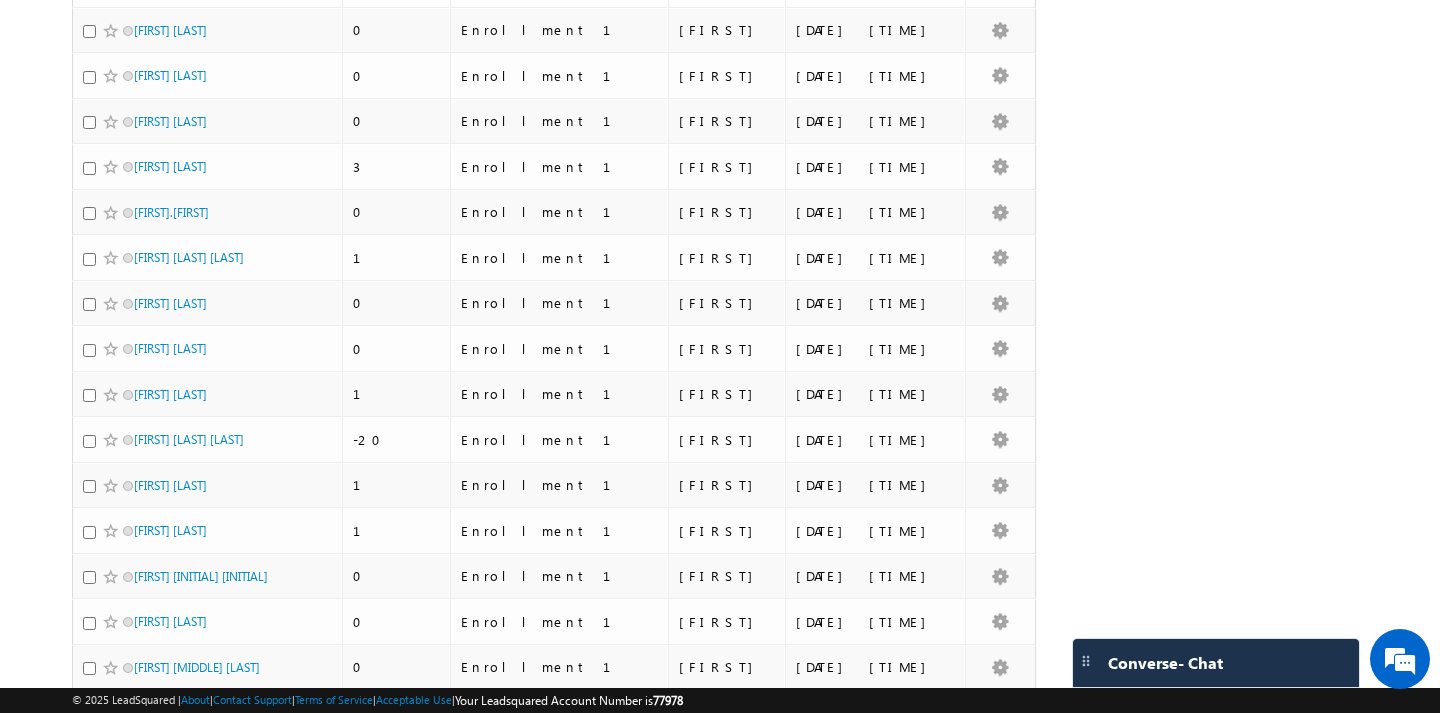 scroll, scrollTop: 0, scrollLeft: 0, axis: both 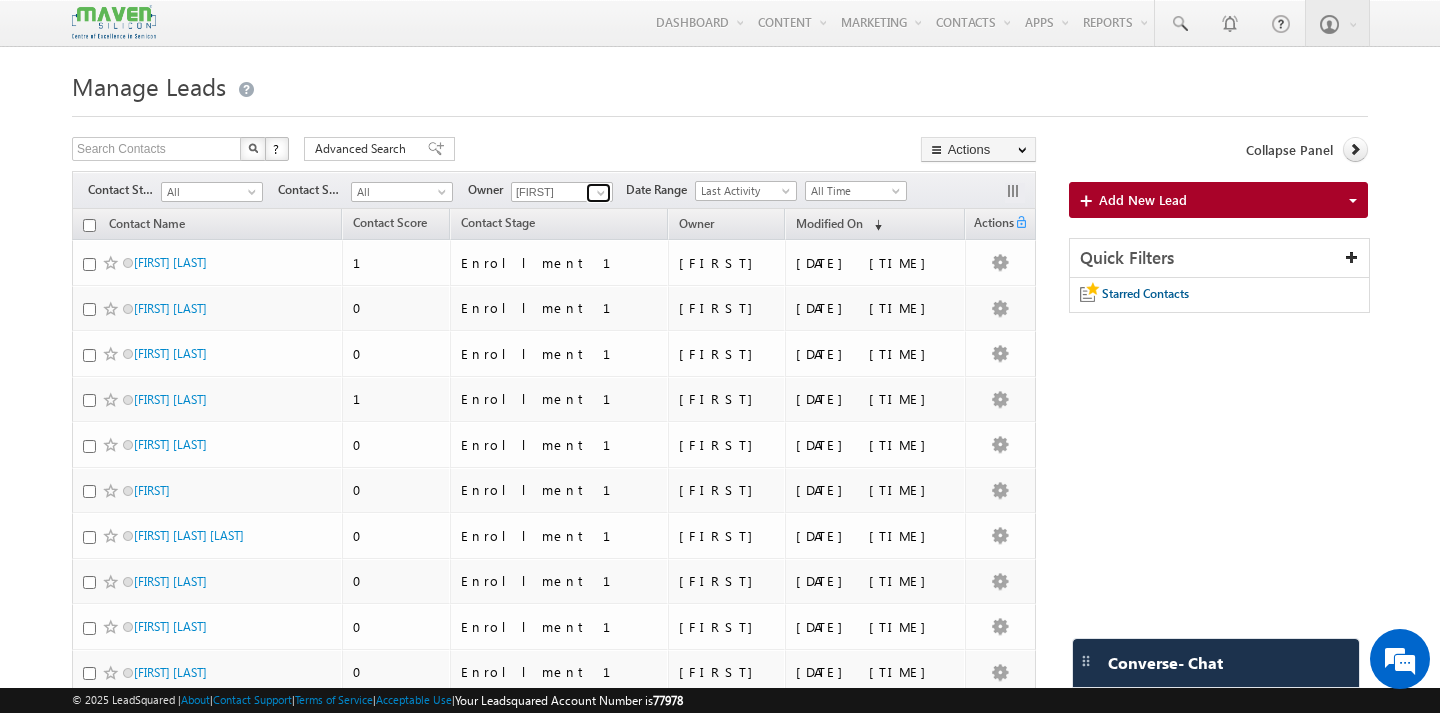 click at bounding box center (601, 193) 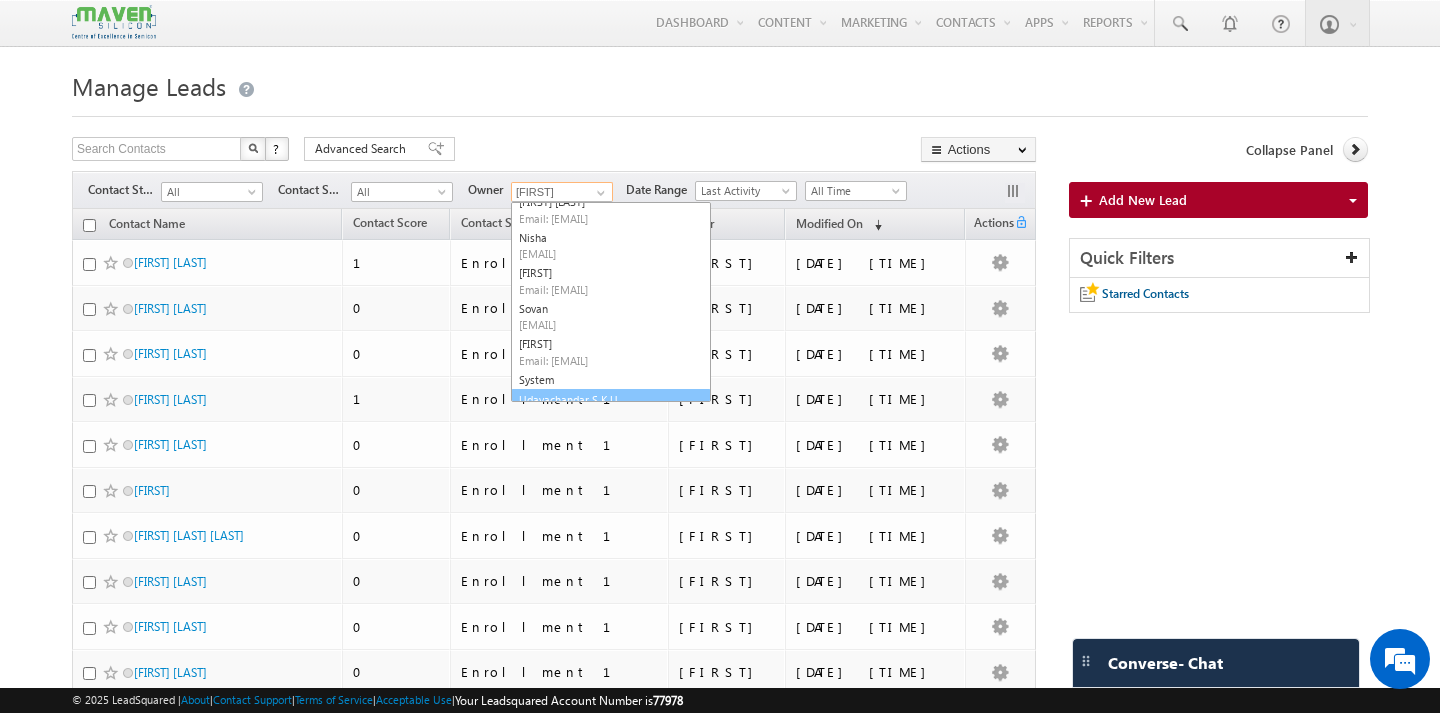 scroll, scrollTop: 256, scrollLeft: 0, axis: vertical 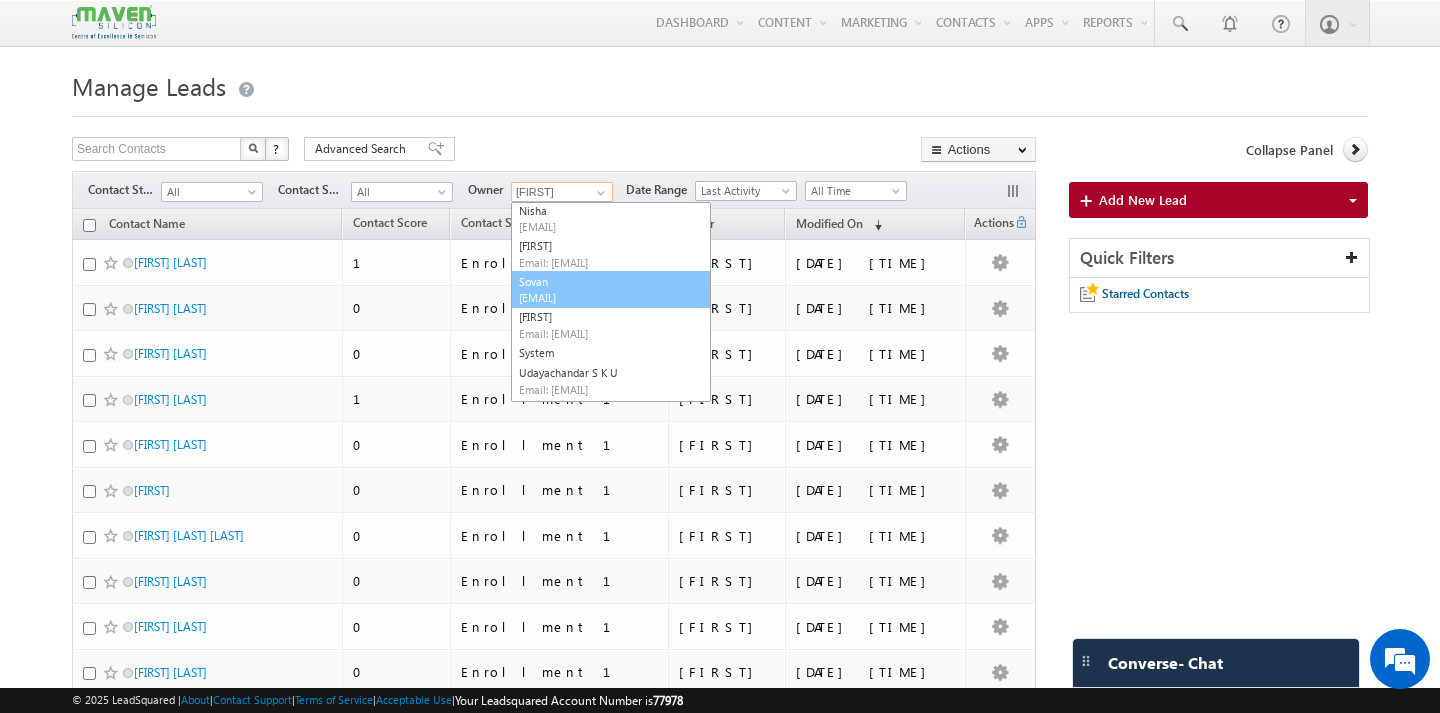 click on "[EMAIL]" at bounding box center (609, 297) 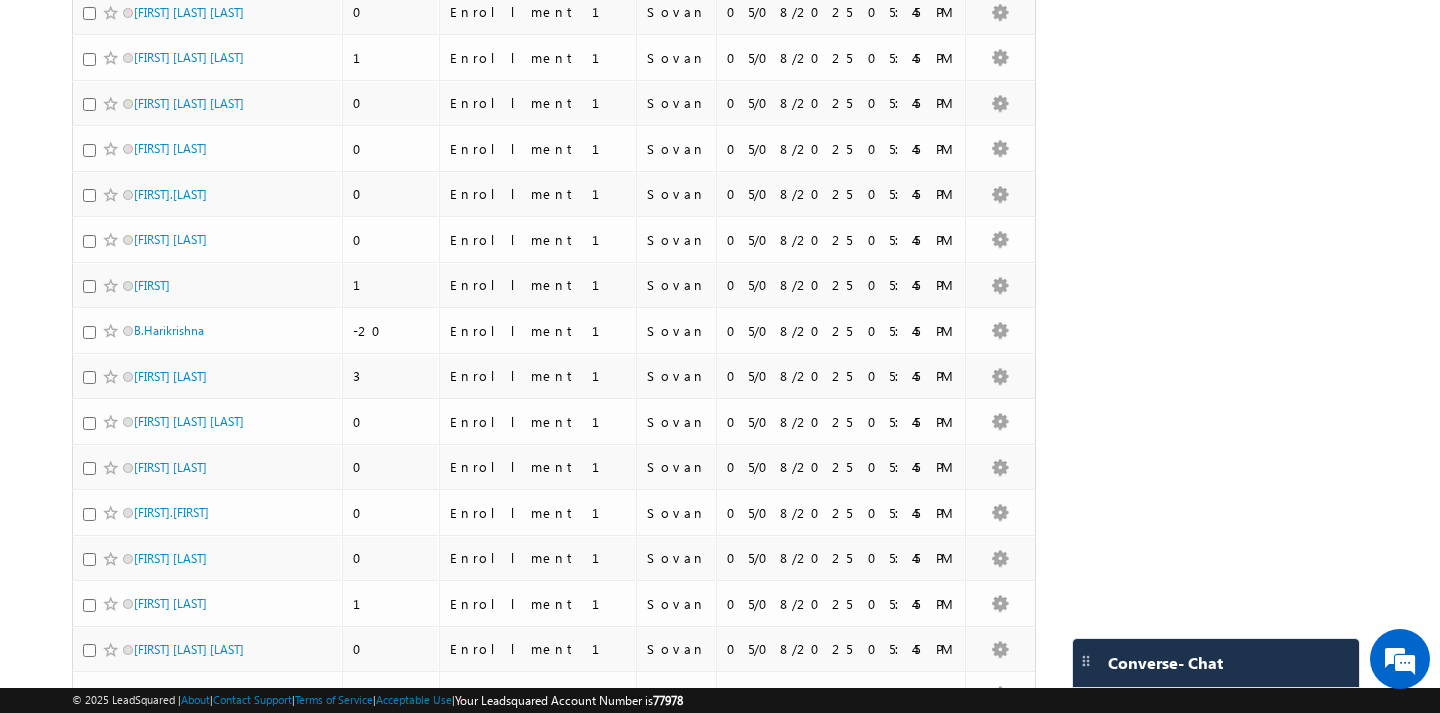 scroll, scrollTop: 0, scrollLeft: 0, axis: both 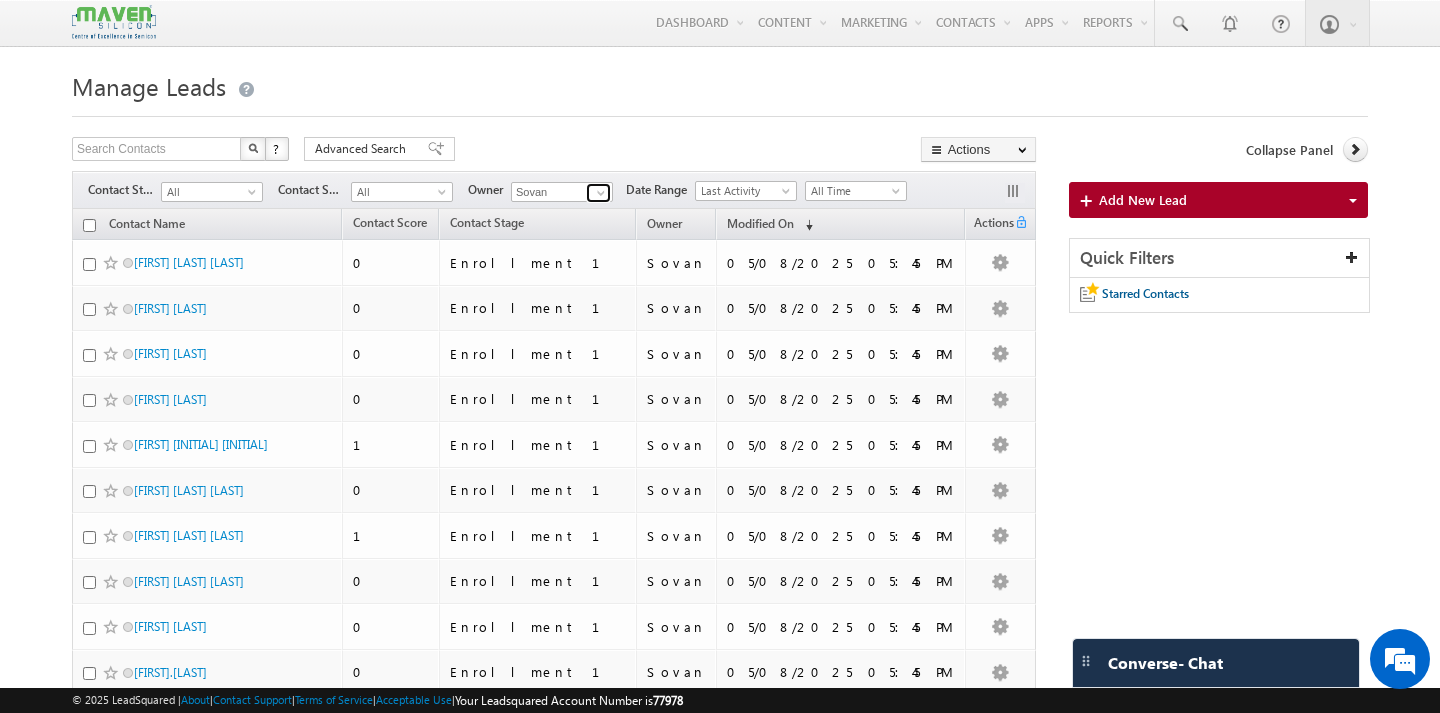 click at bounding box center (601, 193) 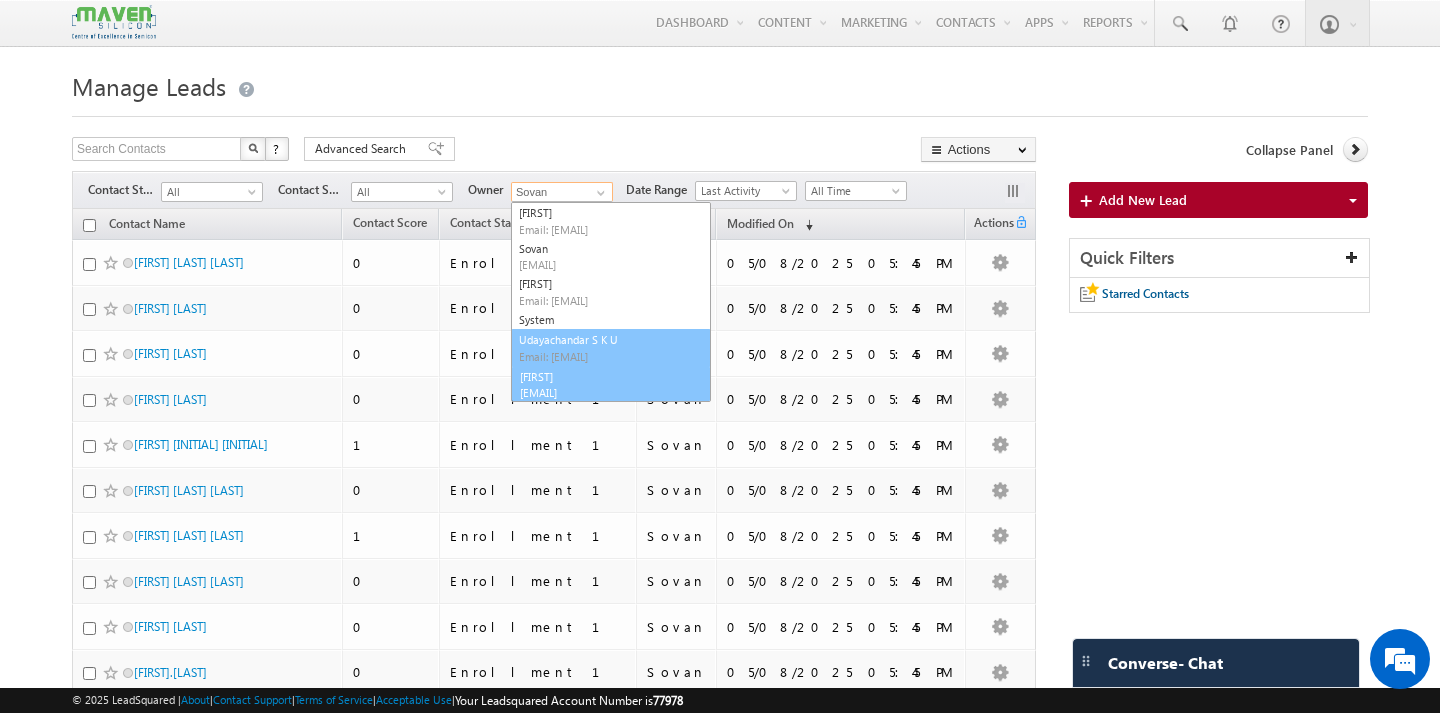 scroll, scrollTop: 290, scrollLeft: 0, axis: vertical 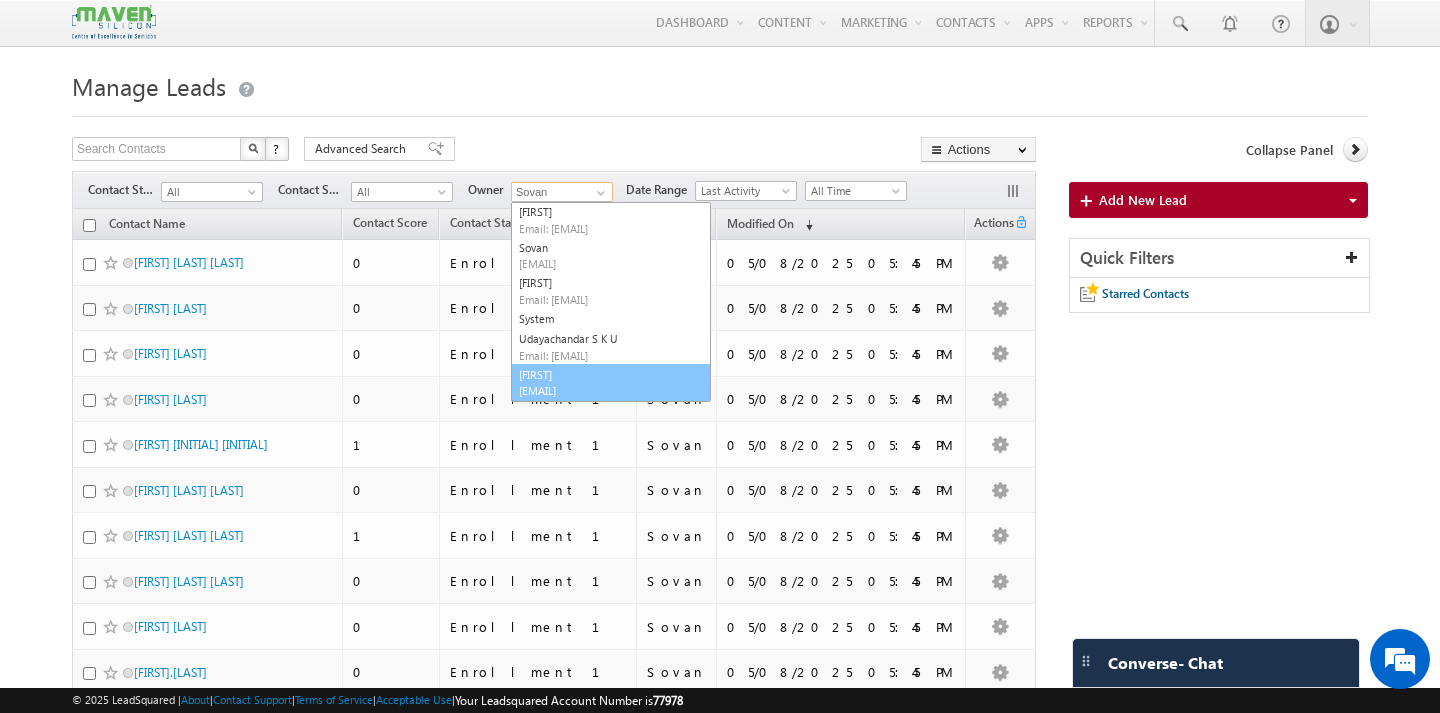 click on "[EMAIL]" at bounding box center [609, 390] 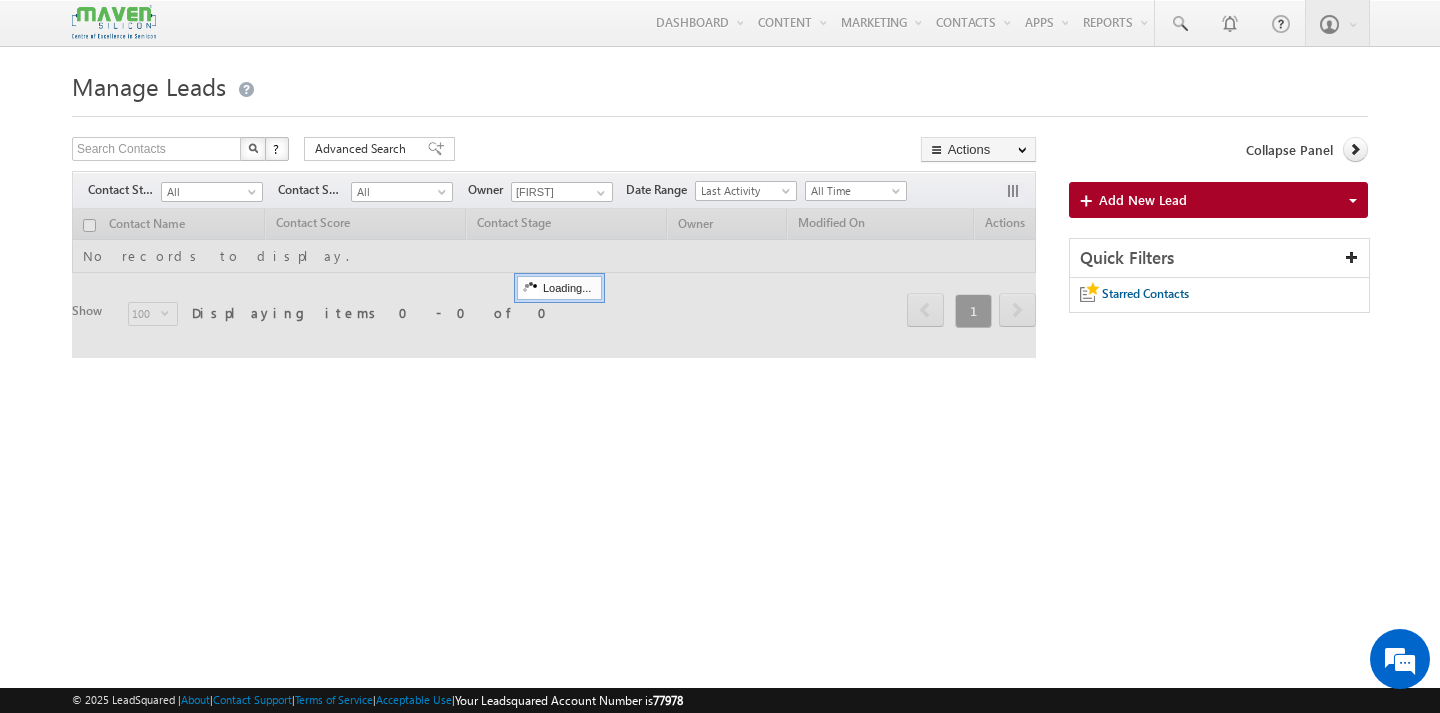 scroll, scrollTop: 0, scrollLeft: 0, axis: both 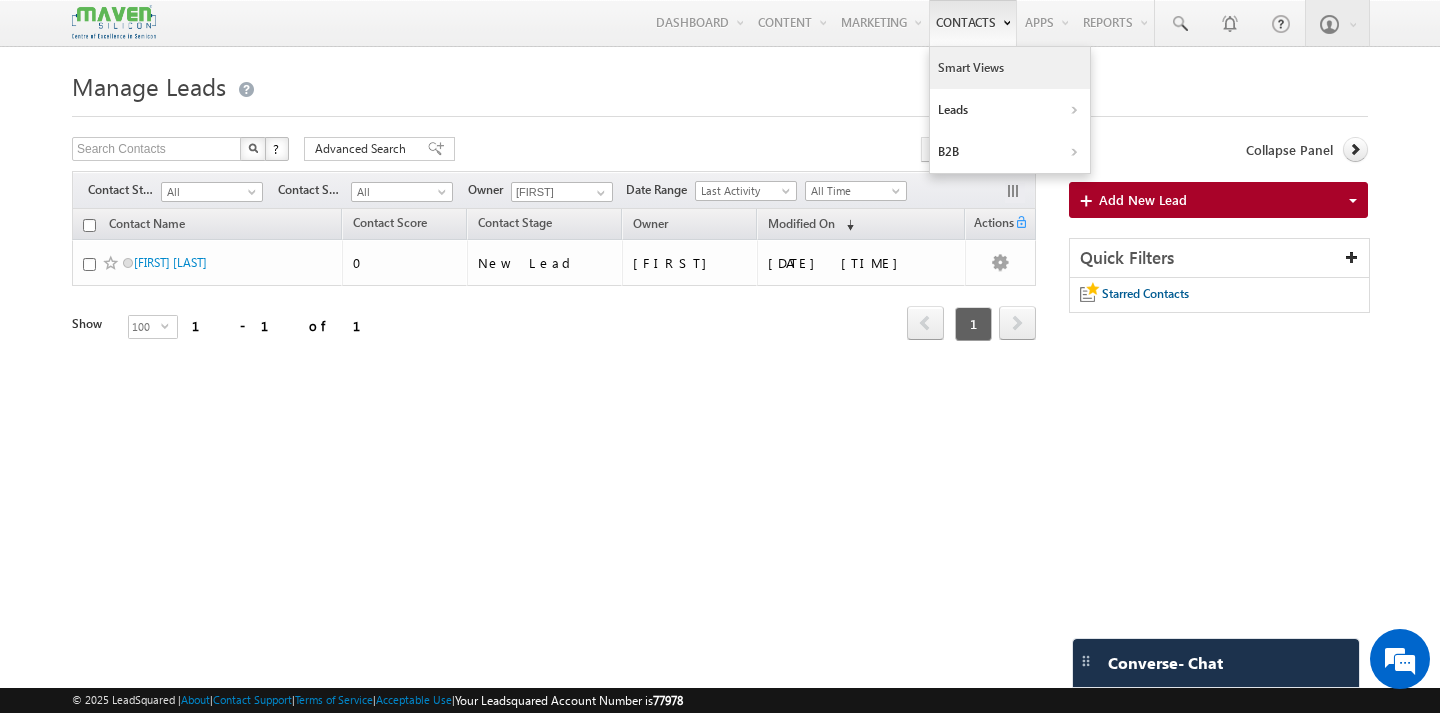 click on "Smart Views" at bounding box center [1010, 68] 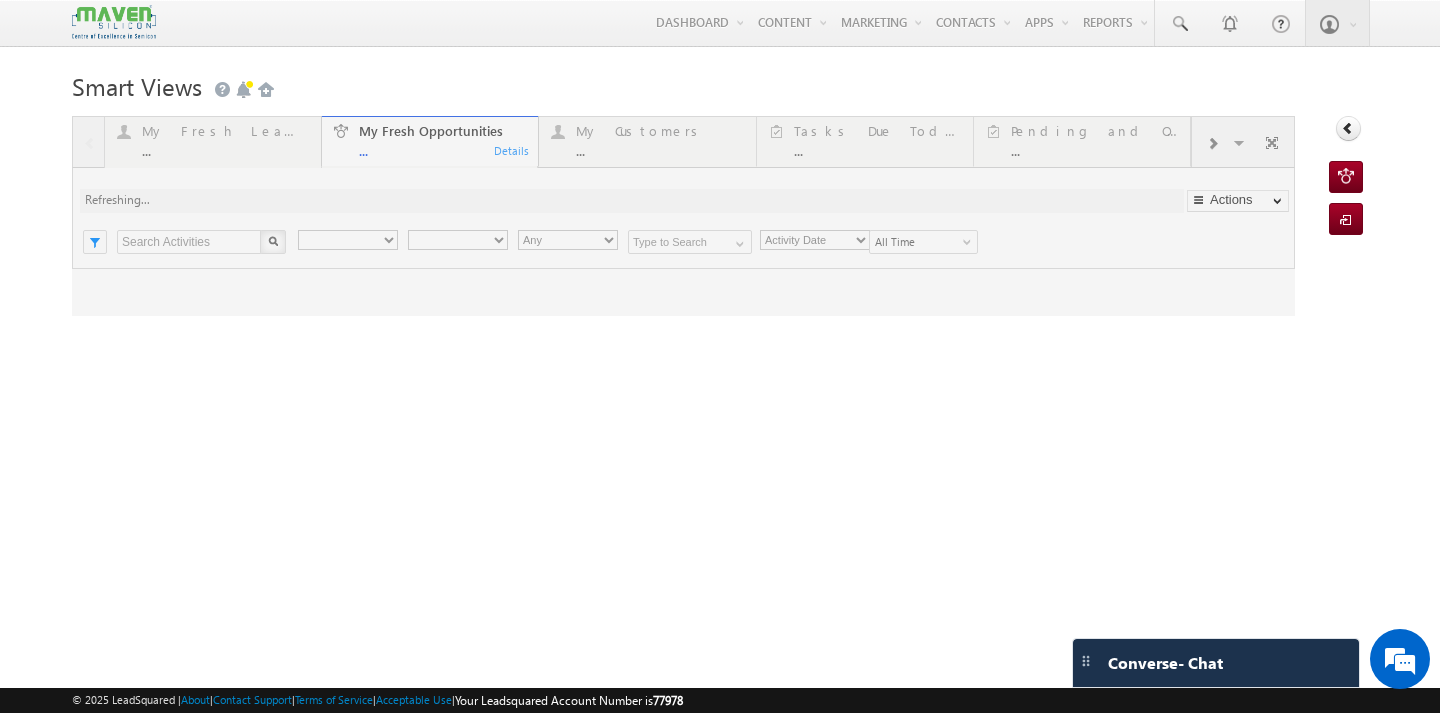 scroll, scrollTop: 0, scrollLeft: 0, axis: both 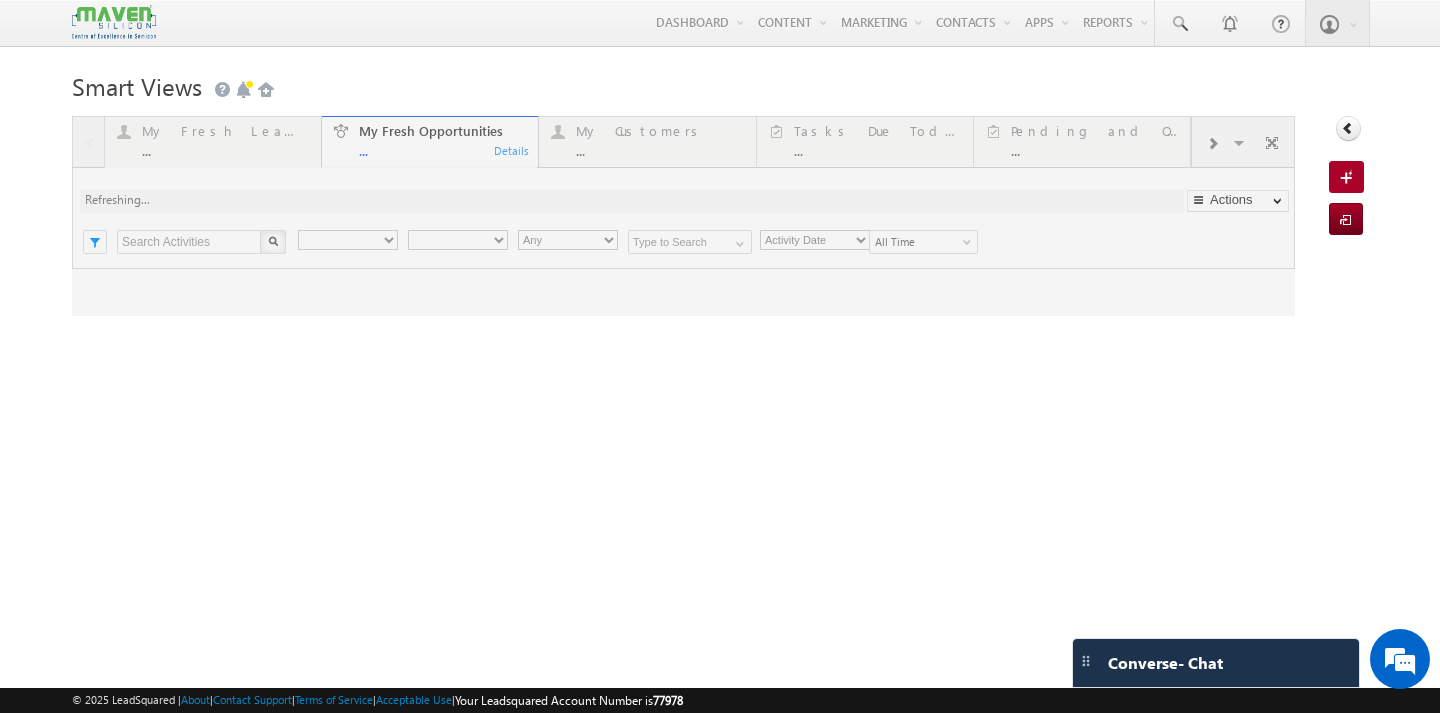 type on "Current User" 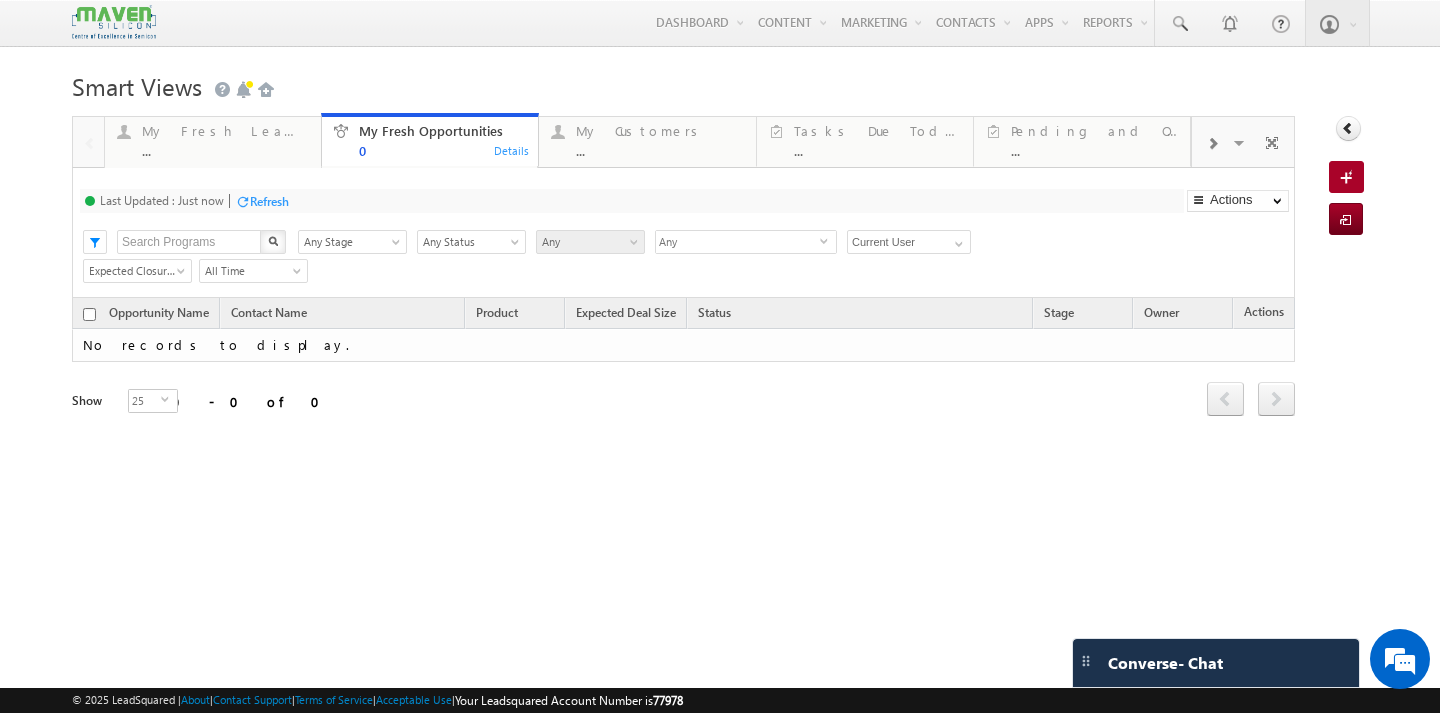 scroll, scrollTop: 0, scrollLeft: 0, axis: both 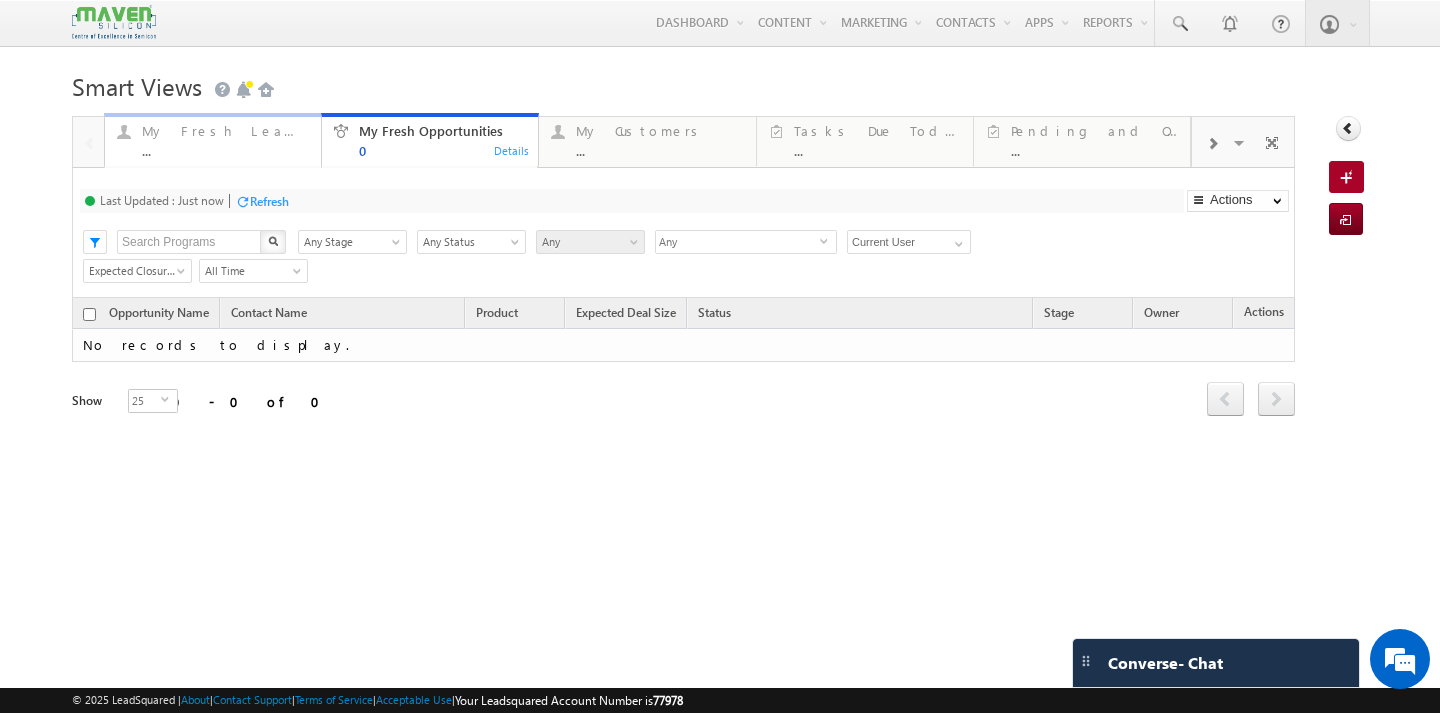 click on "..." at bounding box center (225, 150) 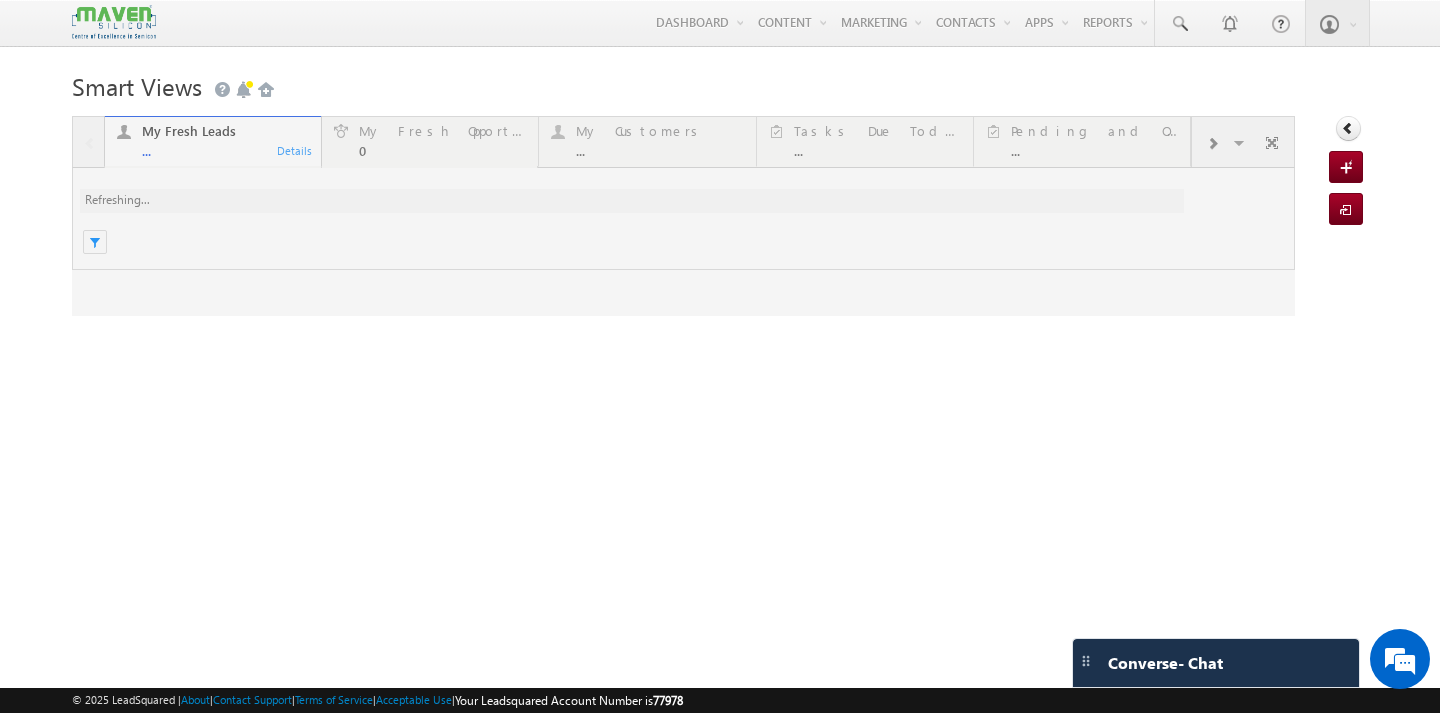 scroll, scrollTop: 0, scrollLeft: 0, axis: both 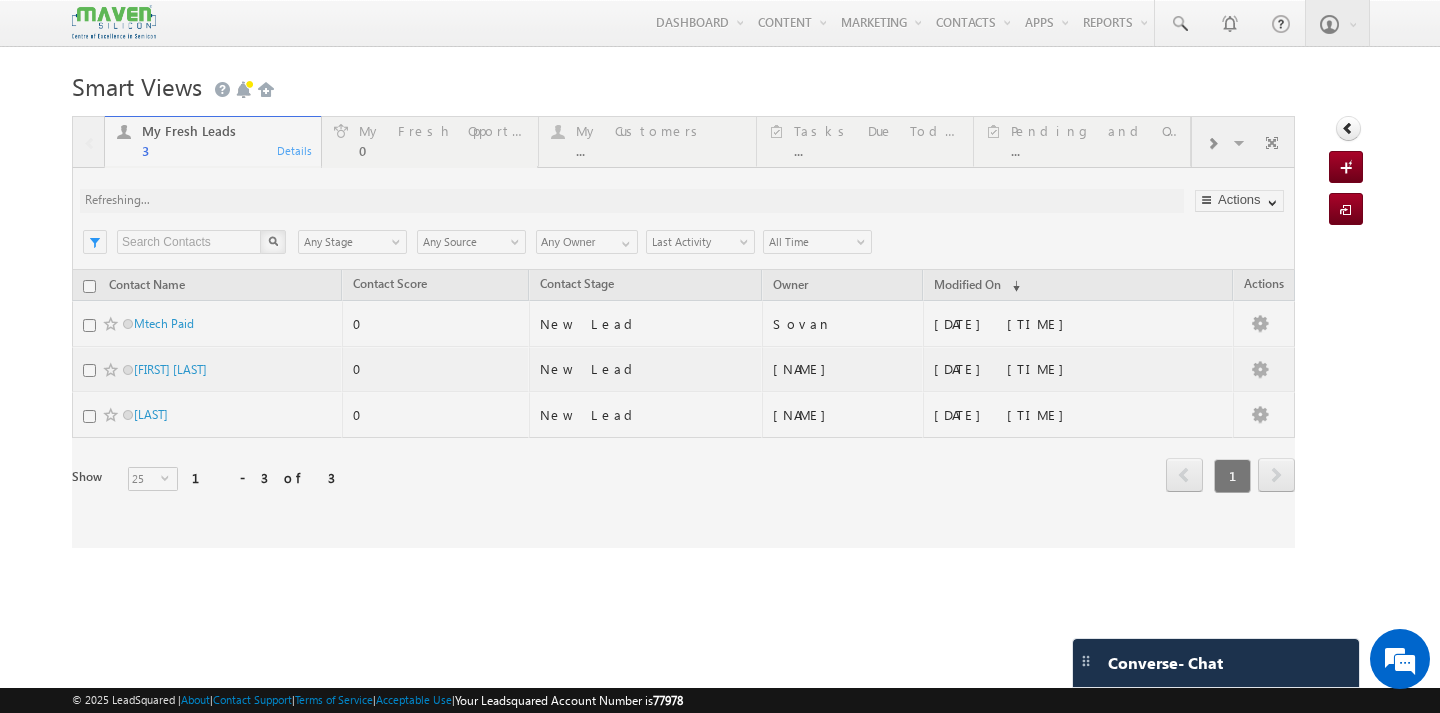 click at bounding box center [683, 332] 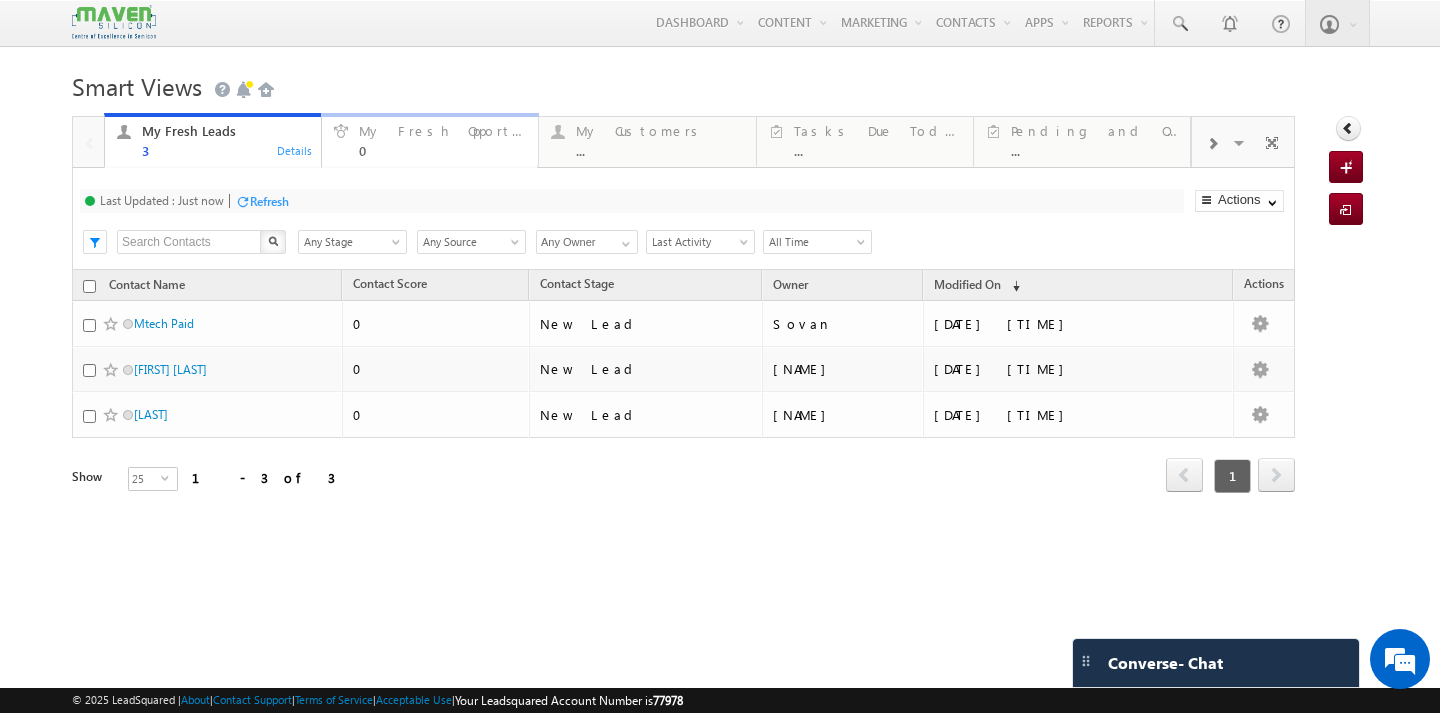 click on "0" at bounding box center (442, 150) 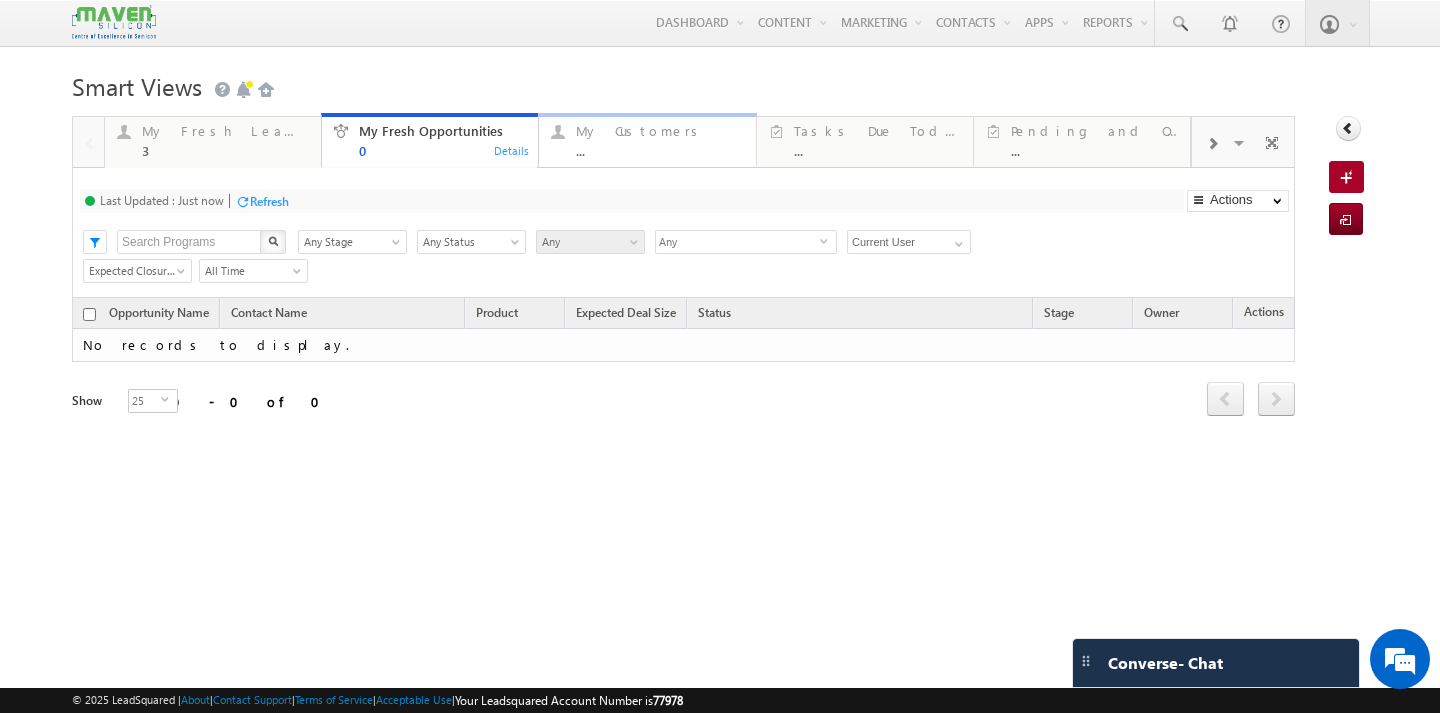 click on "..." at bounding box center (659, 150) 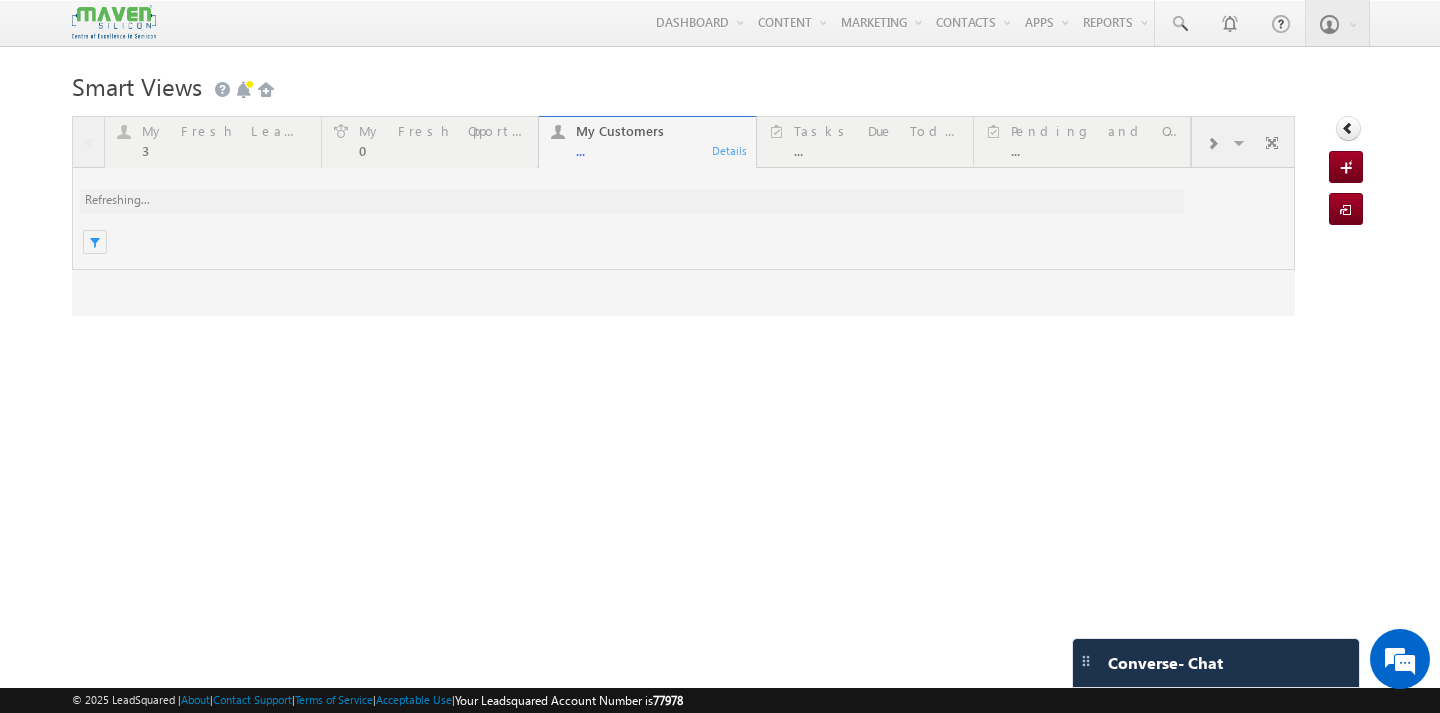 scroll, scrollTop: 0, scrollLeft: 0, axis: both 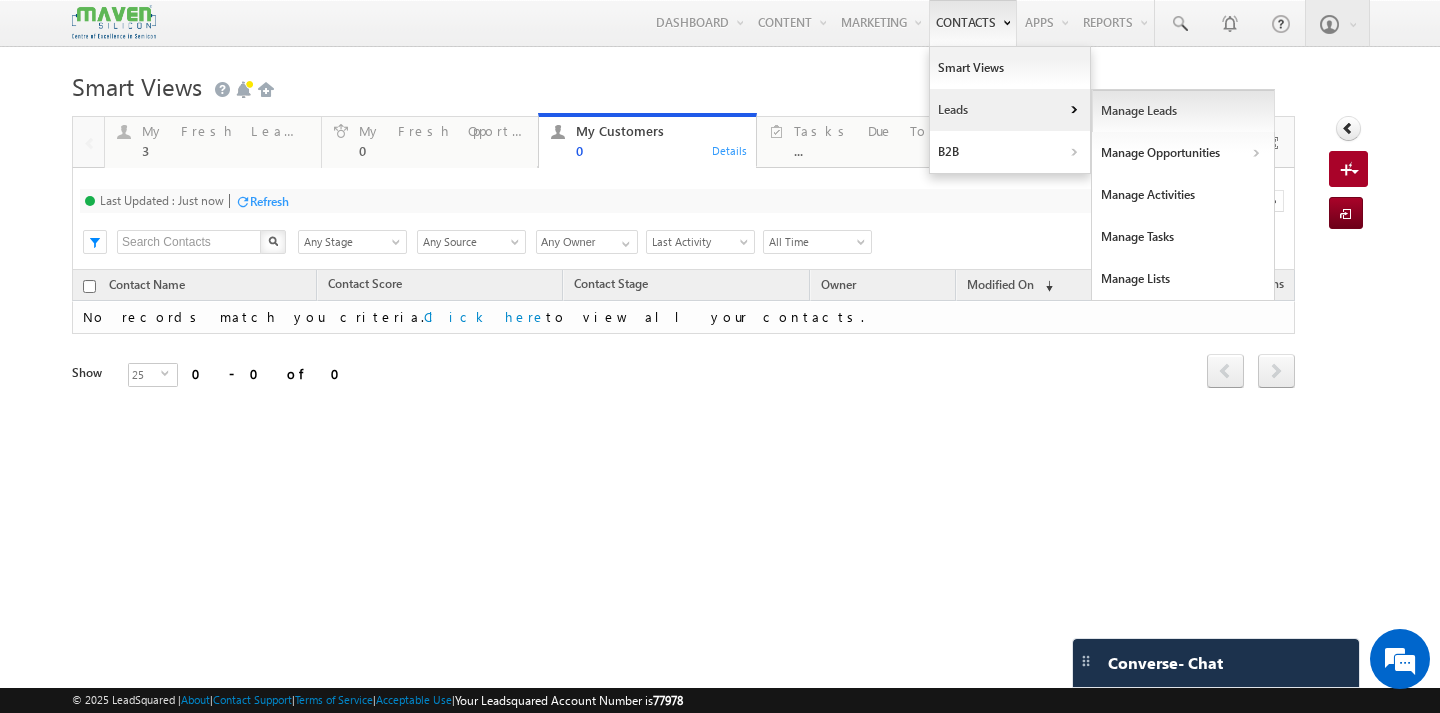 click on "Manage Leads" at bounding box center (1183, 111) 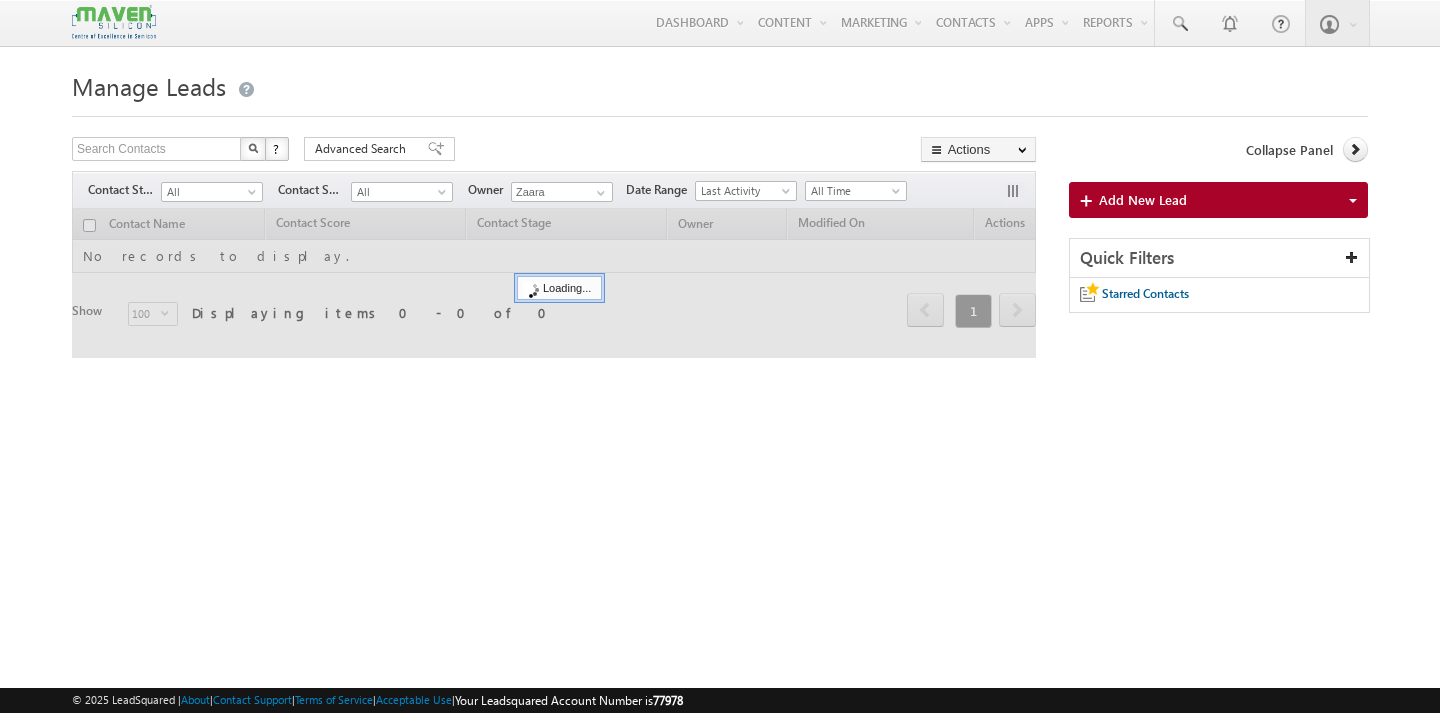 scroll, scrollTop: 0, scrollLeft: 0, axis: both 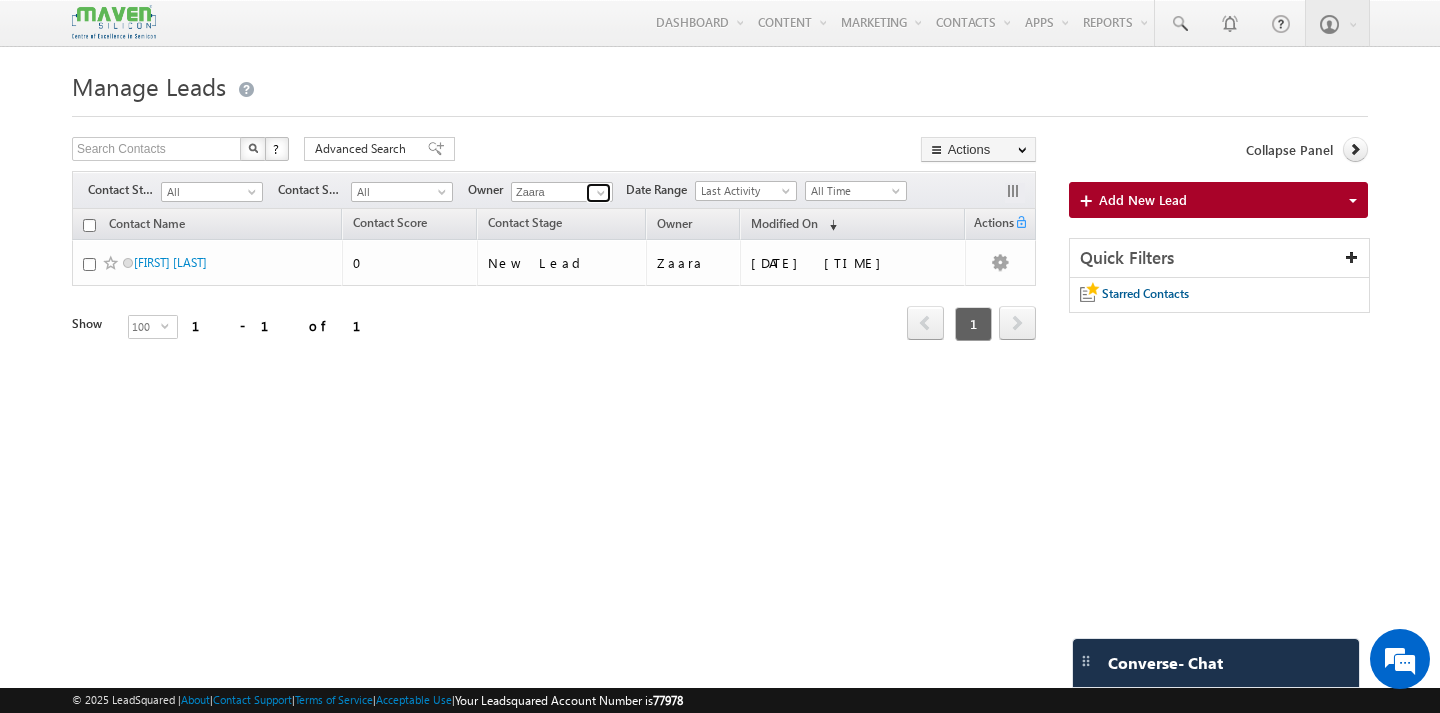 click at bounding box center (601, 193) 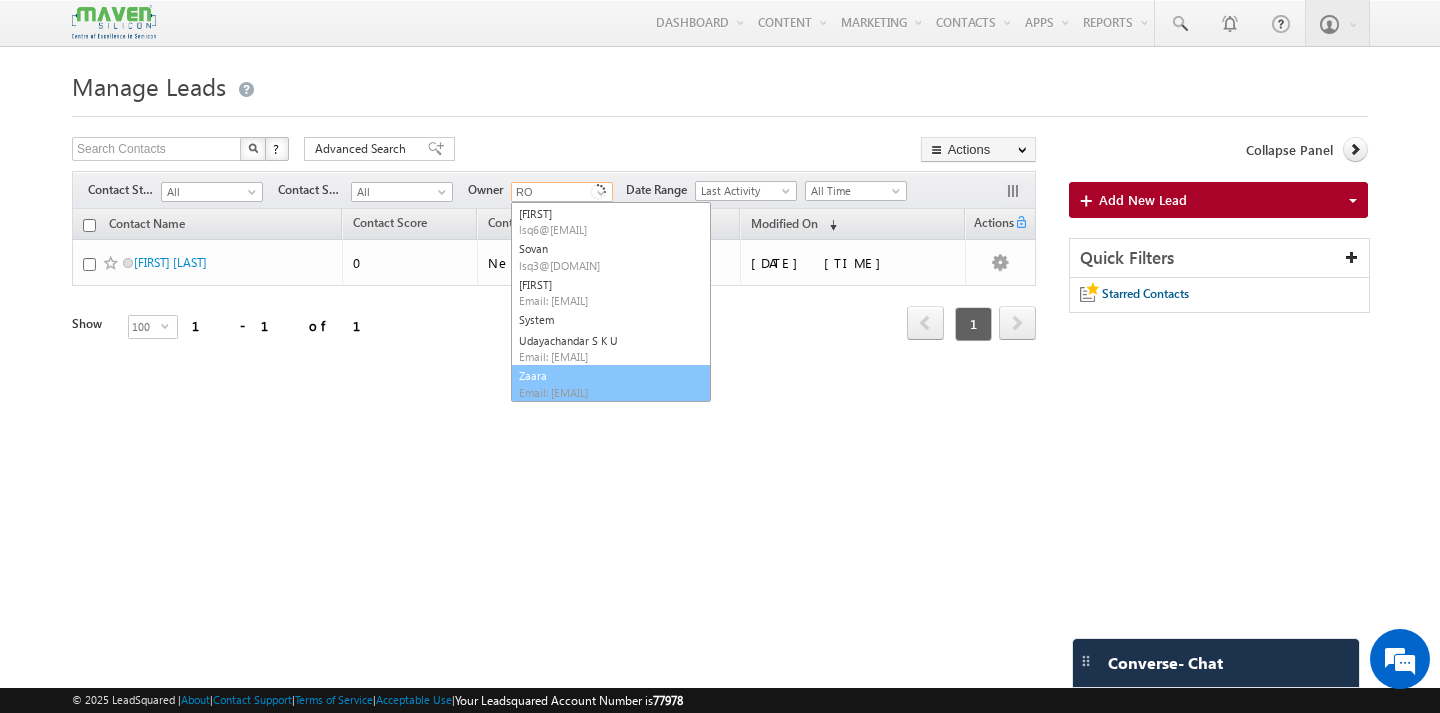 scroll, scrollTop: 0, scrollLeft: 0, axis: both 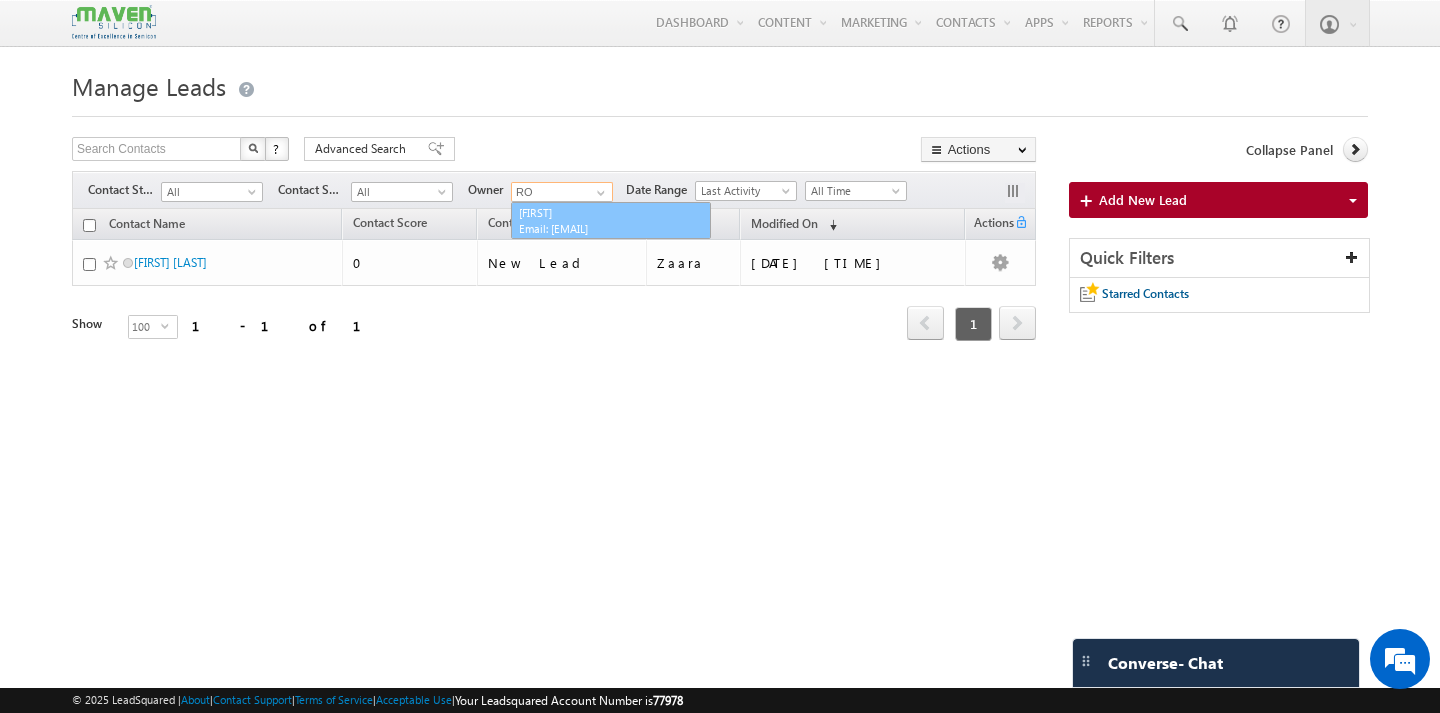 click on "Rohan   lsq7@maven-silicon.com" at bounding box center [611, 221] 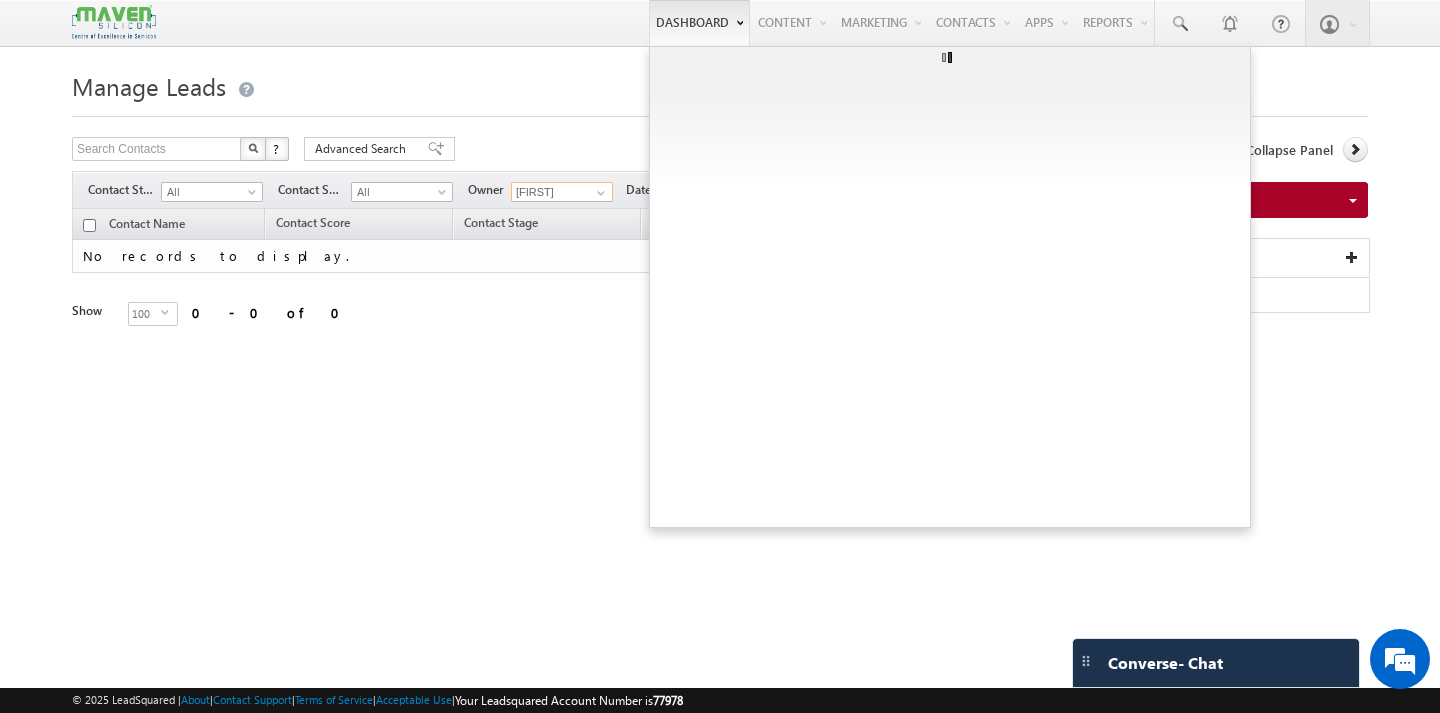 scroll, scrollTop: 0, scrollLeft: 0, axis: both 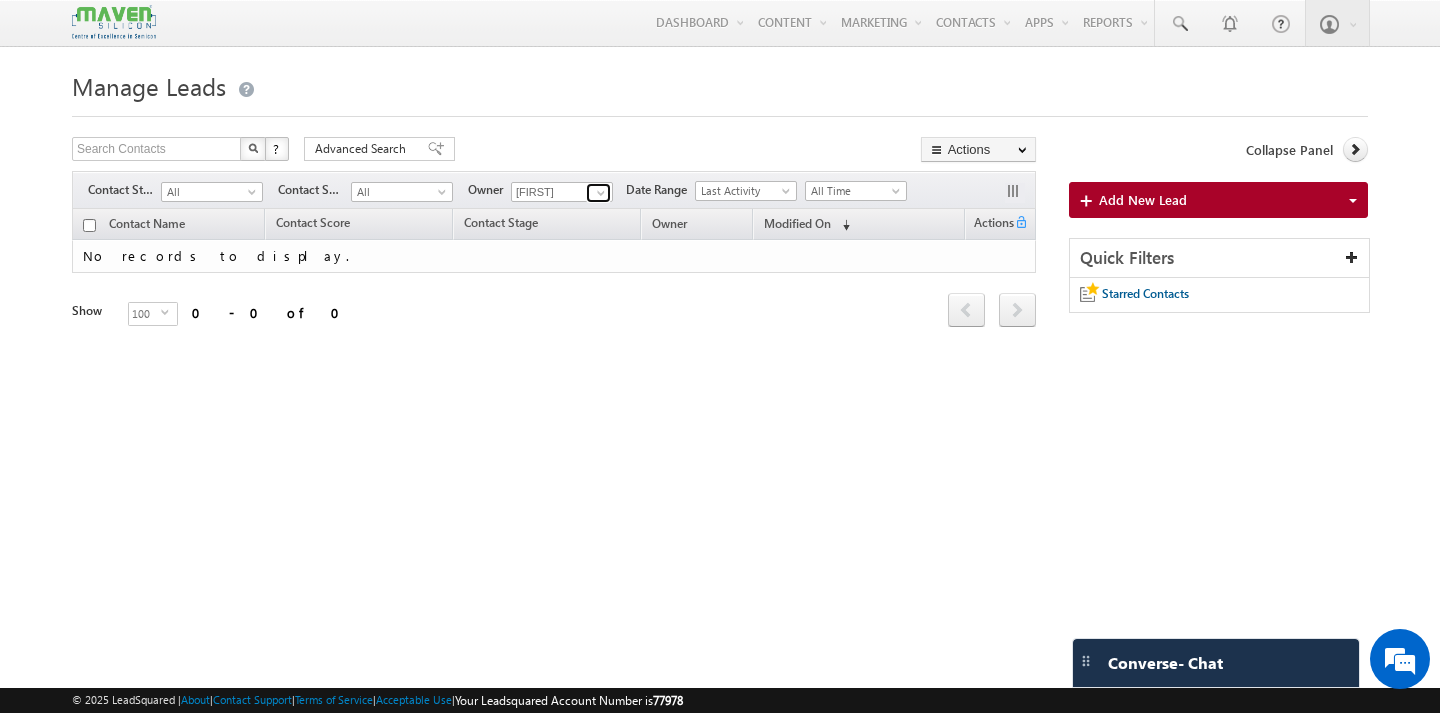 click at bounding box center [601, 193] 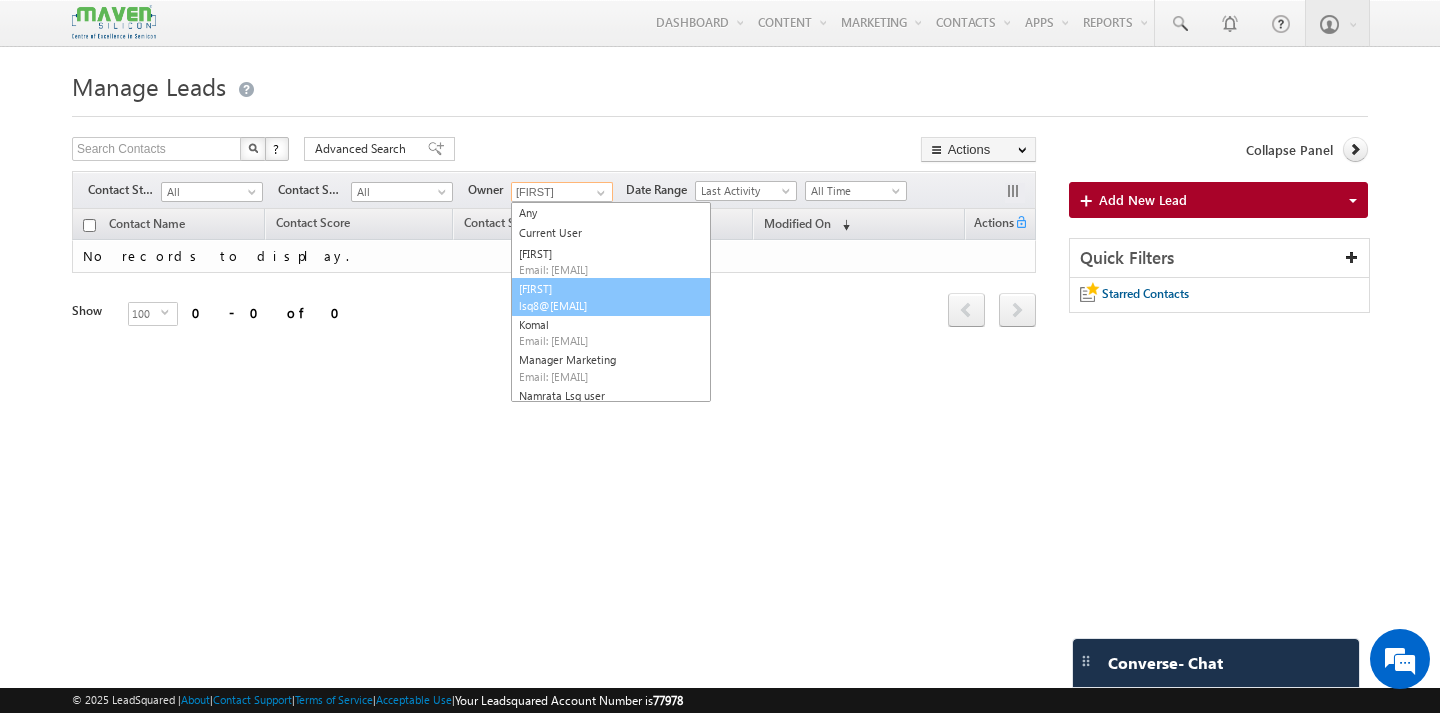 click on "[FIRST]   [EMAIL]" at bounding box center (611, 297) 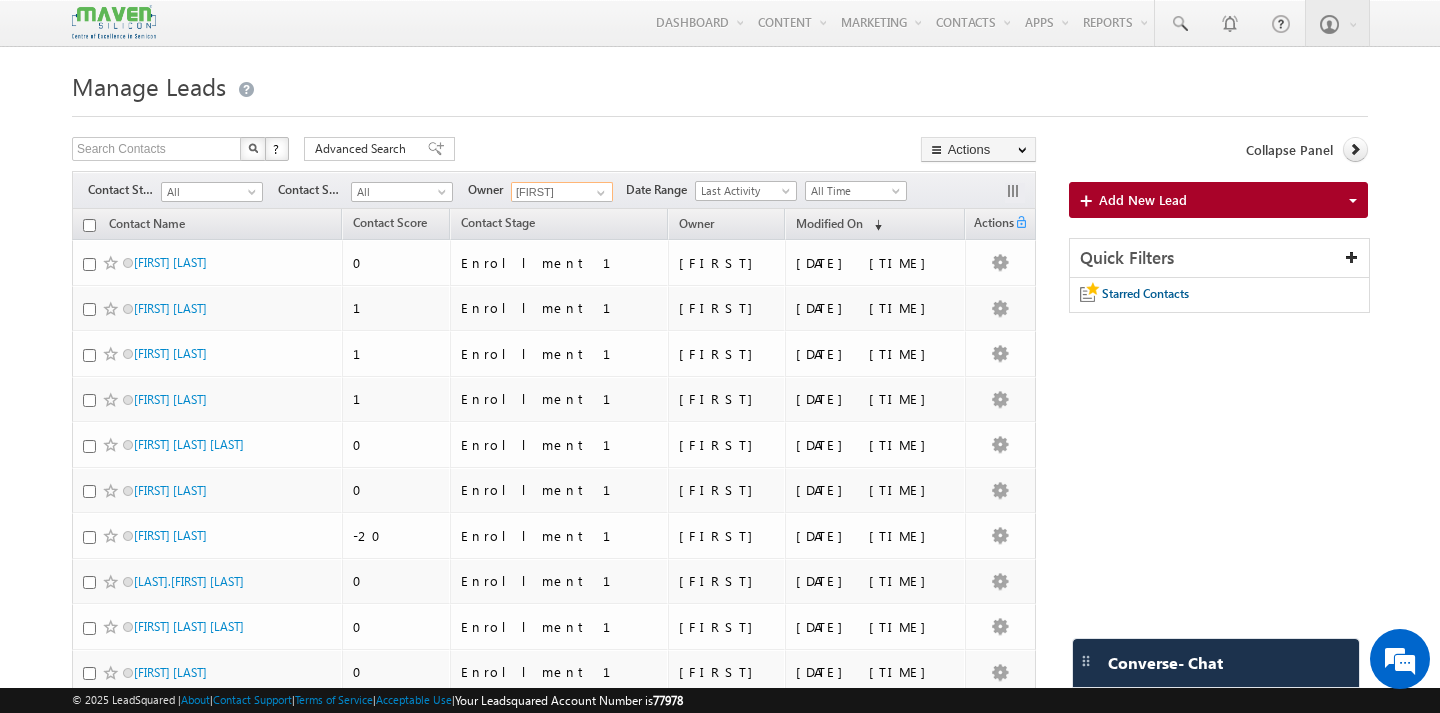 click at bounding box center (89, 225) 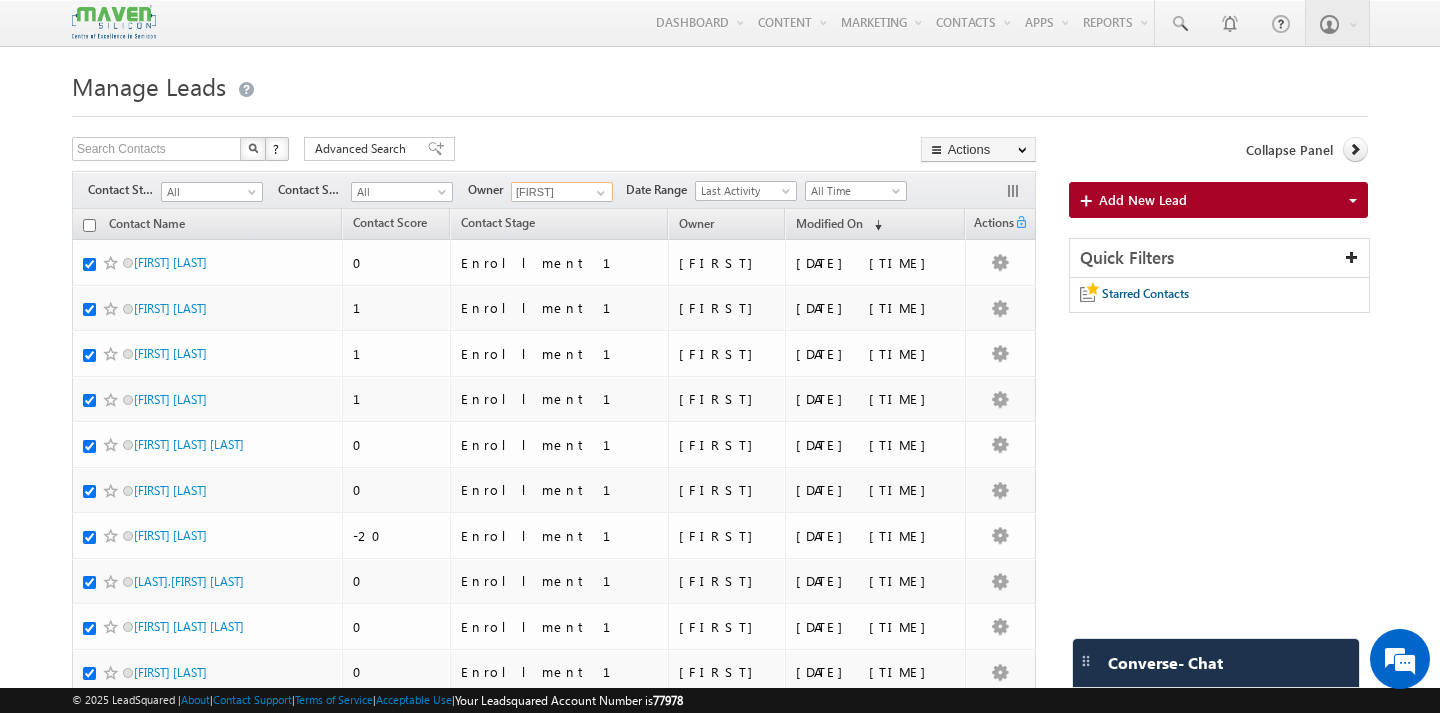checkbox on "true" 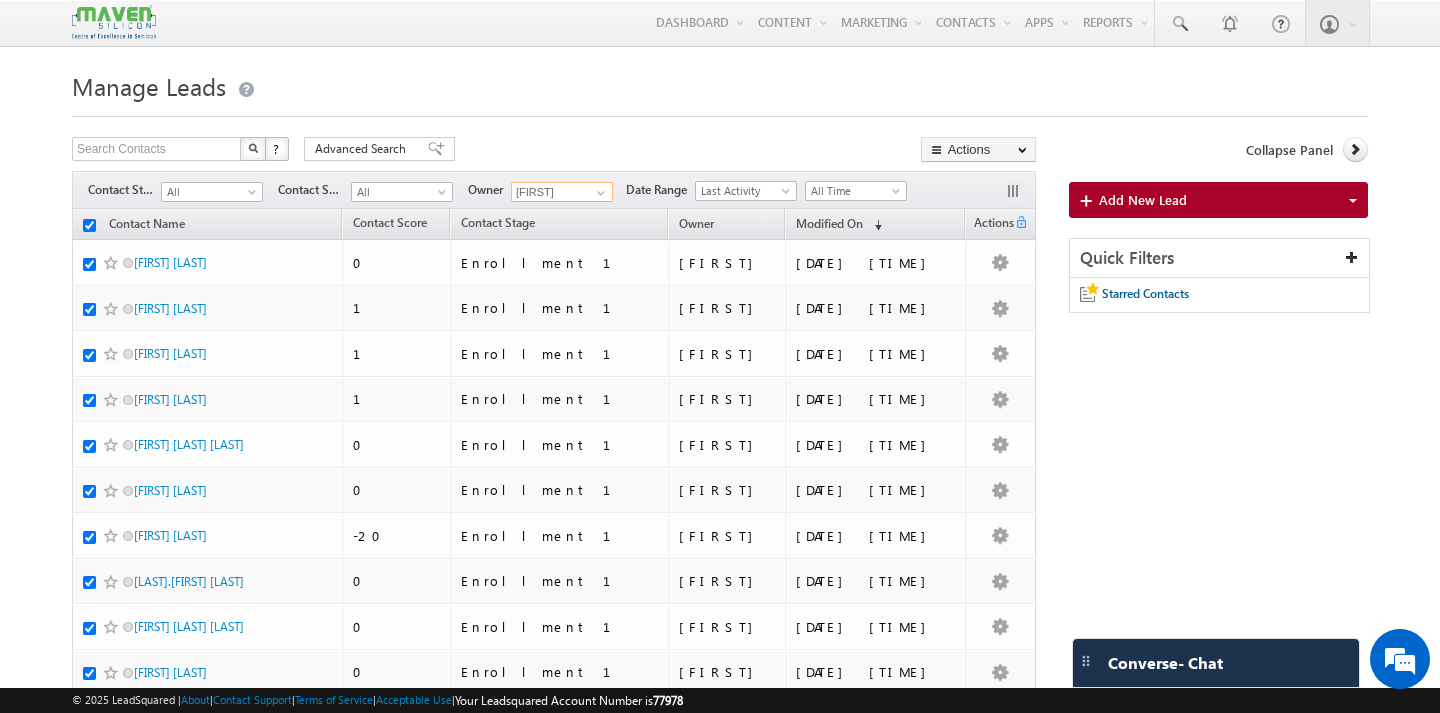 checkbox on "true" 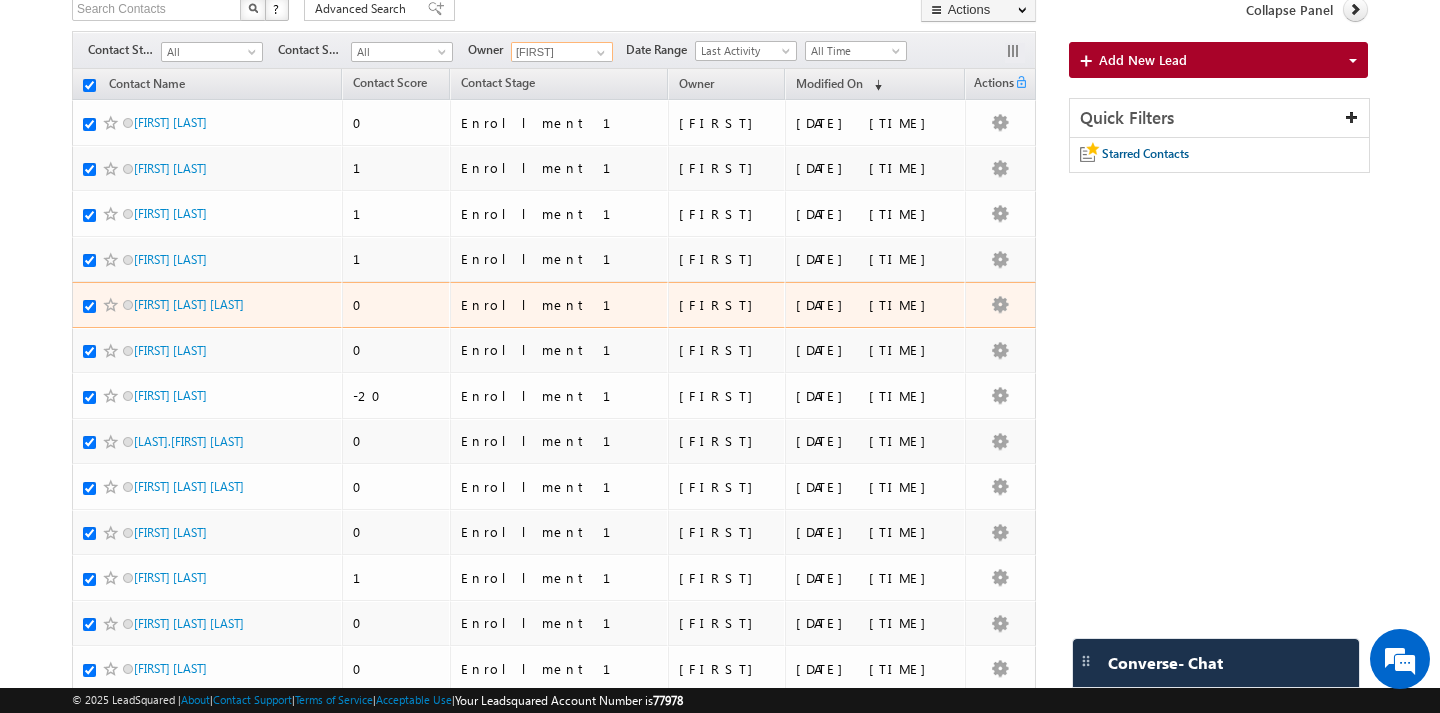 scroll, scrollTop: 0, scrollLeft: 0, axis: both 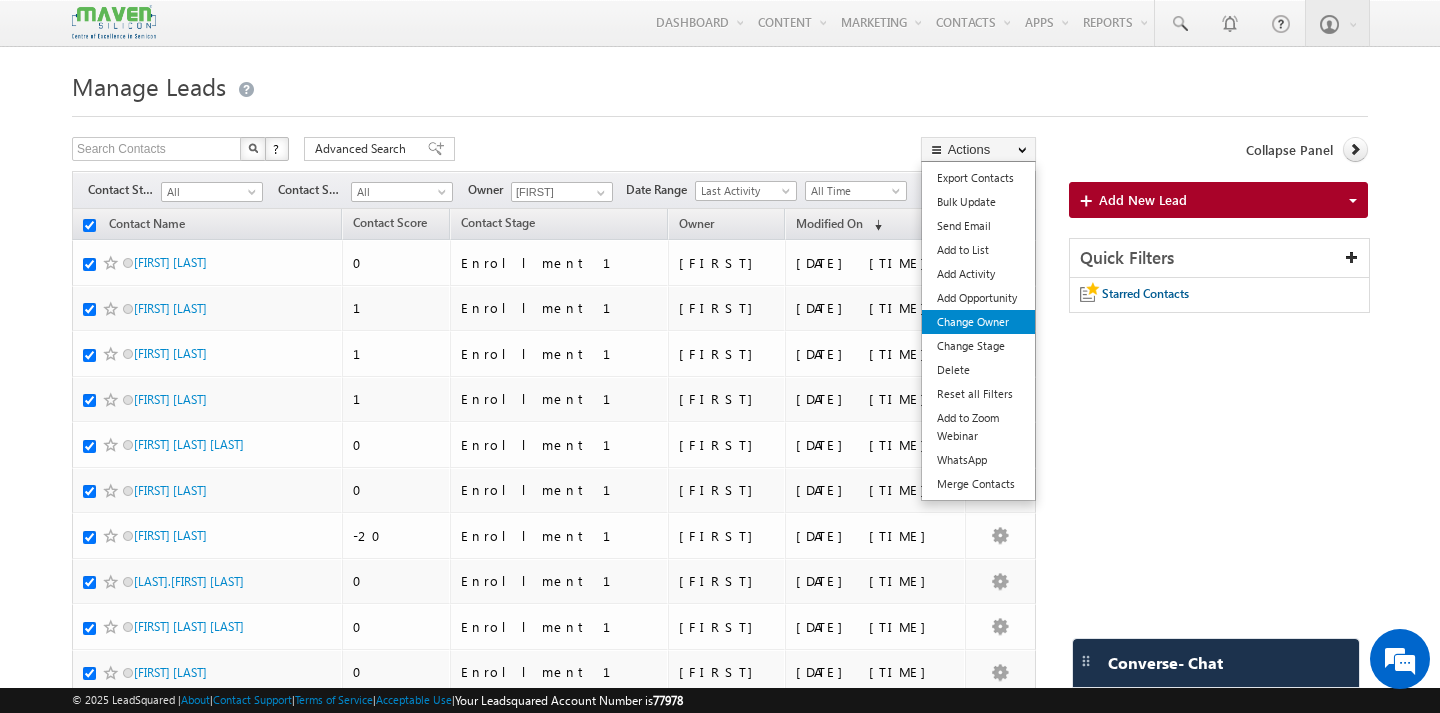 click on "Change Owner" at bounding box center [978, 322] 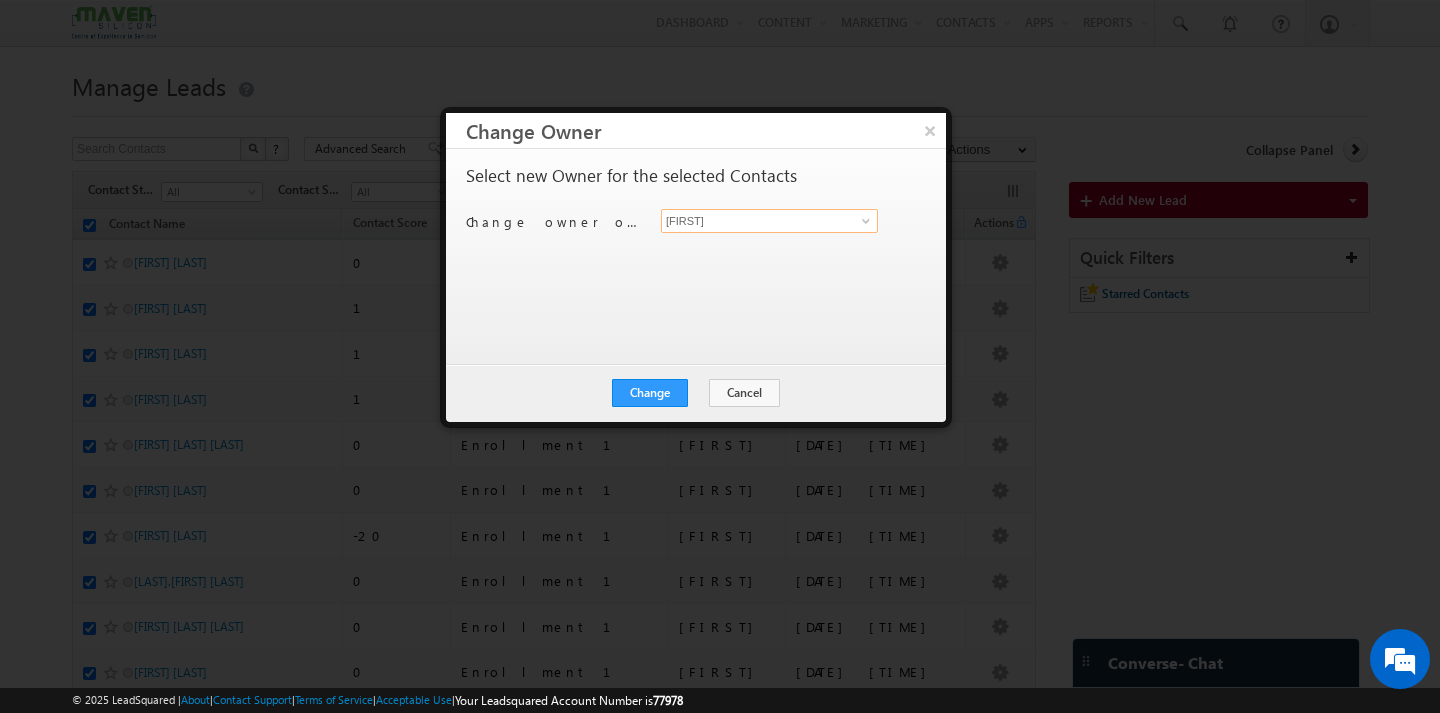 click on "[FIRST]" at bounding box center (769, 221) 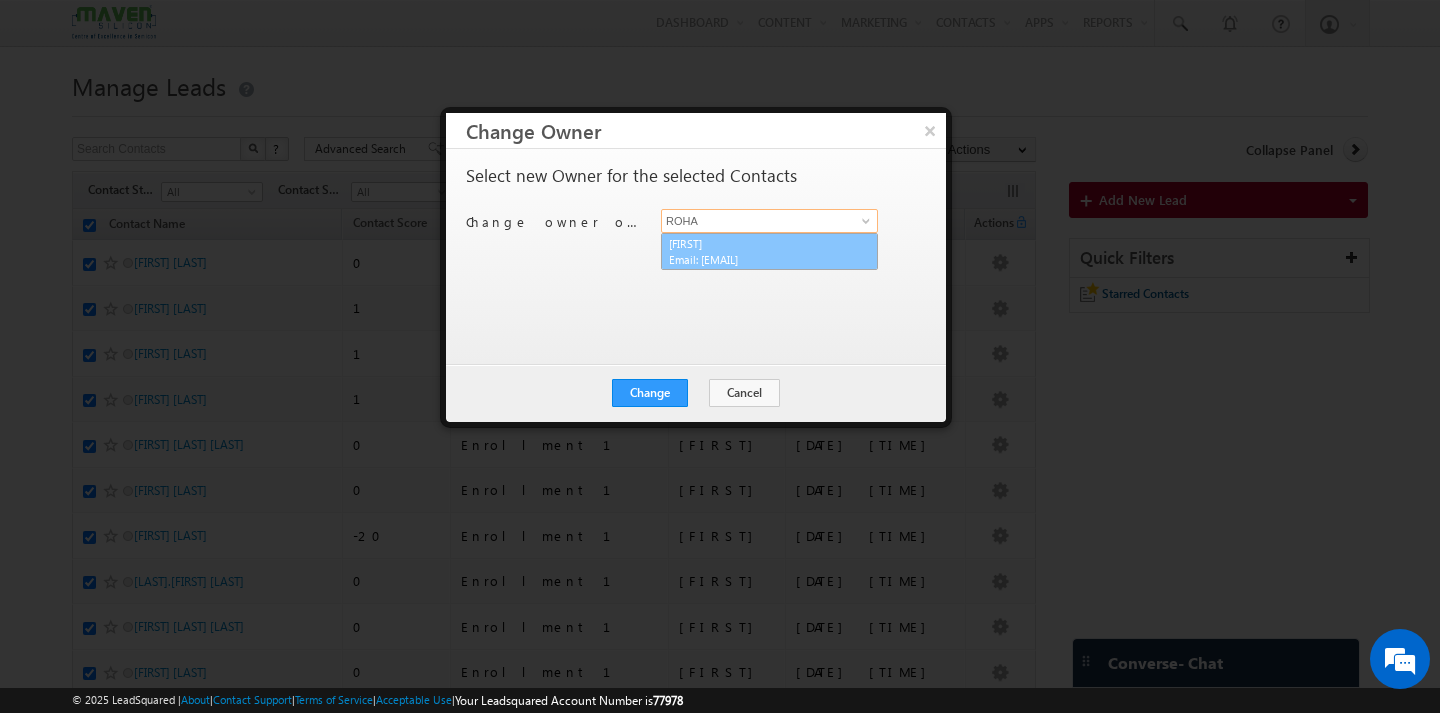 click on "lsq7@maven-silicon.com" at bounding box center (759, 259) 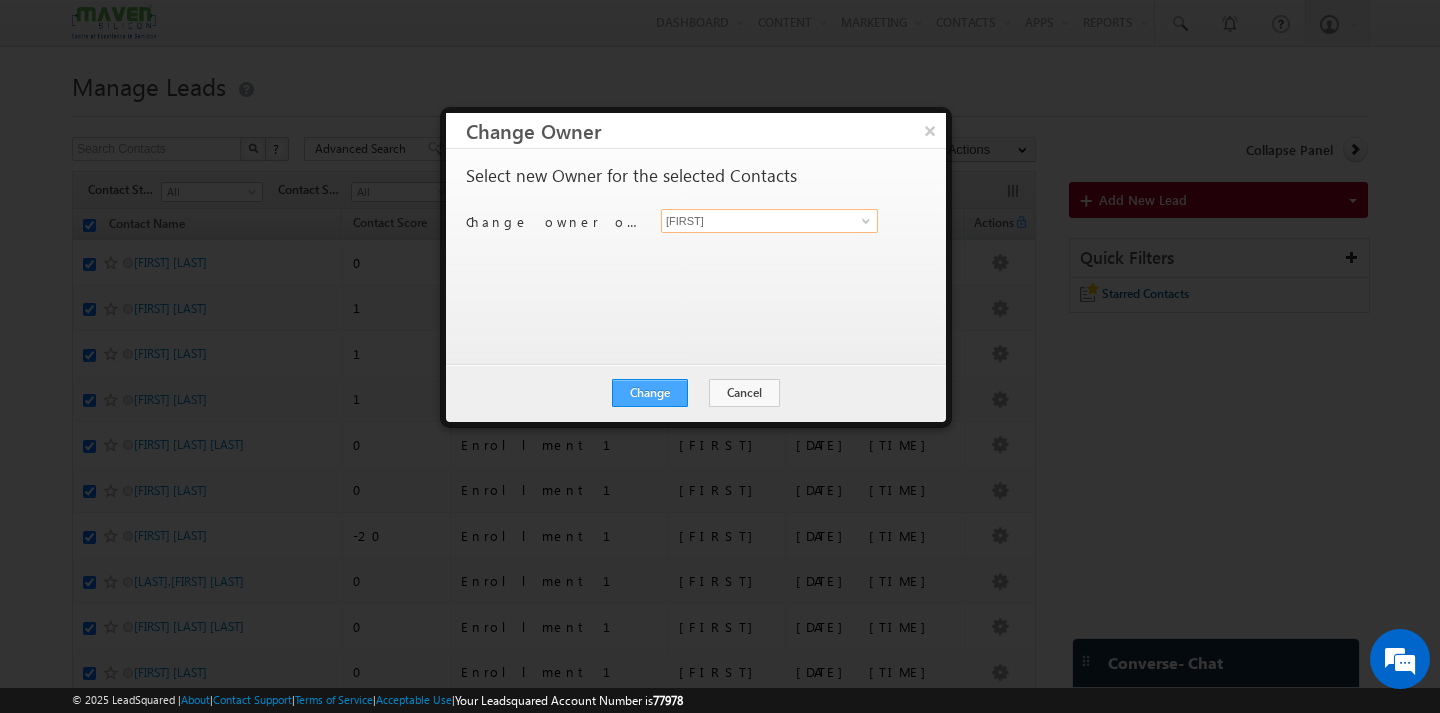 type on "Rohan" 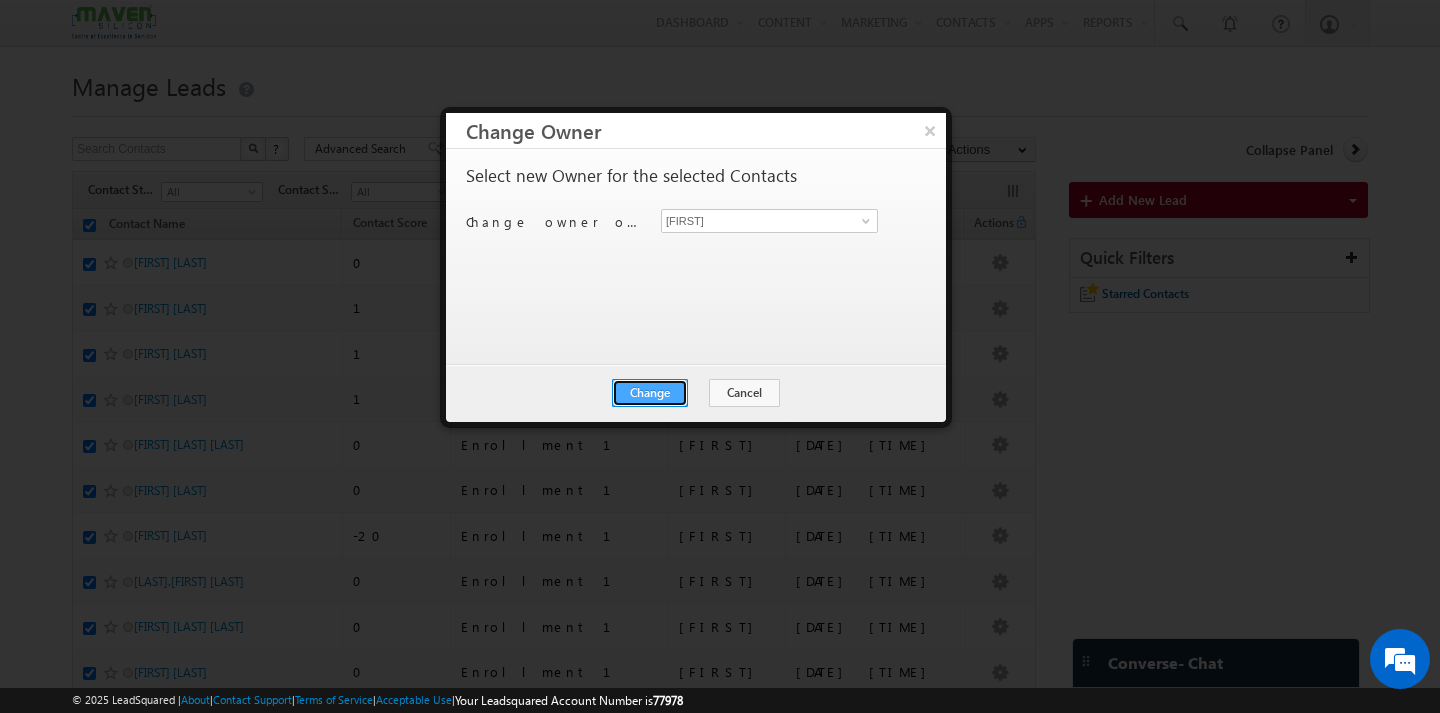 click on "Change" at bounding box center (650, 393) 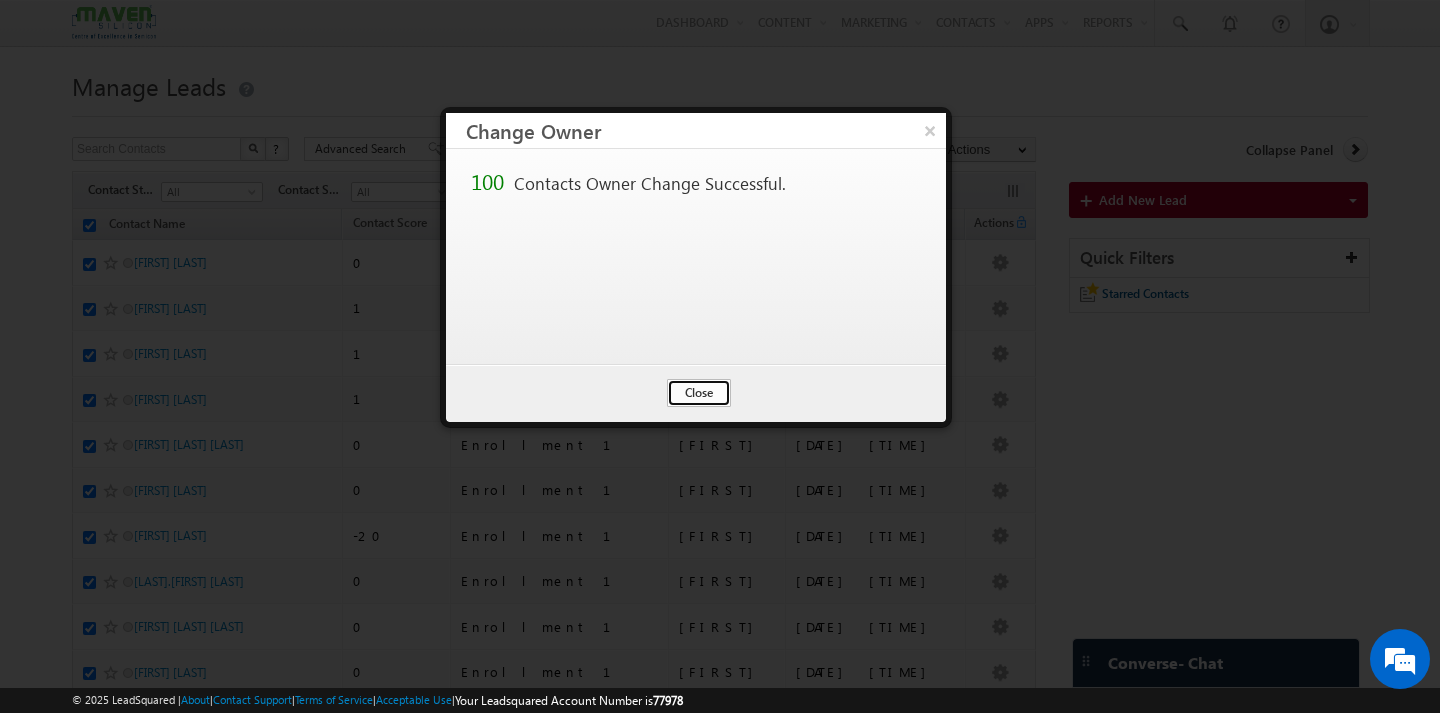 click on "Close" at bounding box center [699, 393] 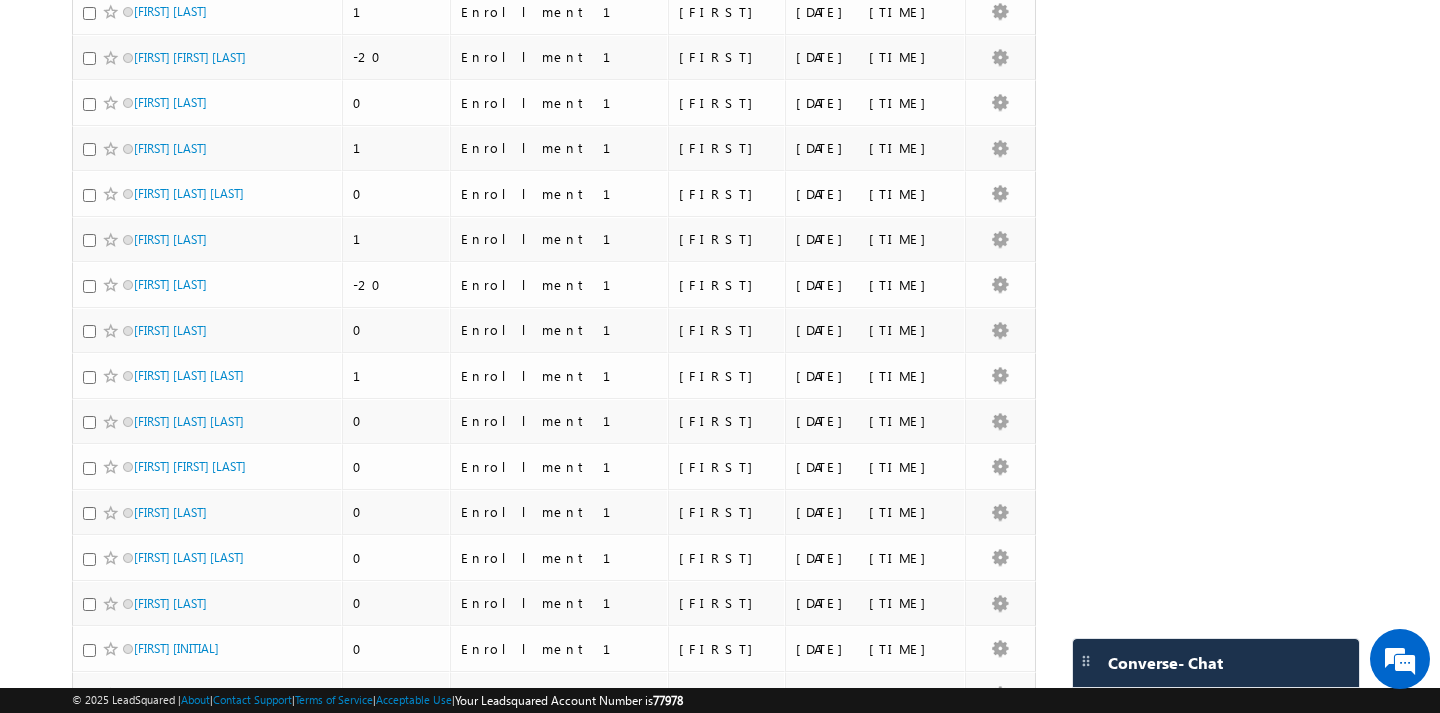scroll, scrollTop: 4279, scrollLeft: 0, axis: vertical 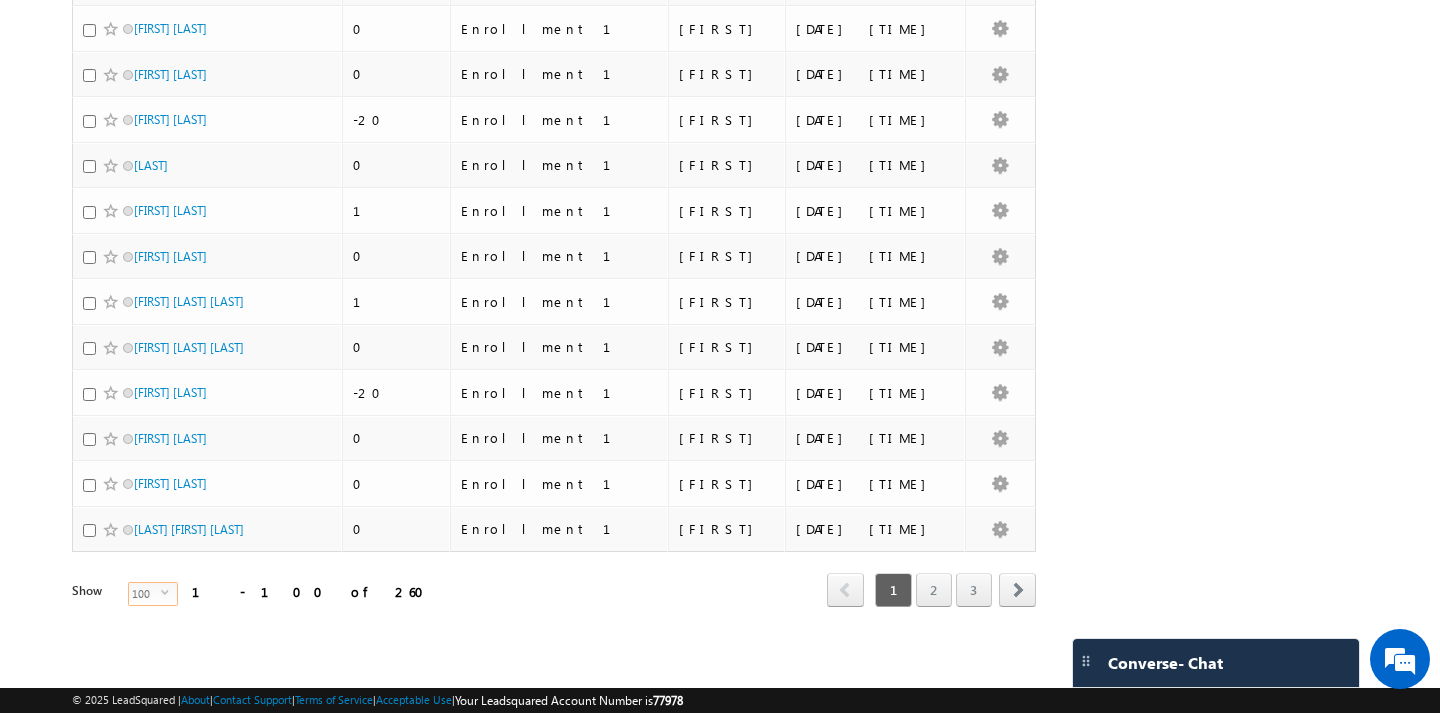 click on "select" at bounding box center (169, 592) 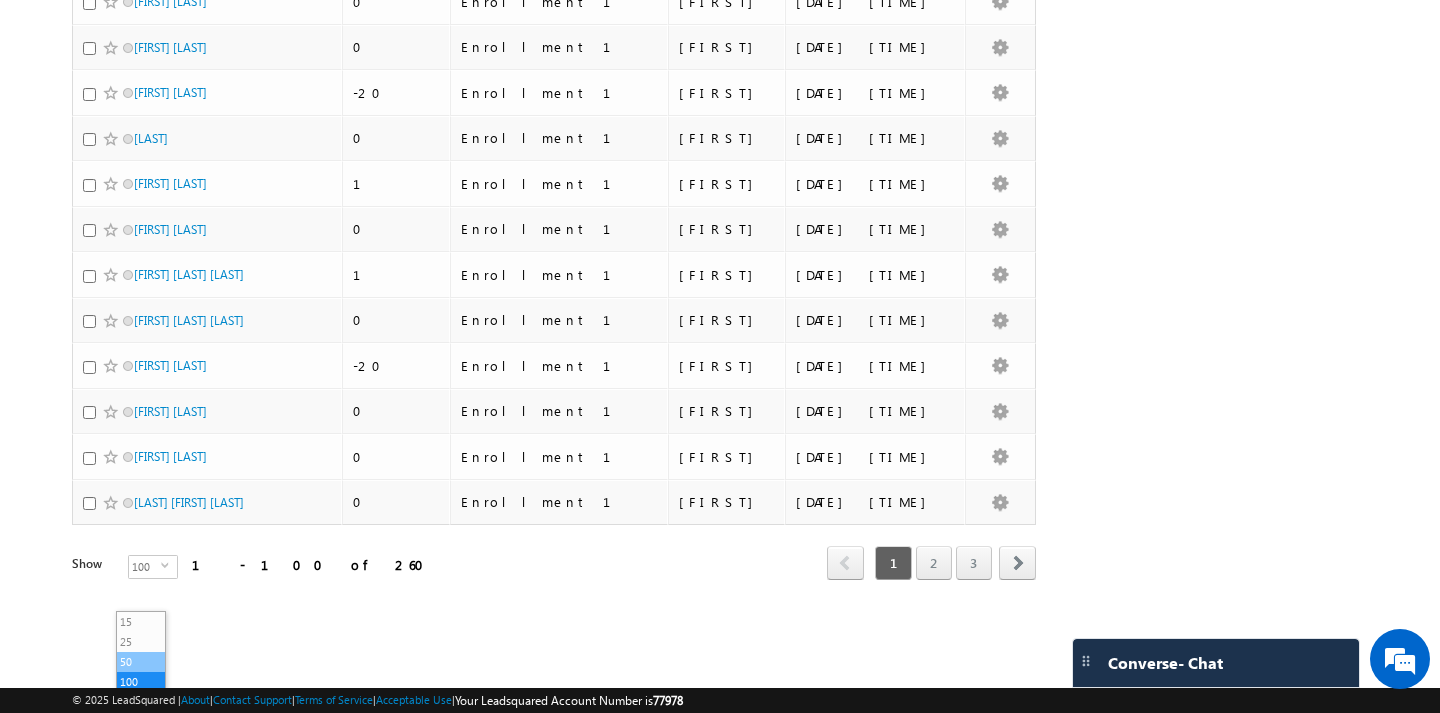 click on "50" at bounding box center (141, 662) 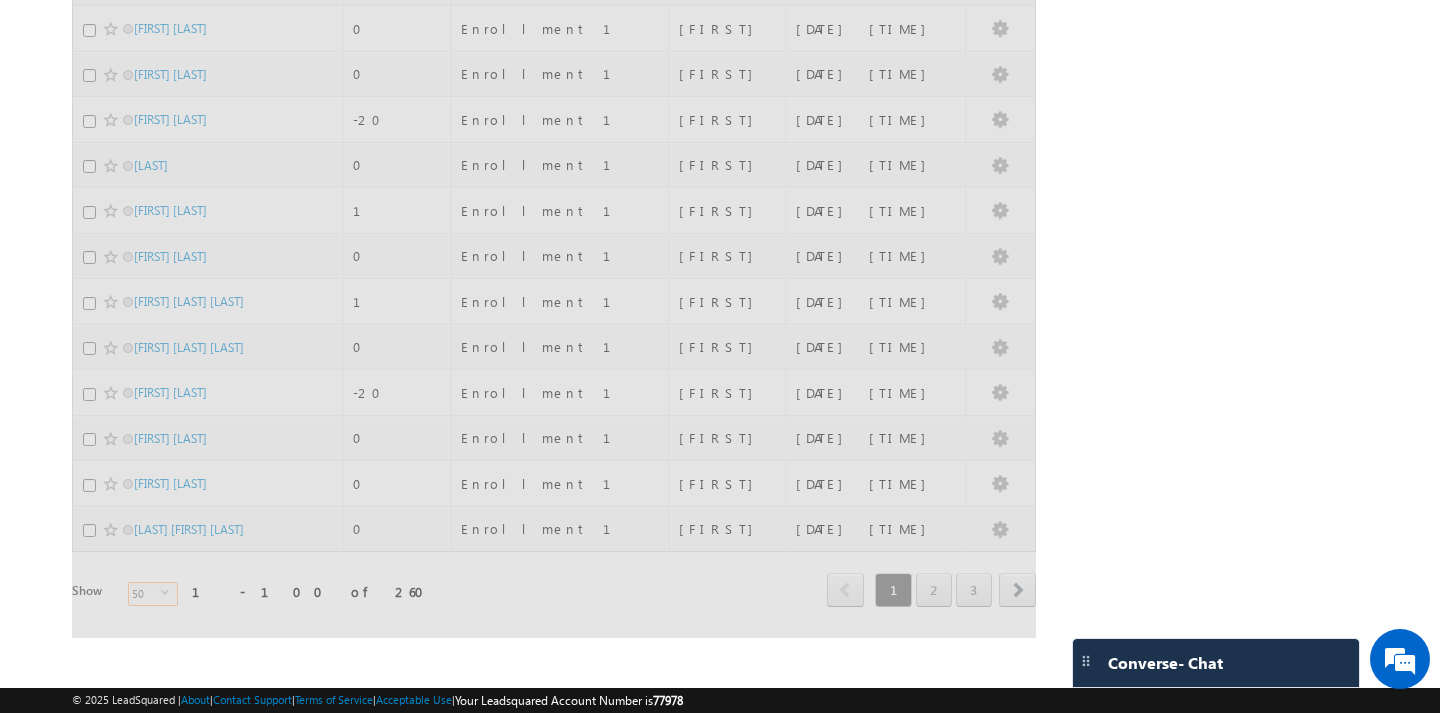 scroll, scrollTop: 1988, scrollLeft: 0, axis: vertical 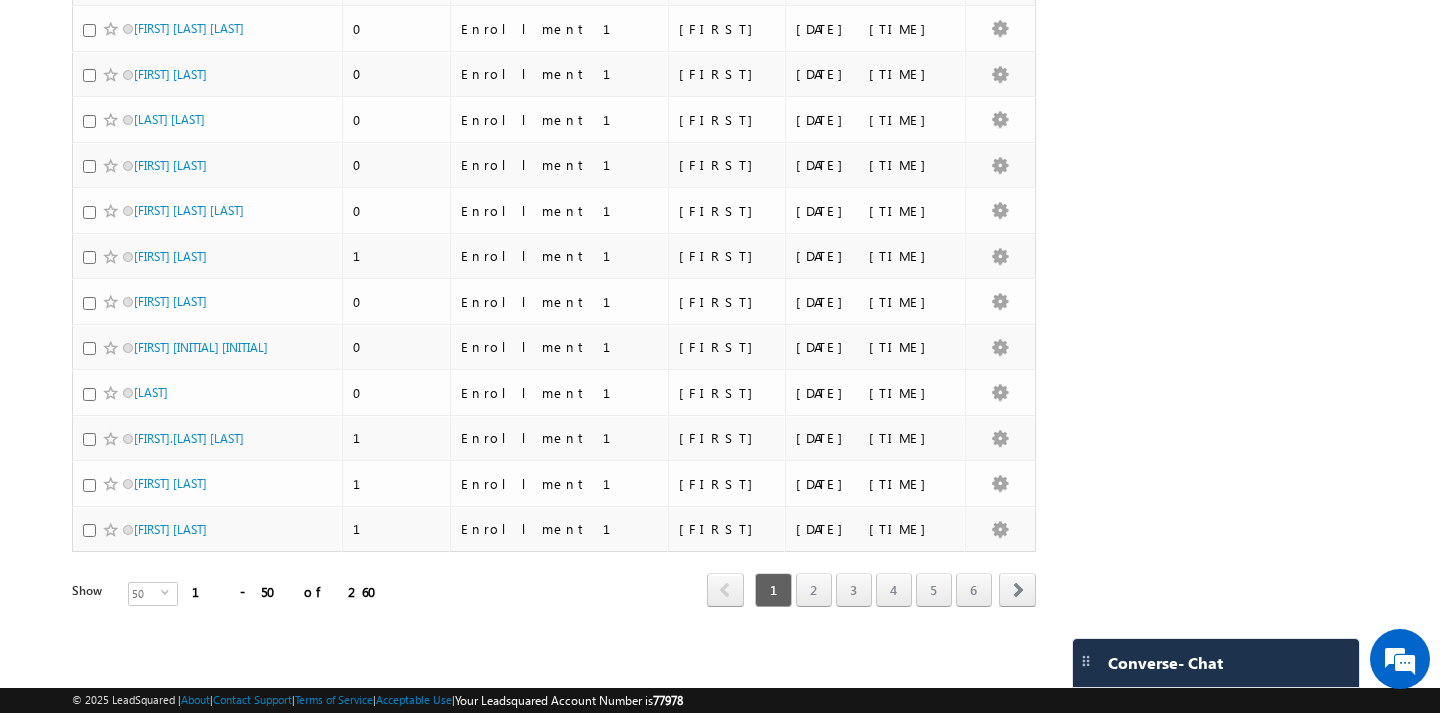 click on "Contact Name
Contact Score
Contact Stage
Owner
0" at bounding box center (554, -558) 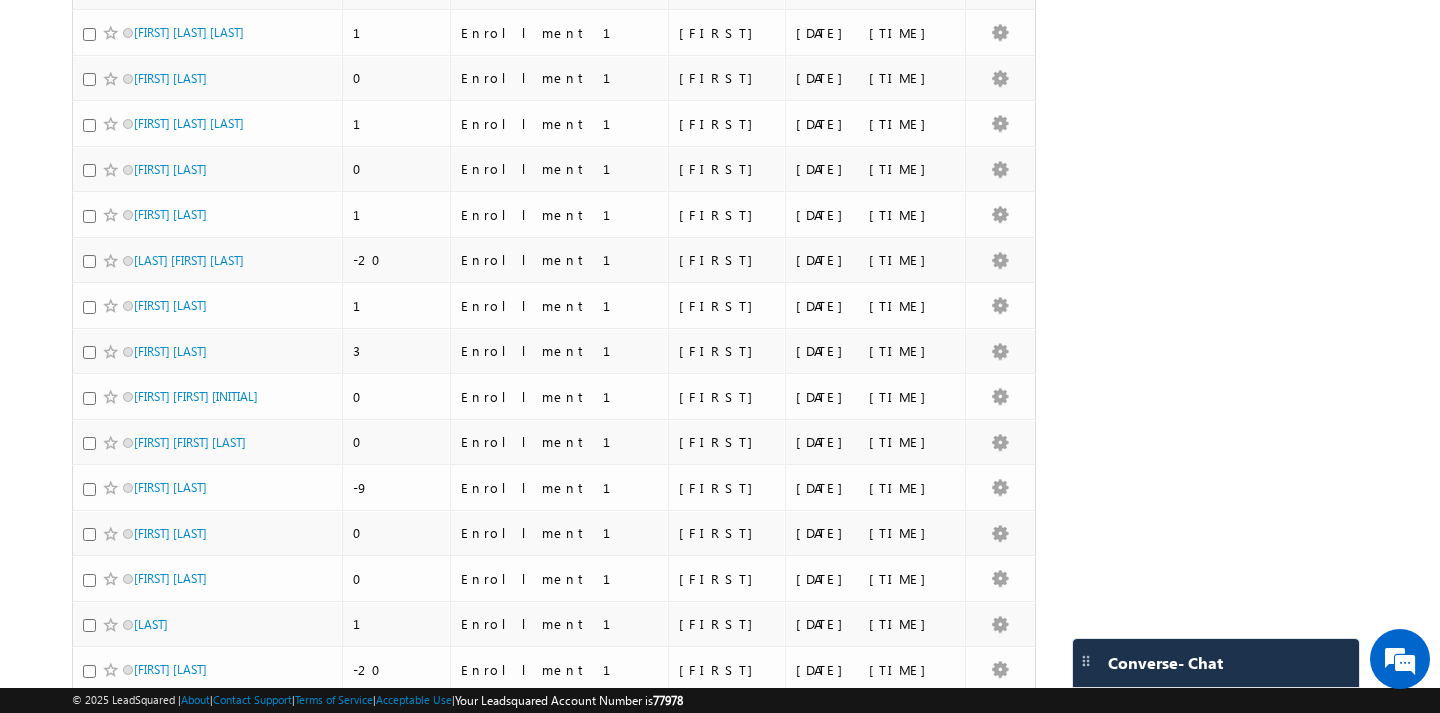scroll, scrollTop: 0, scrollLeft: 0, axis: both 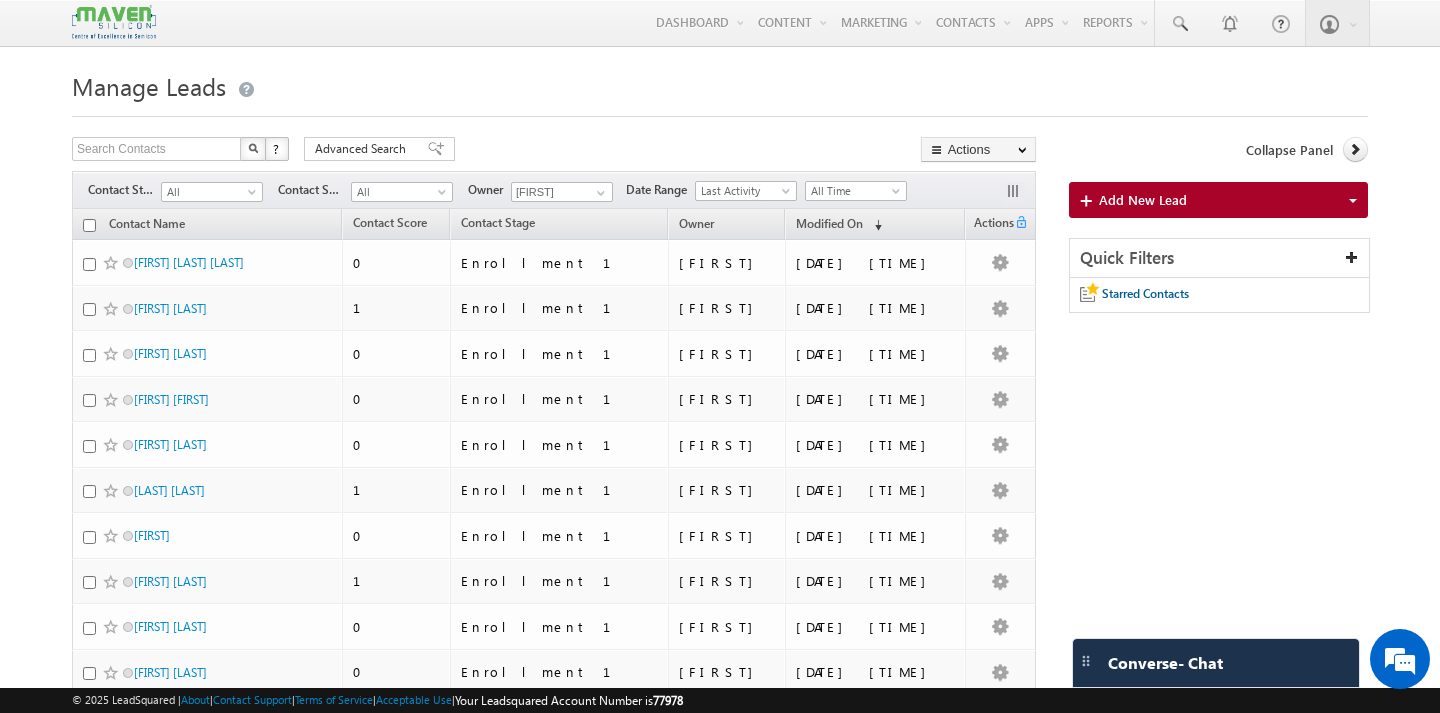 click at bounding box center (89, 225) 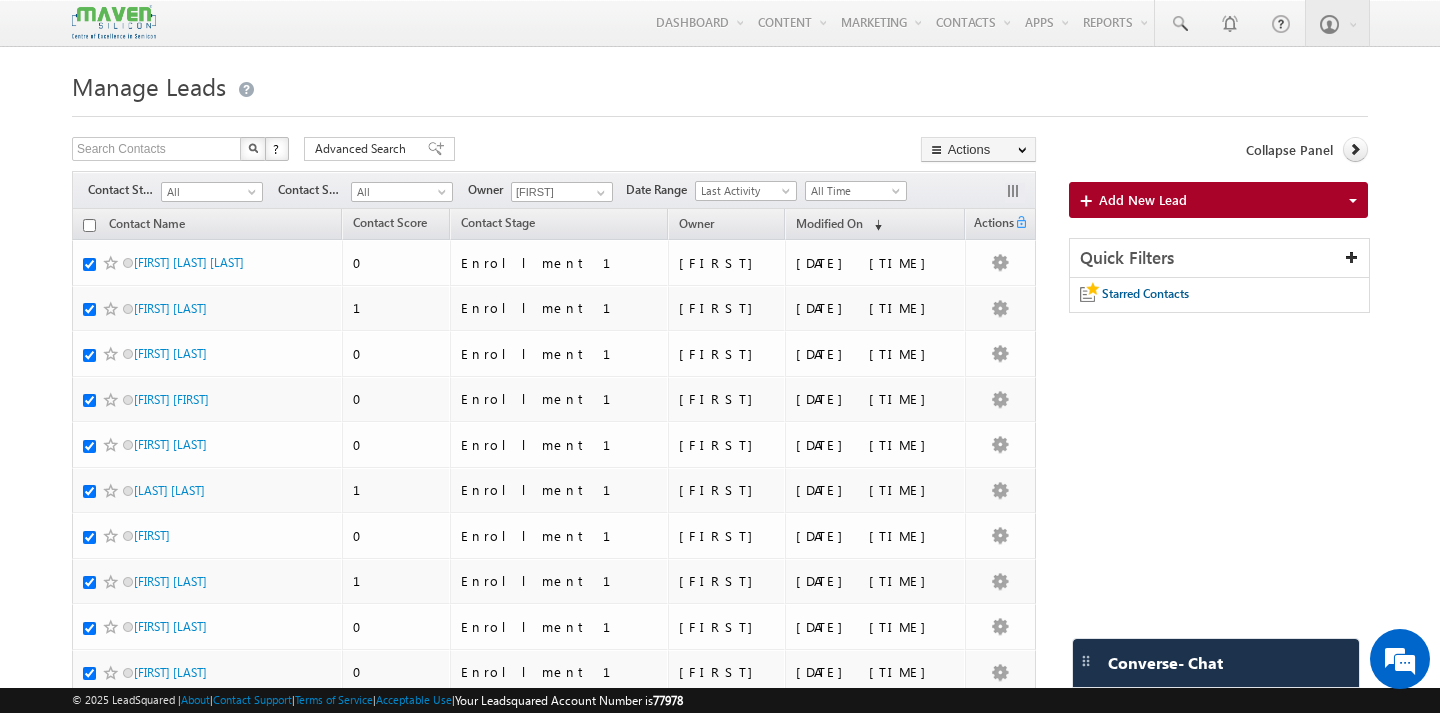 checkbox on "true" 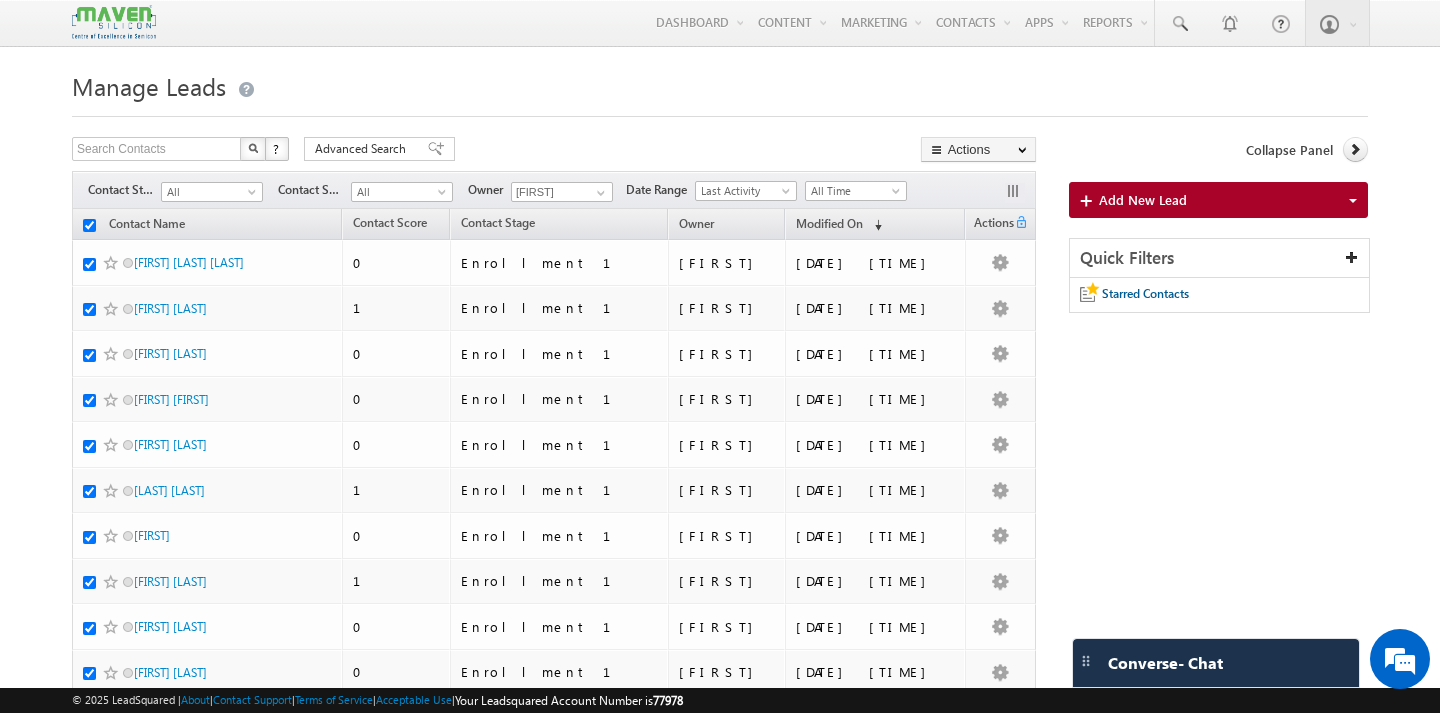 checkbox on "true" 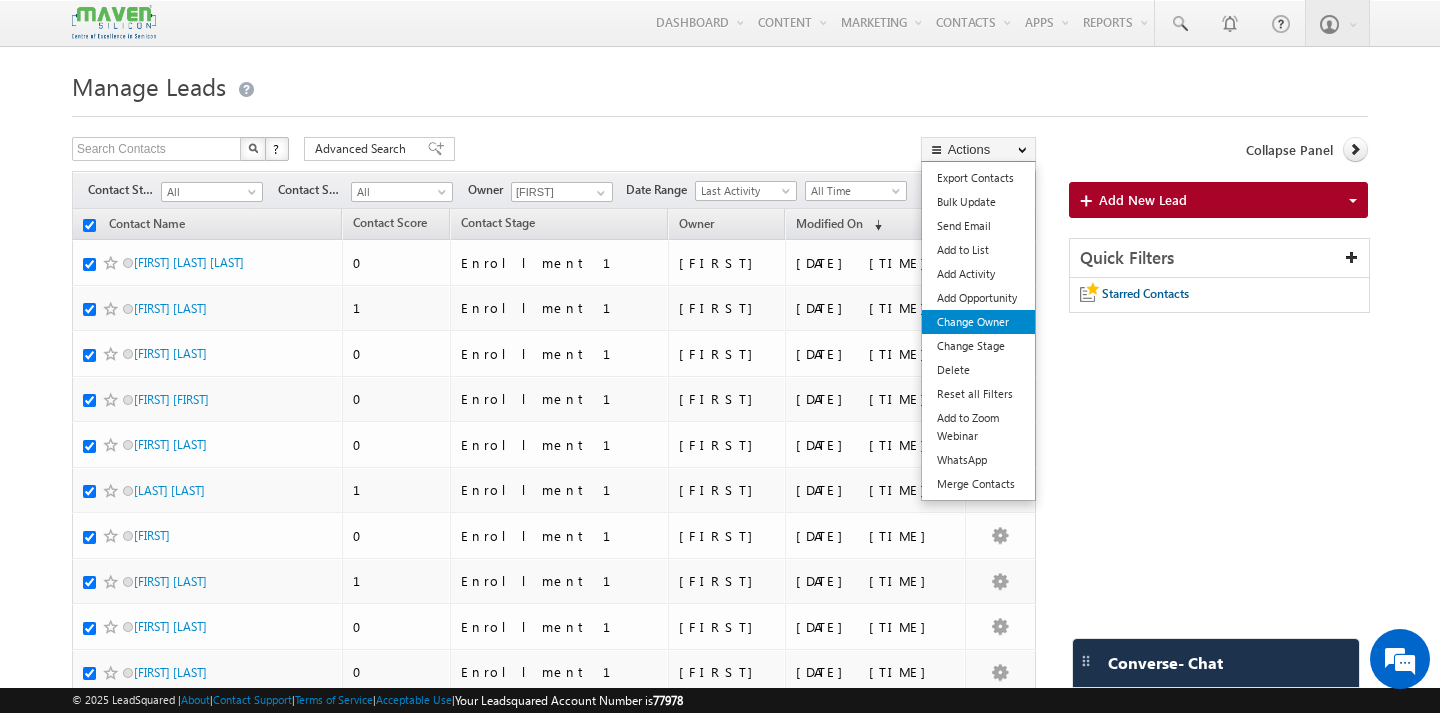 click on "Change Owner" at bounding box center (978, 322) 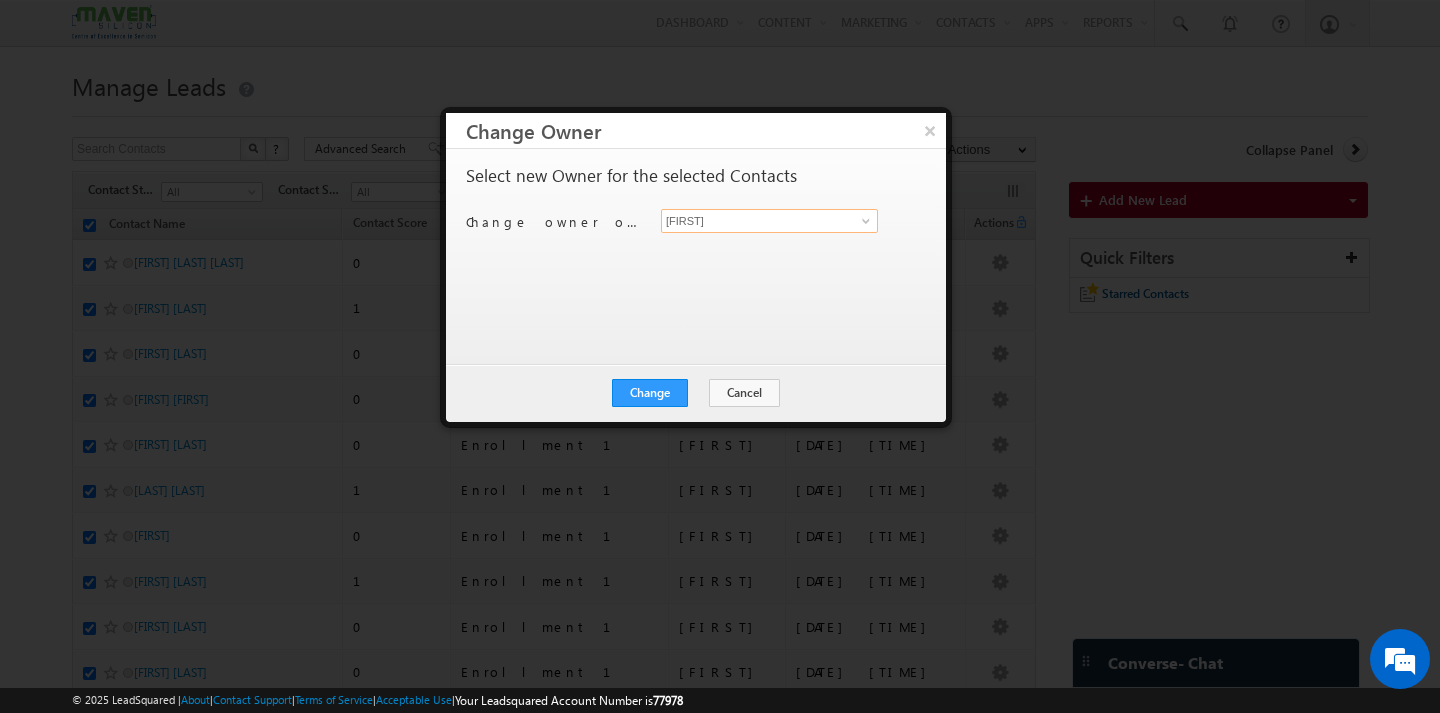 click on "[FIRST]" at bounding box center (769, 221) 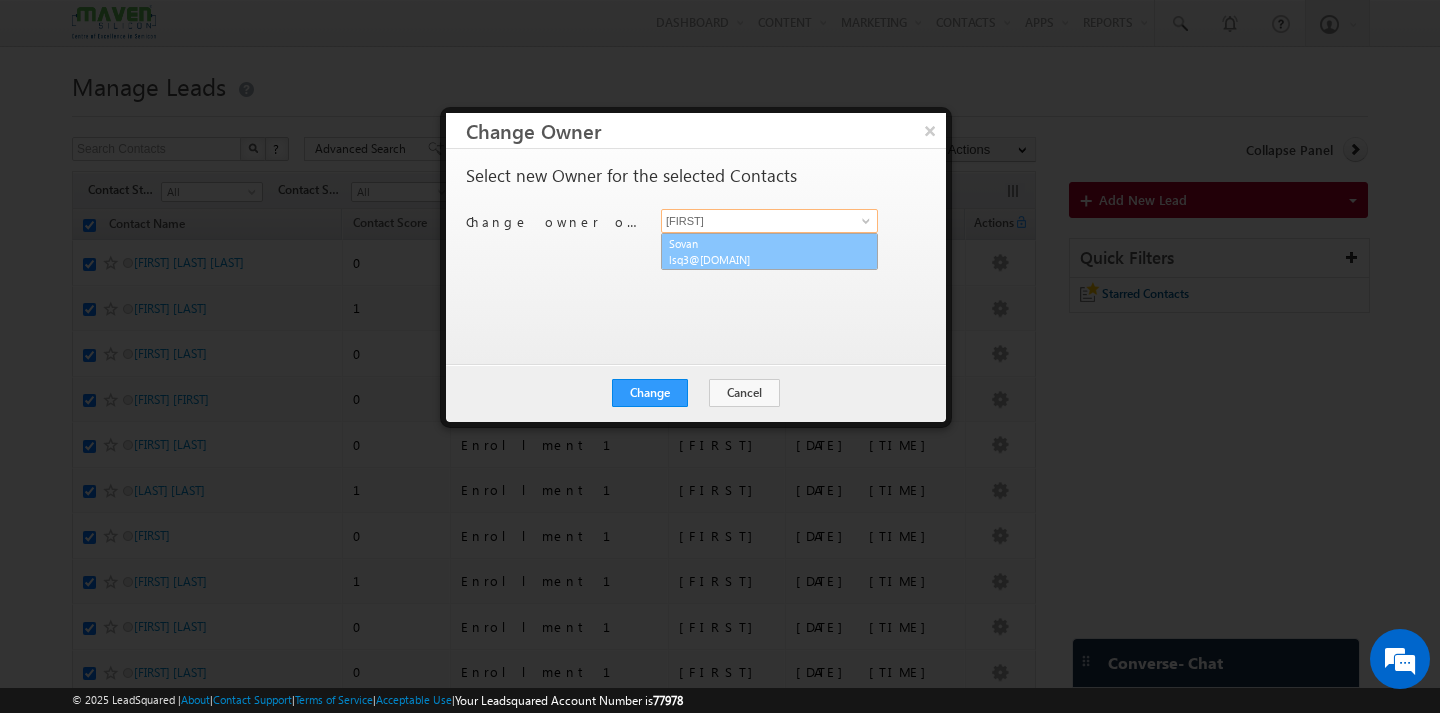 click on "Sovan   lsq3@maven-silicon.com" at bounding box center (769, 252) 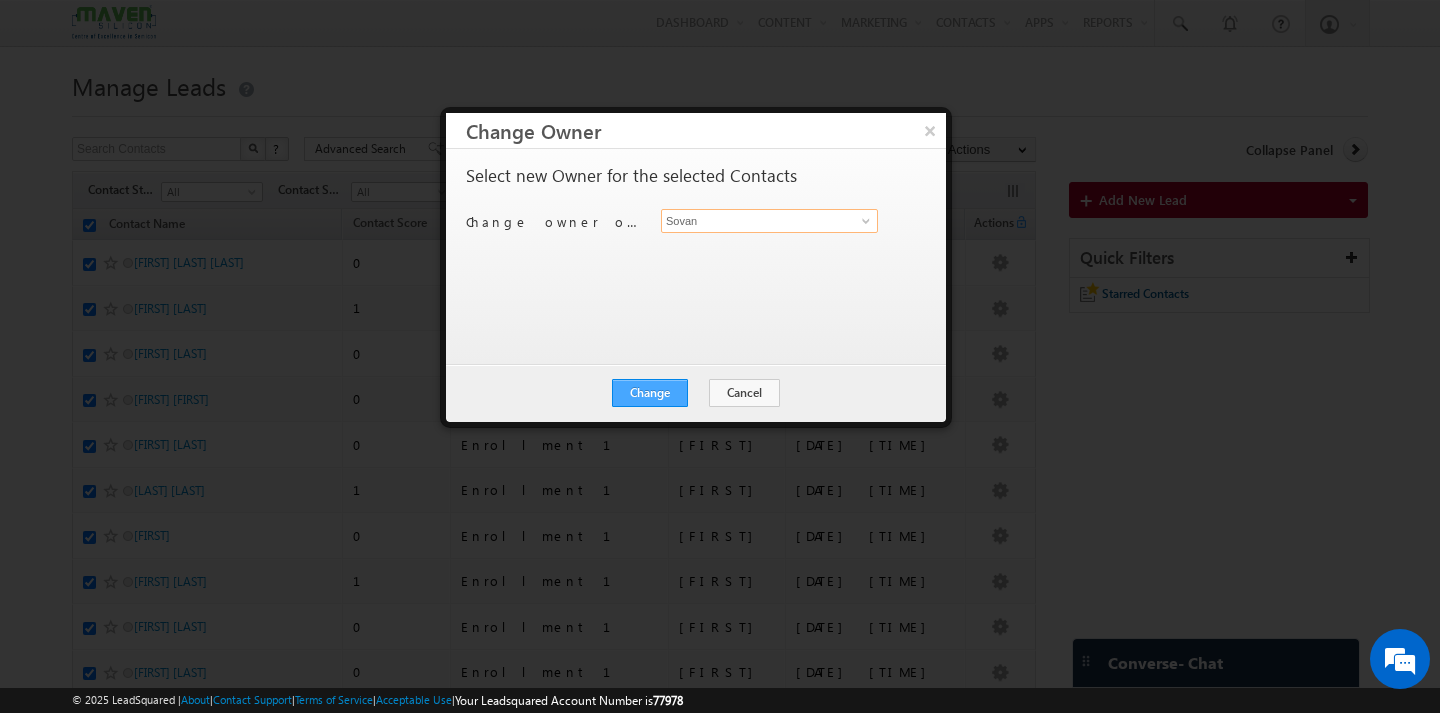 type on "Sovan" 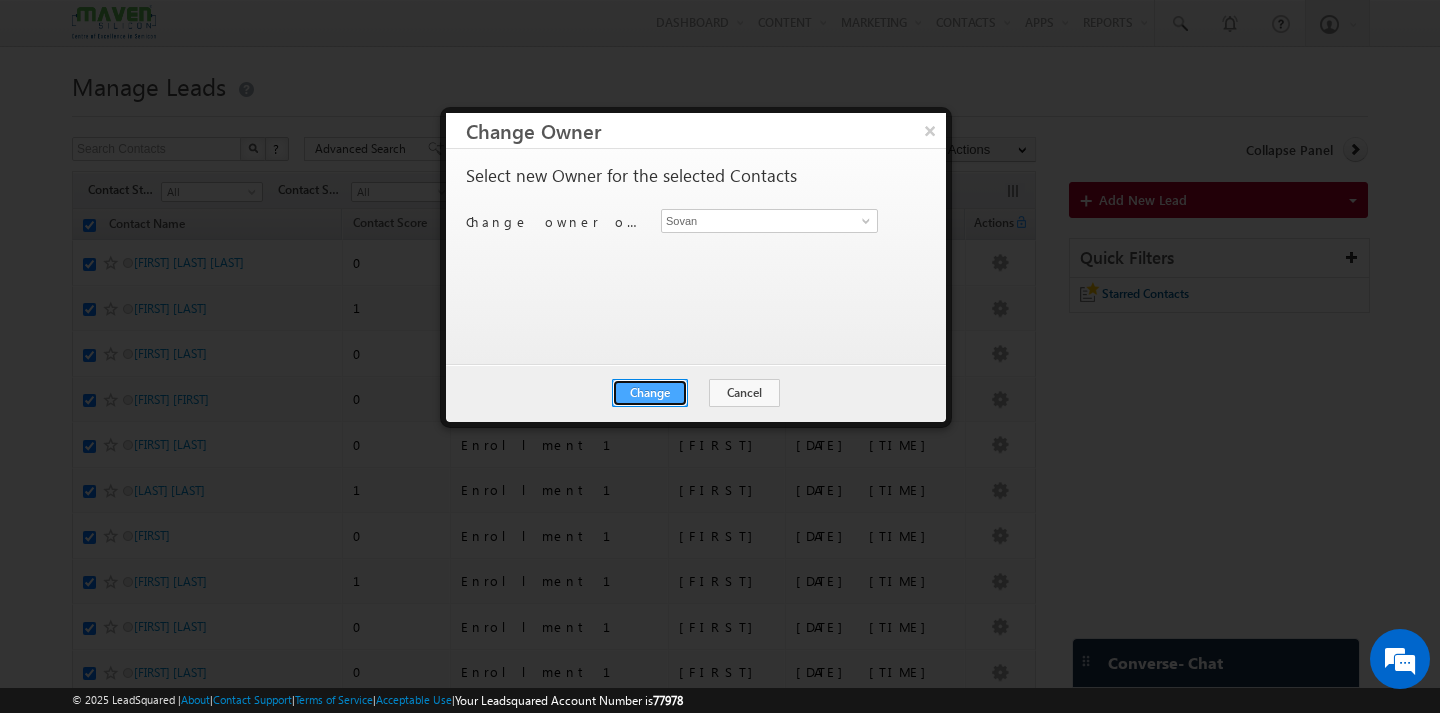 click on "Change" at bounding box center (650, 393) 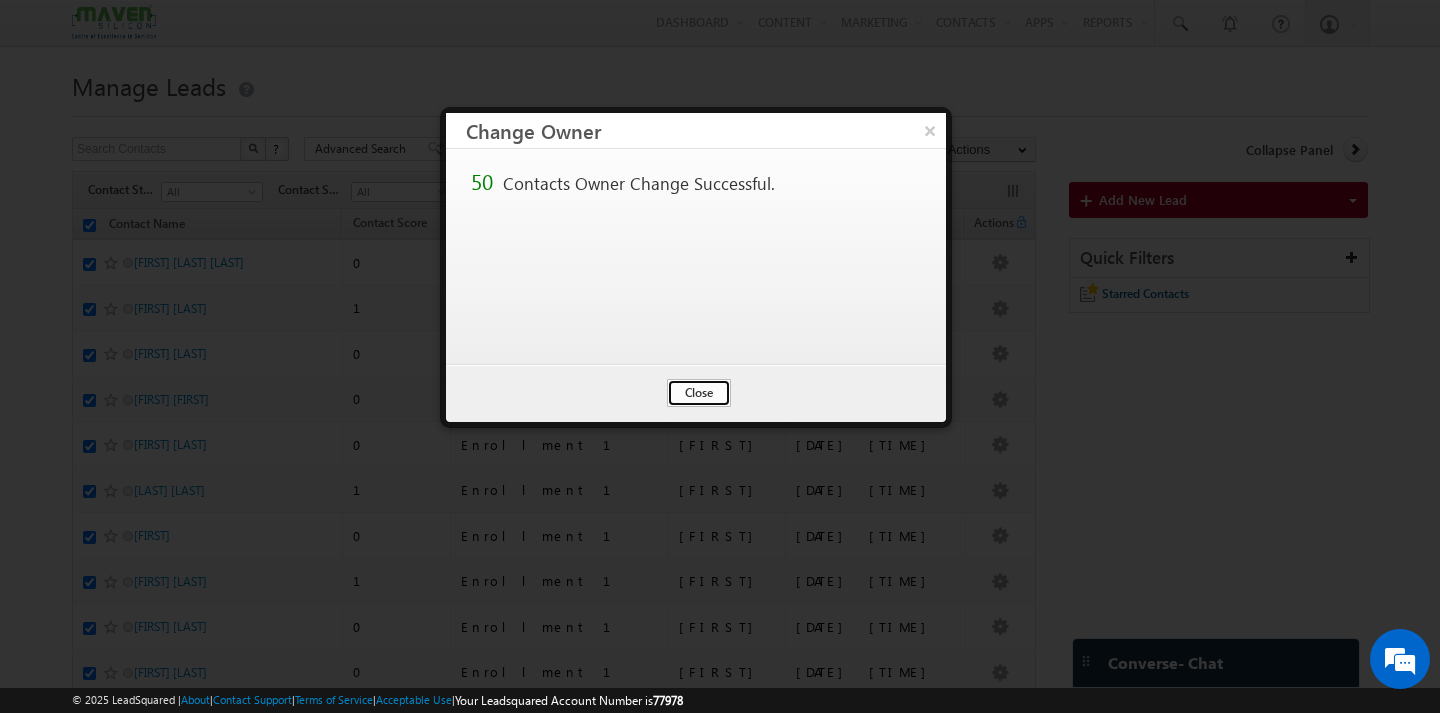 click on "Close" at bounding box center (699, 393) 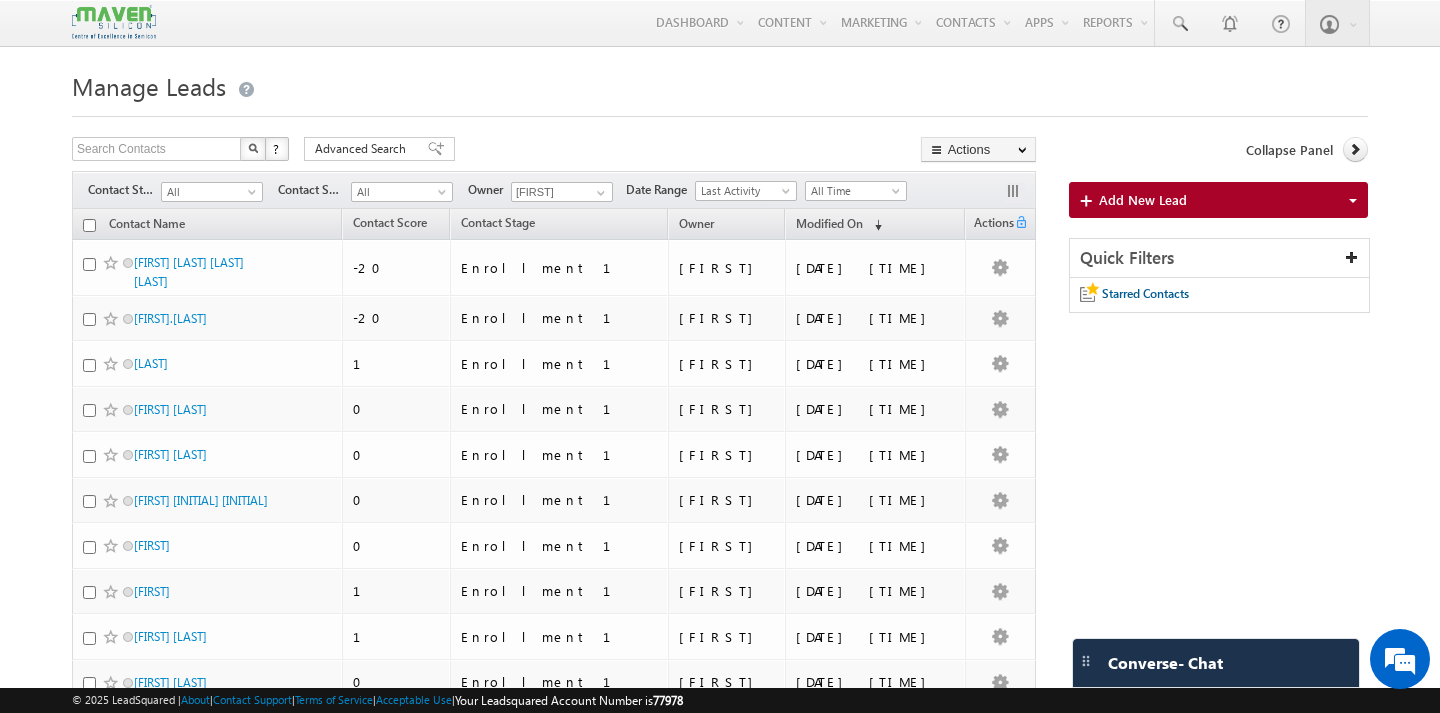 click at bounding box center (89, 225) 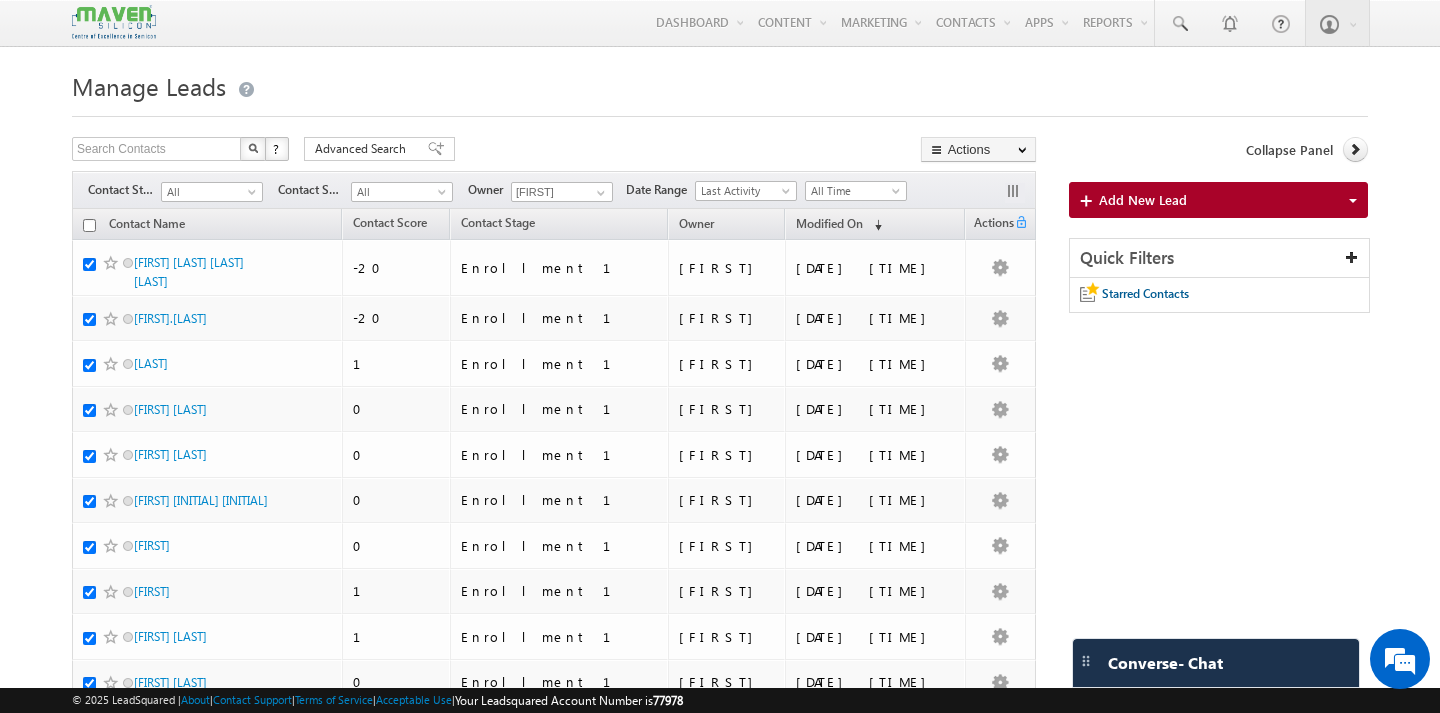 checkbox on "true" 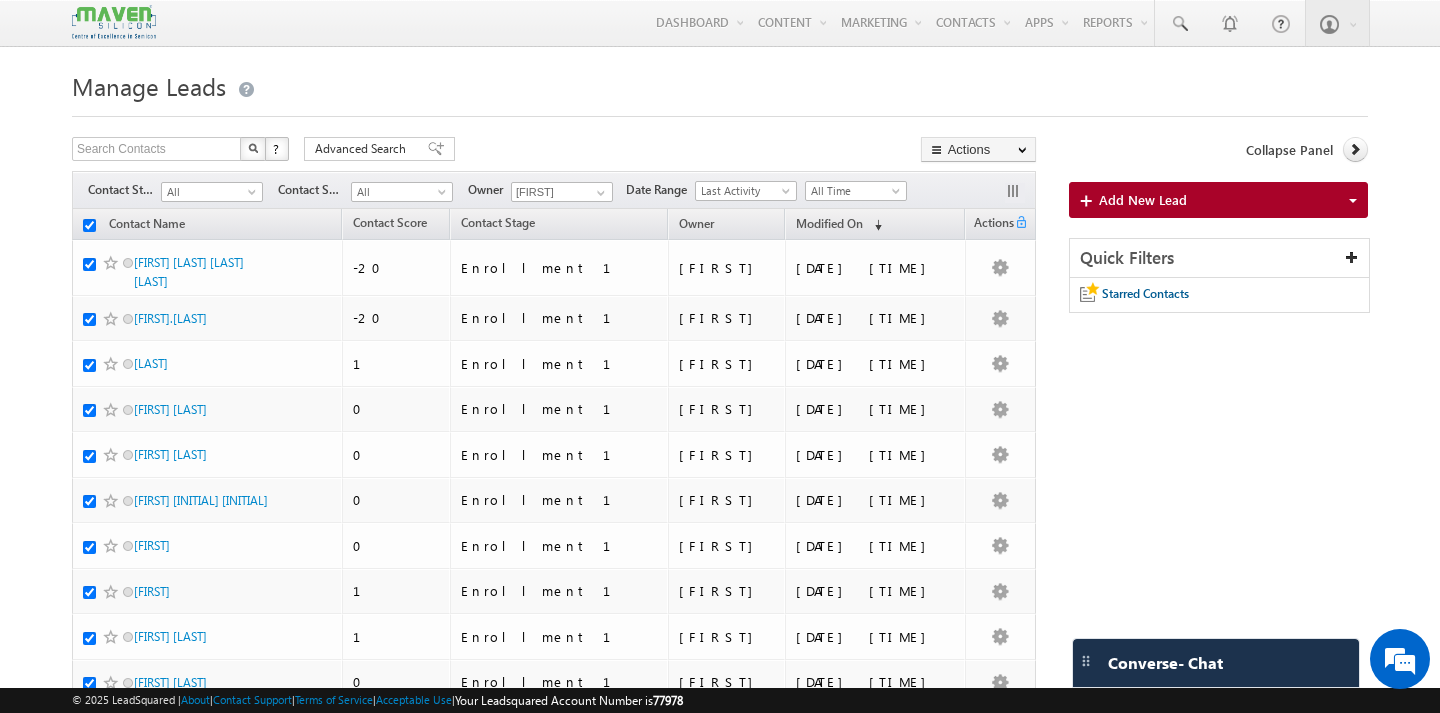 checkbox on "true" 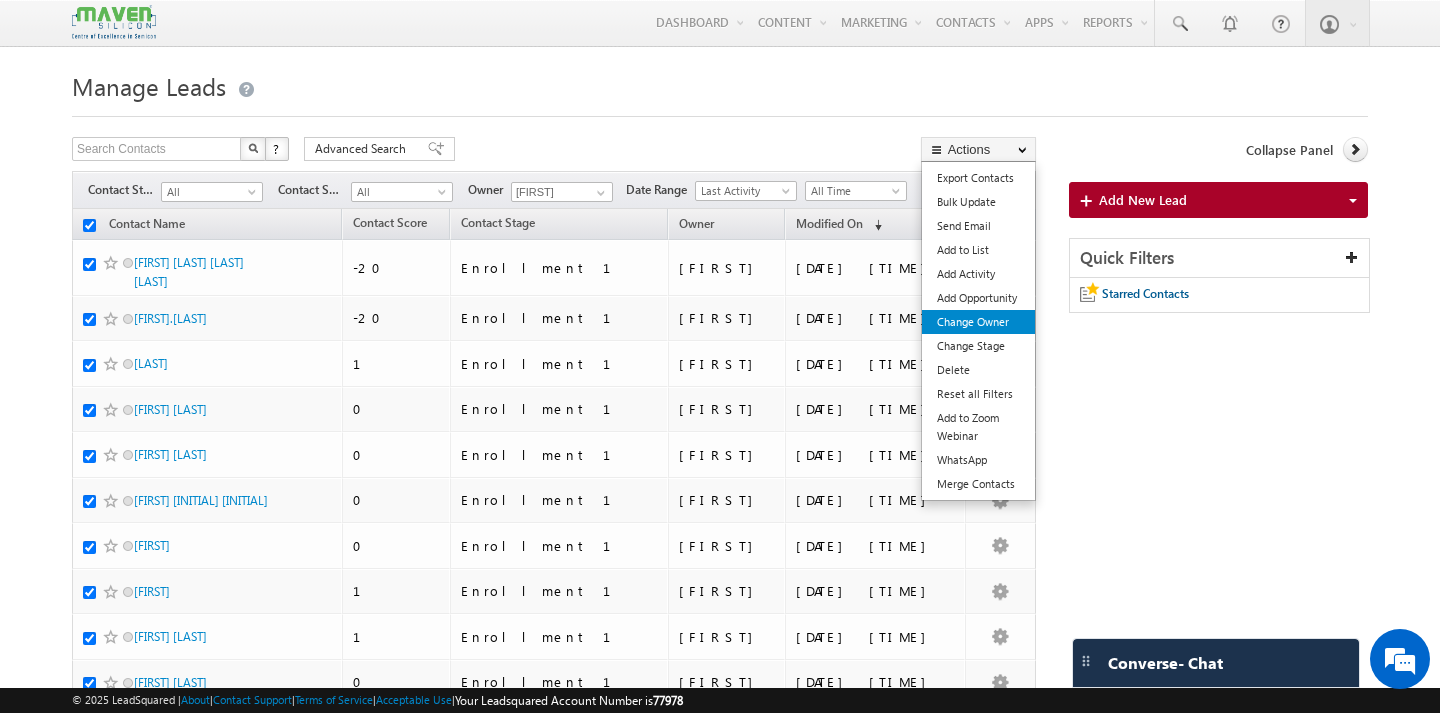 click on "Change Owner" at bounding box center [978, 322] 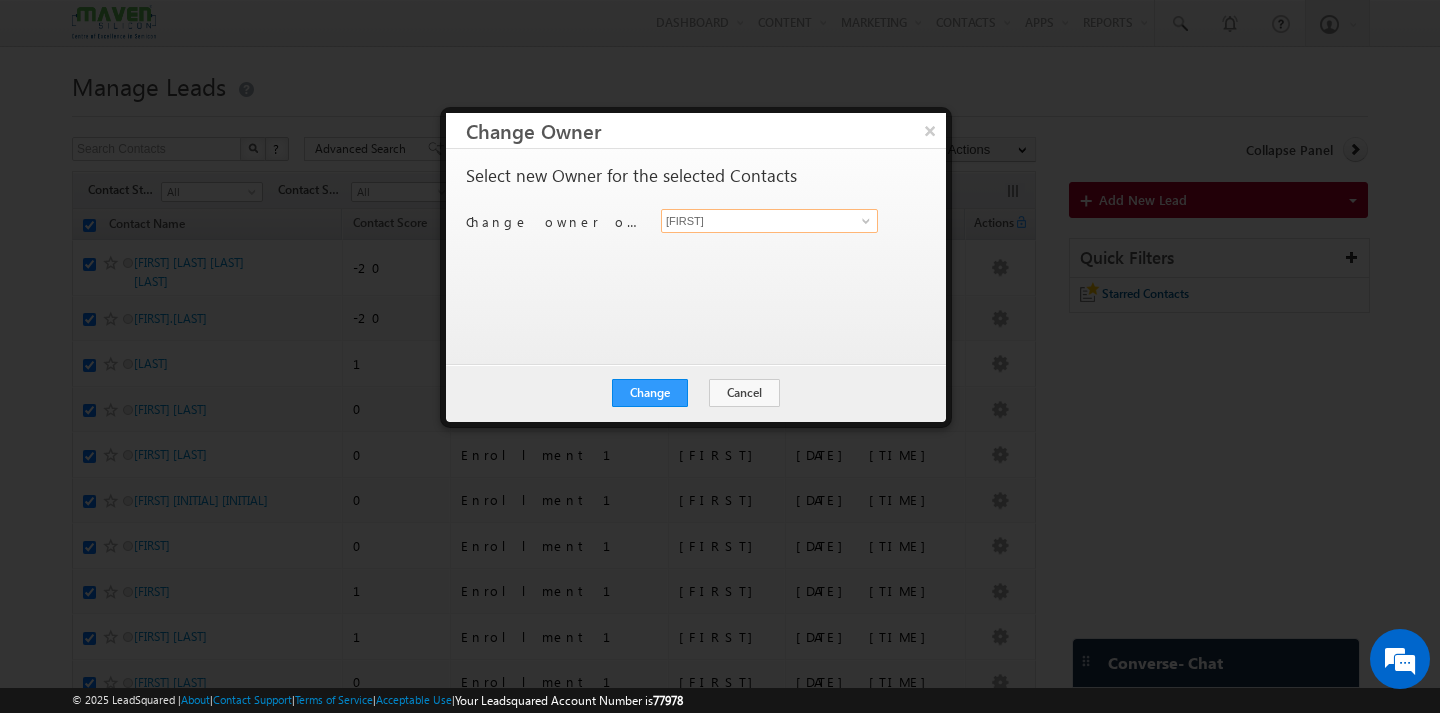 click on "[FIRST]" at bounding box center (769, 221) 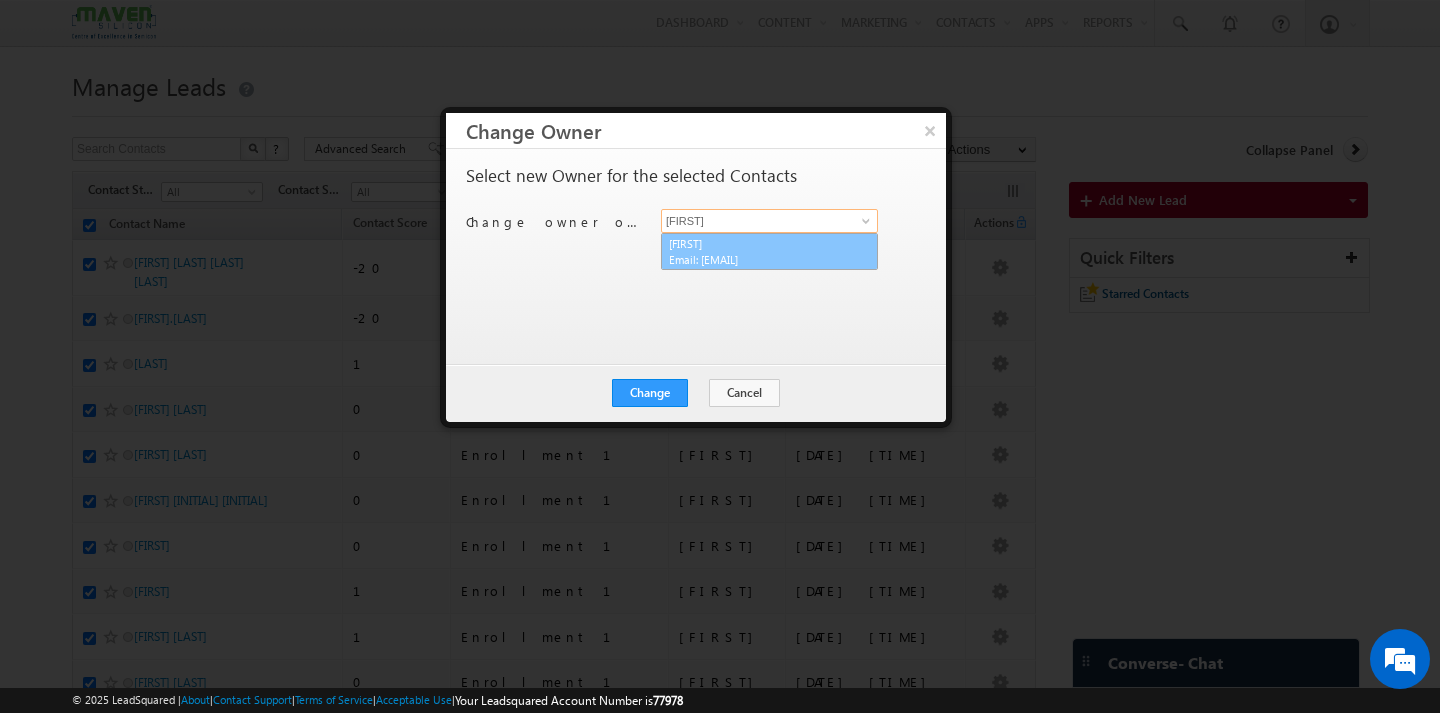 click on "[EMAIL]" at bounding box center (759, 259) 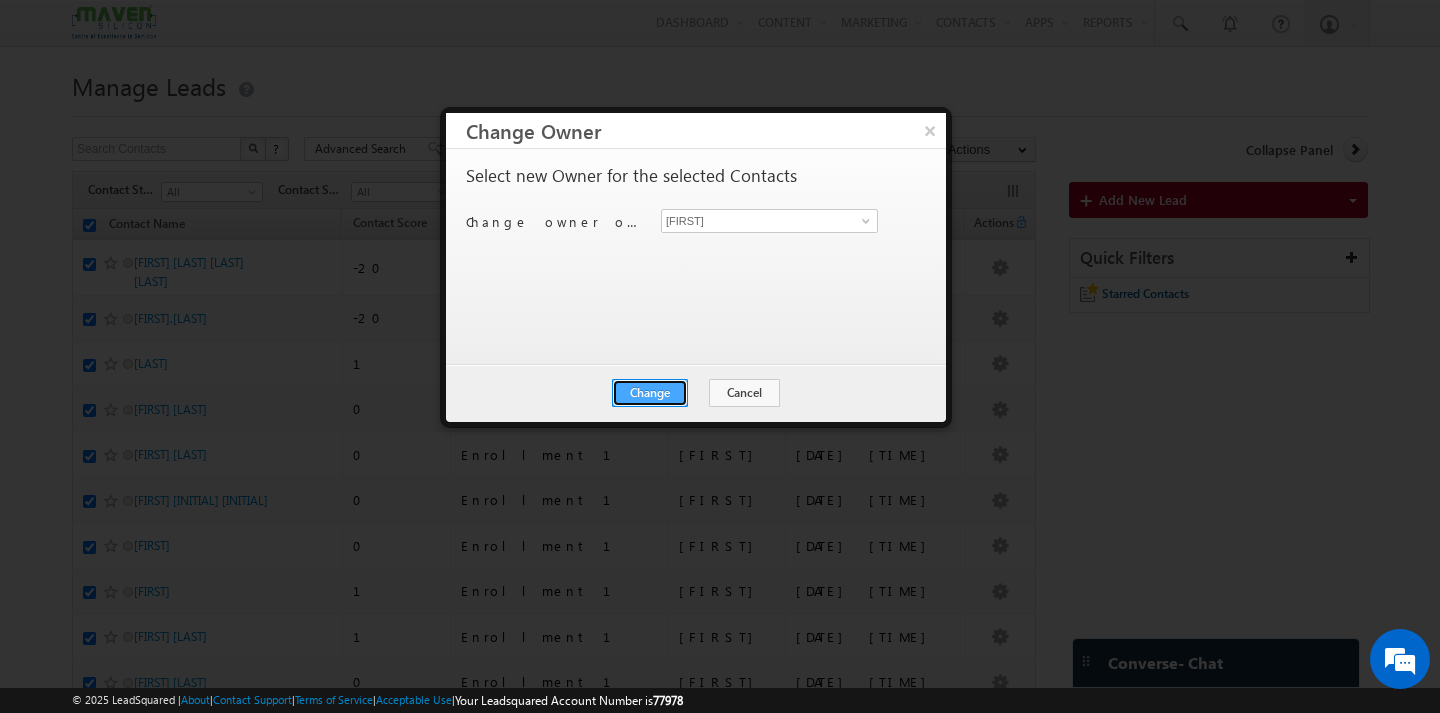 click on "Change" at bounding box center [650, 393] 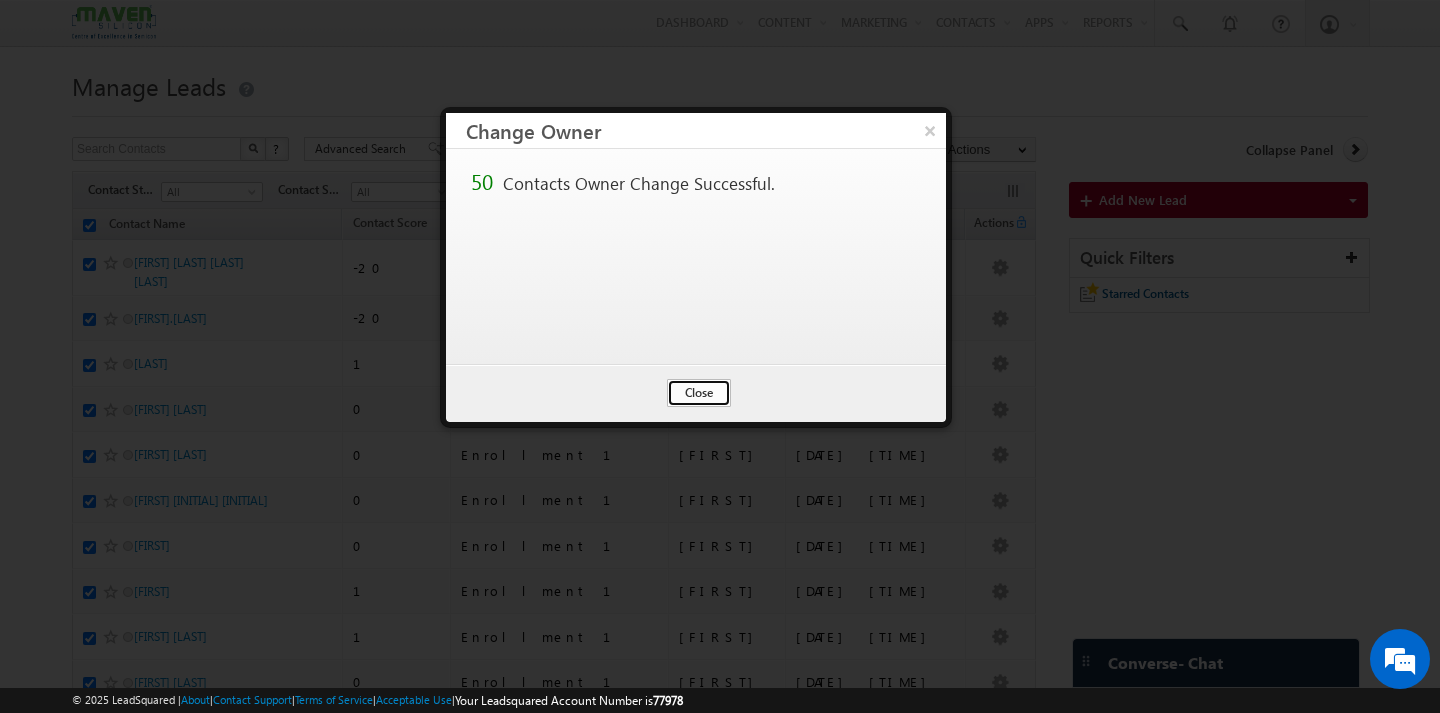 click on "Close" at bounding box center [699, 393] 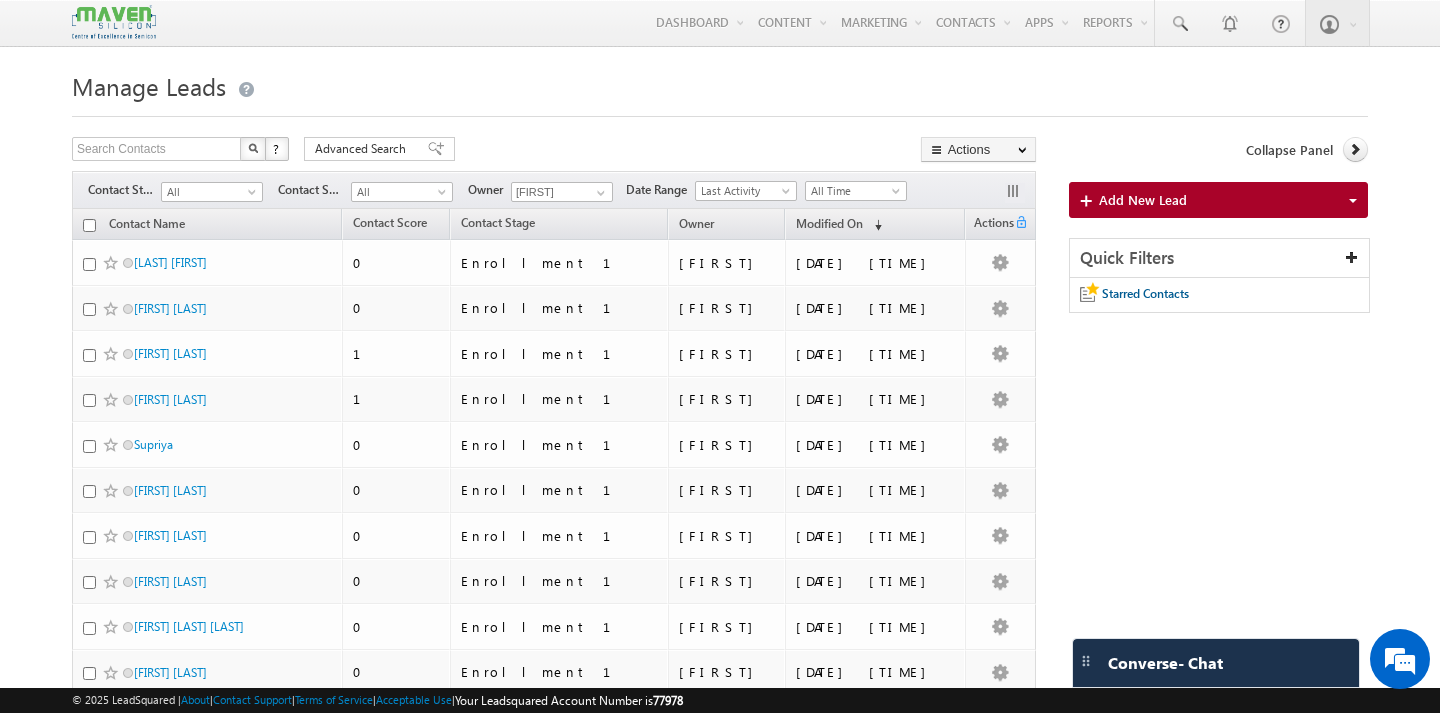 click at bounding box center (89, 225) 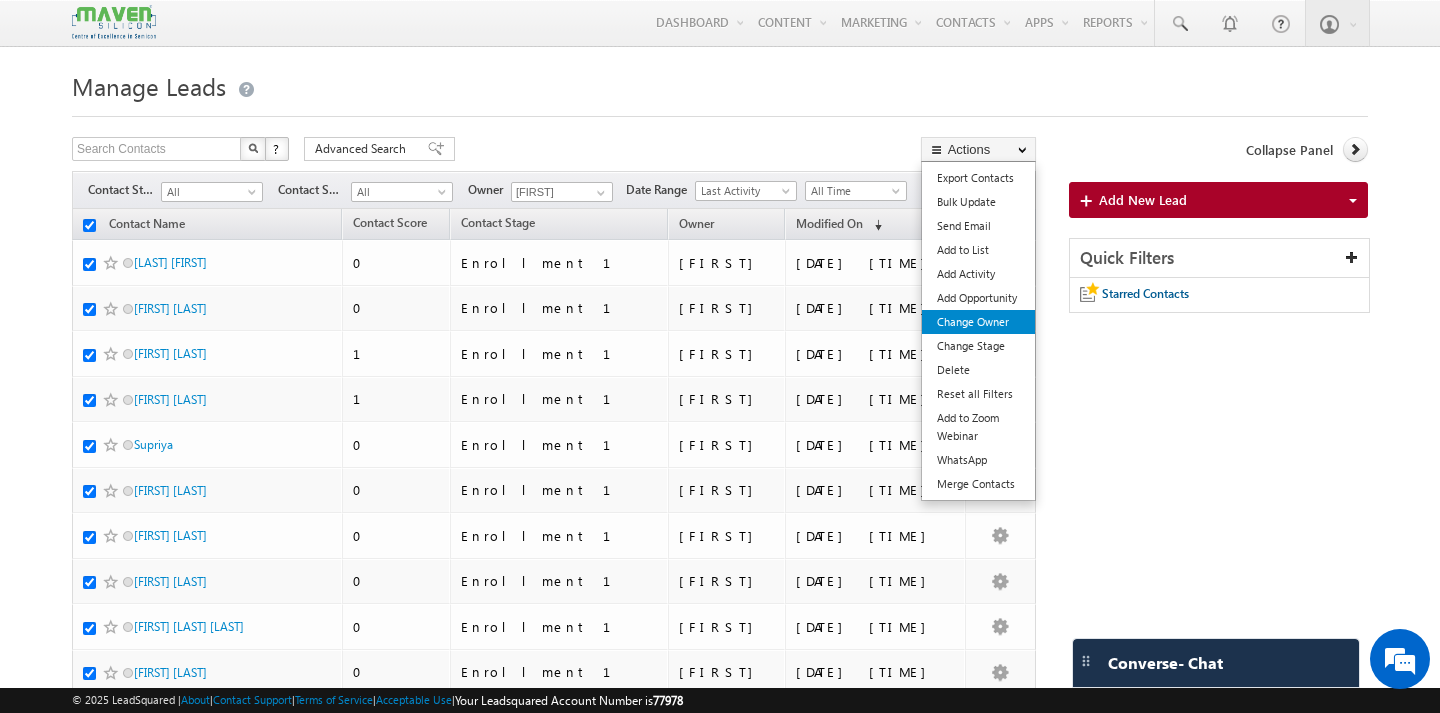 click on "Change Owner" at bounding box center (978, 322) 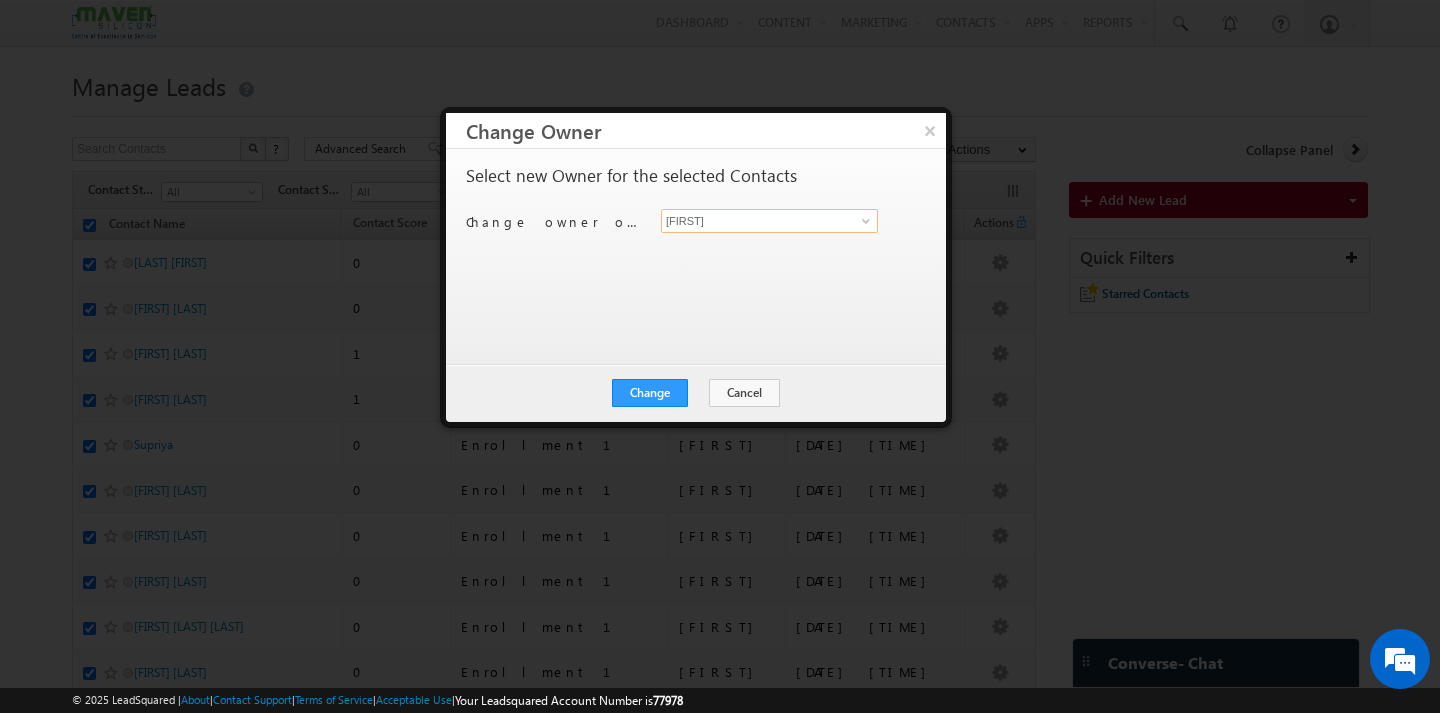 click on "[FIRST]" at bounding box center [769, 221] 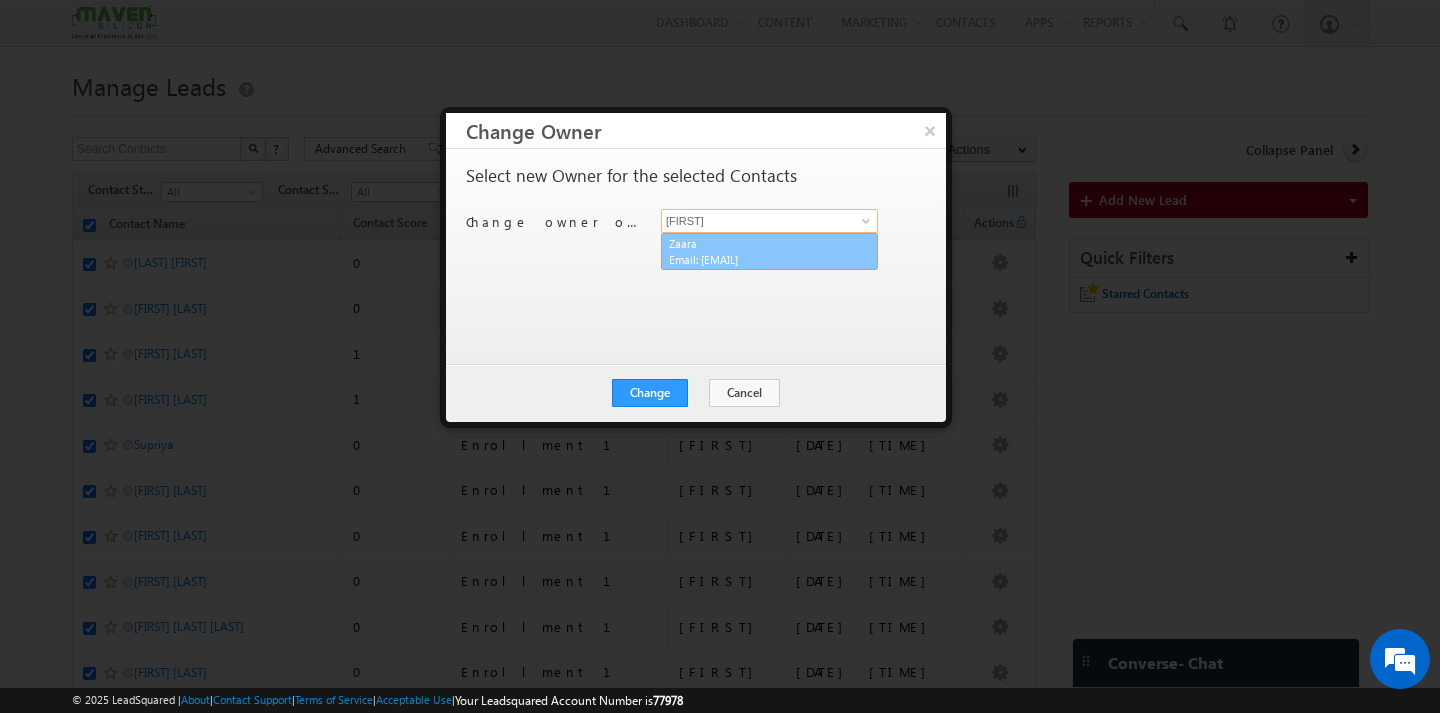 click on "[EMAIL]" at bounding box center [759, 259] 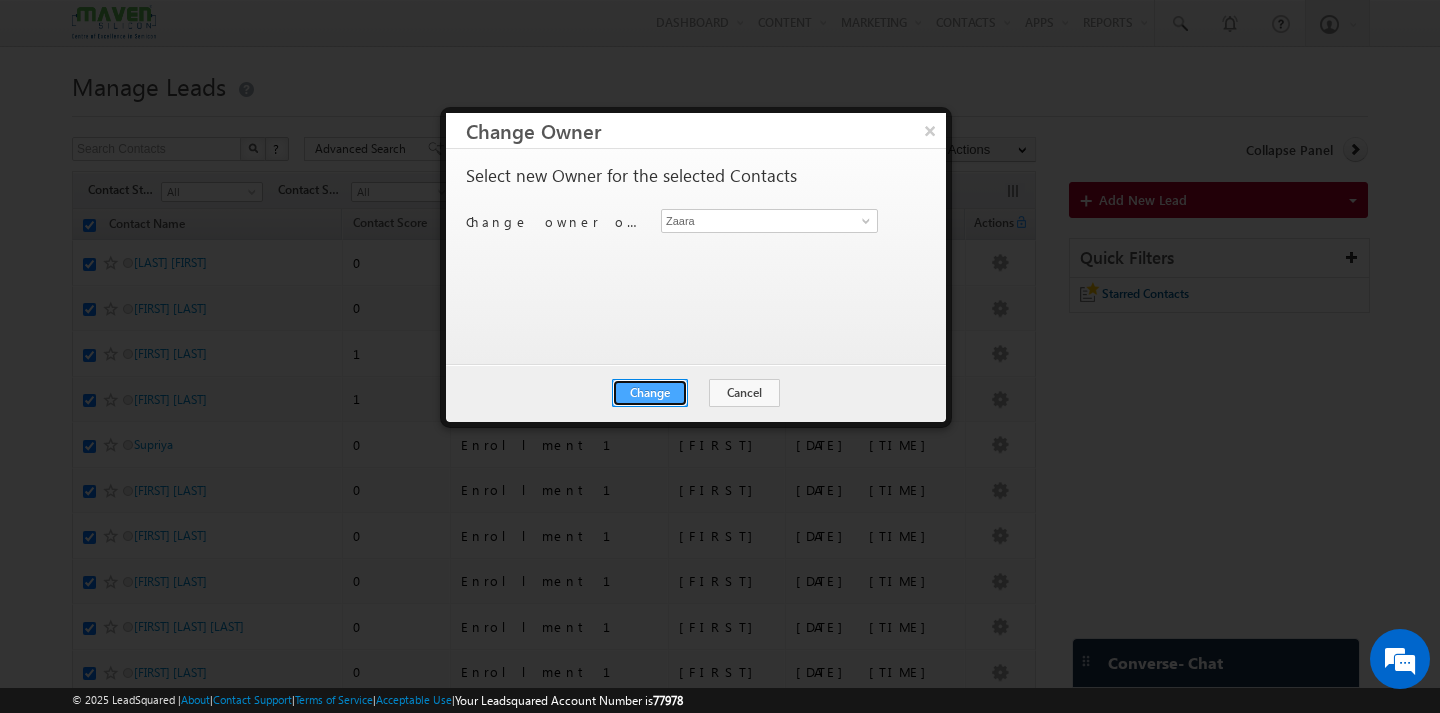 click on "Change" at bounding box center [650, 393] 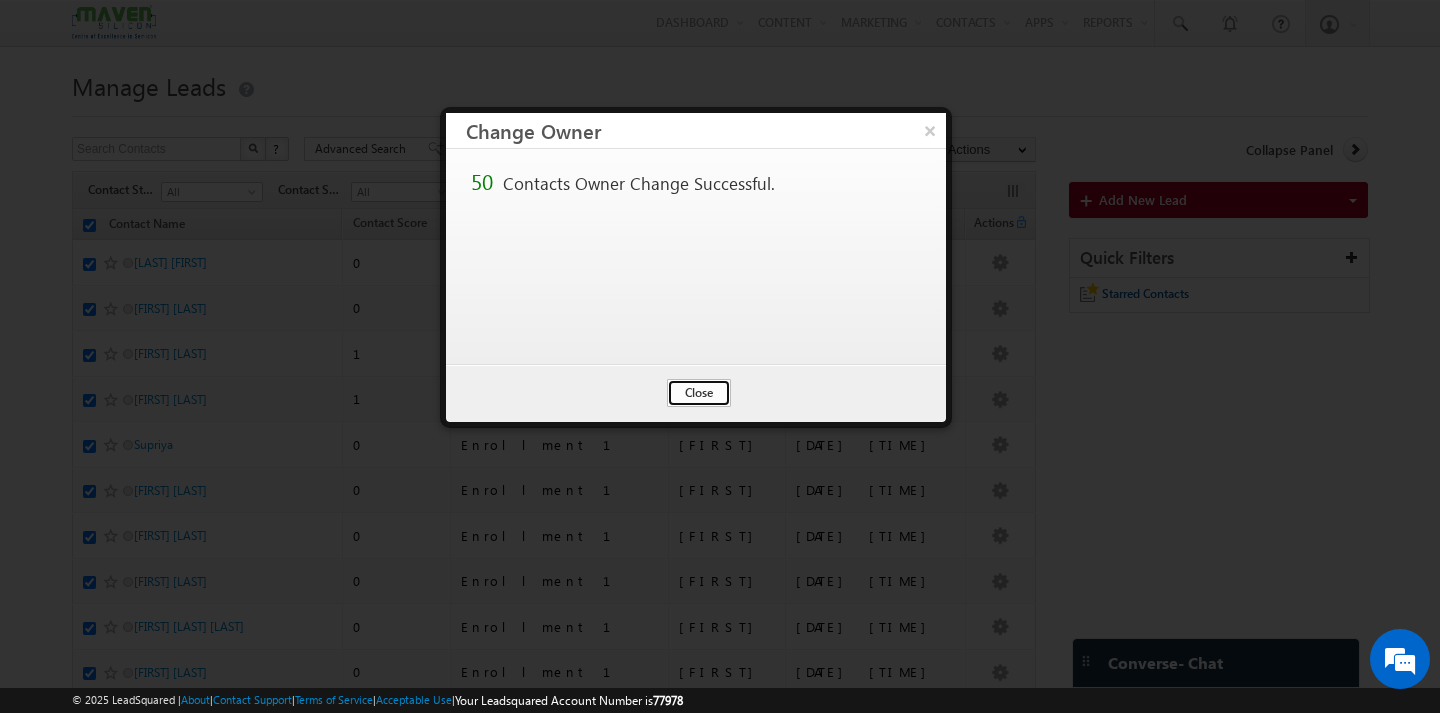 click on "Close" at bounding box center [699, 393] 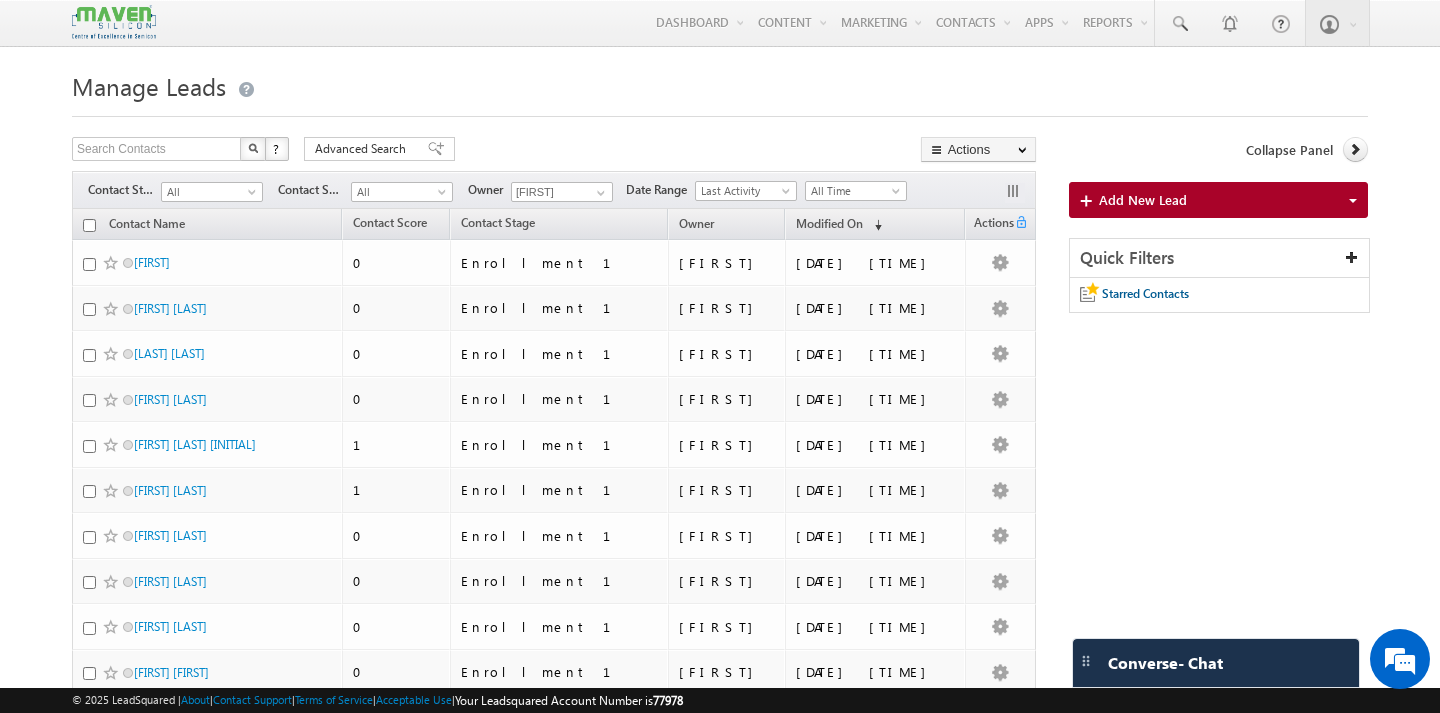 click at bounding box center (89, 225) 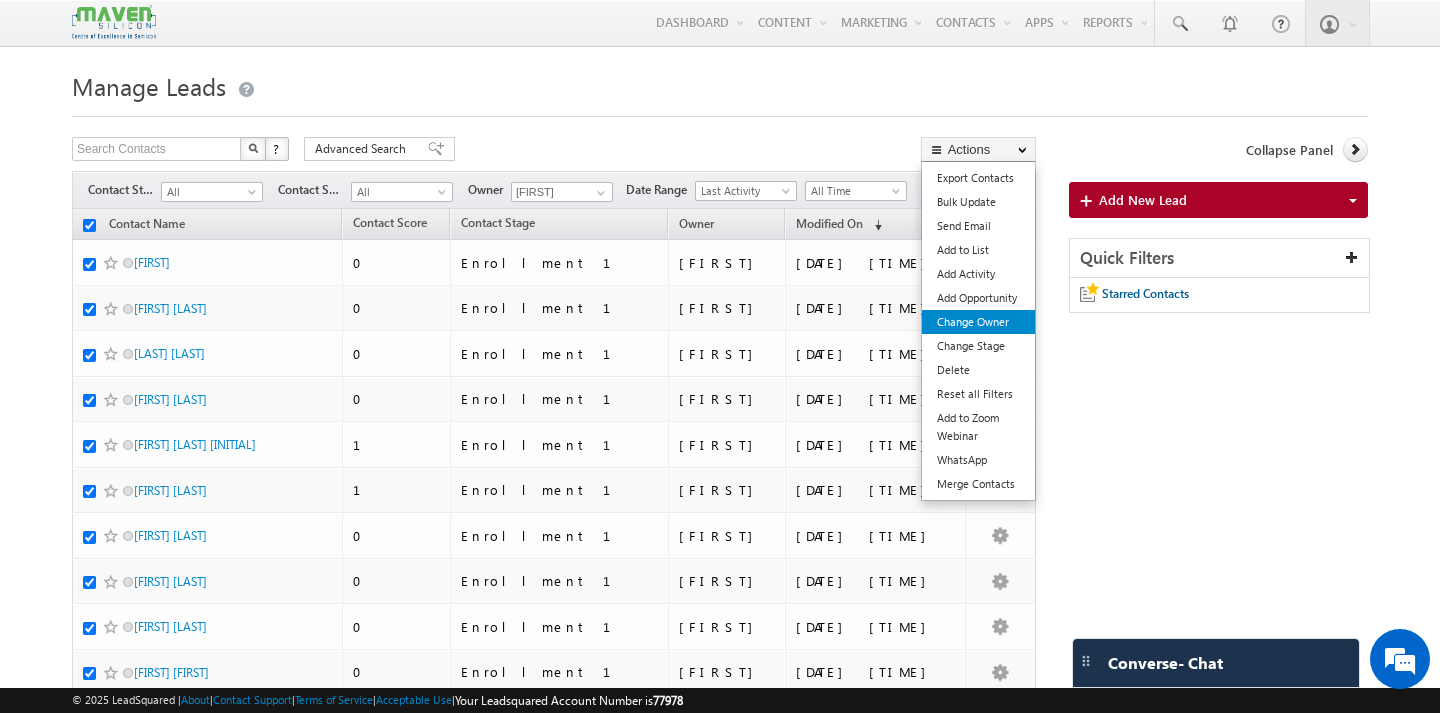 click on "Change Owner" at bounding box center [978, 322] 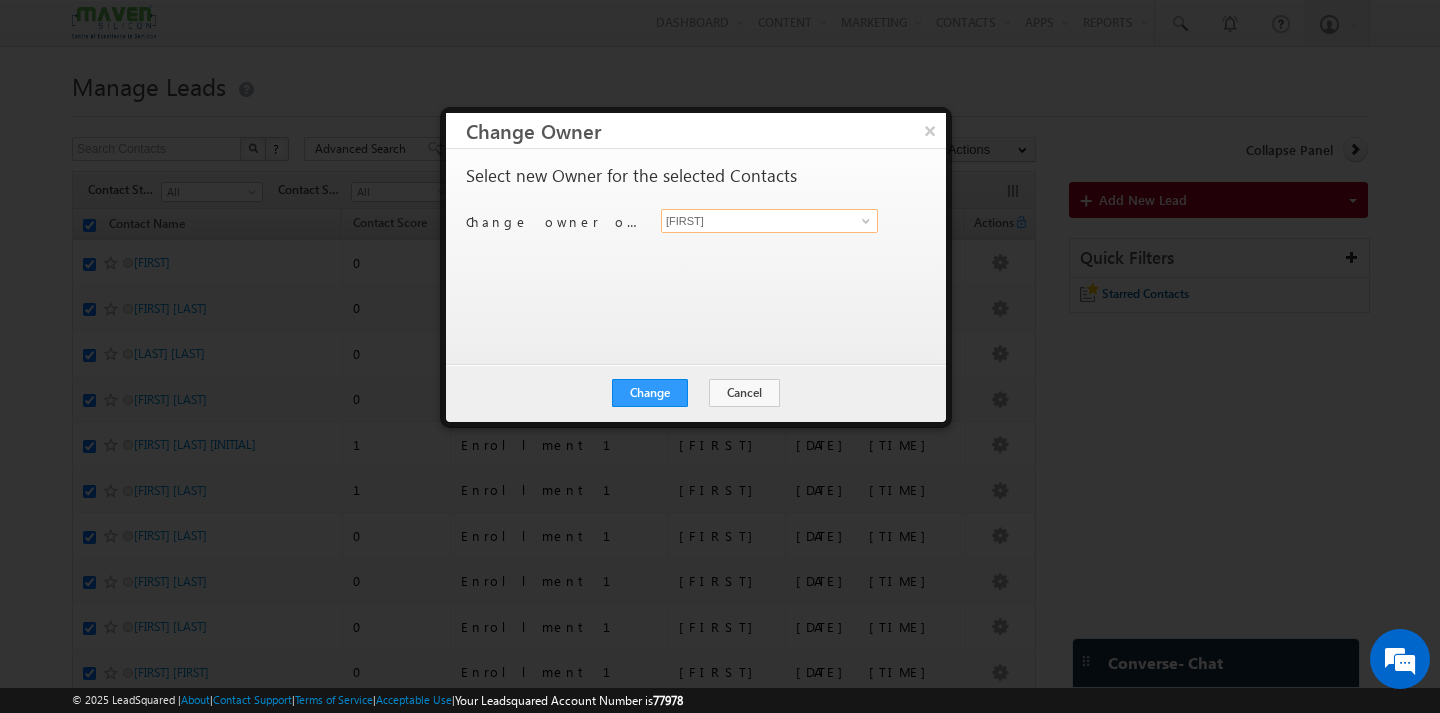 click on "[FIRST]" at bounding box center [769, 221] 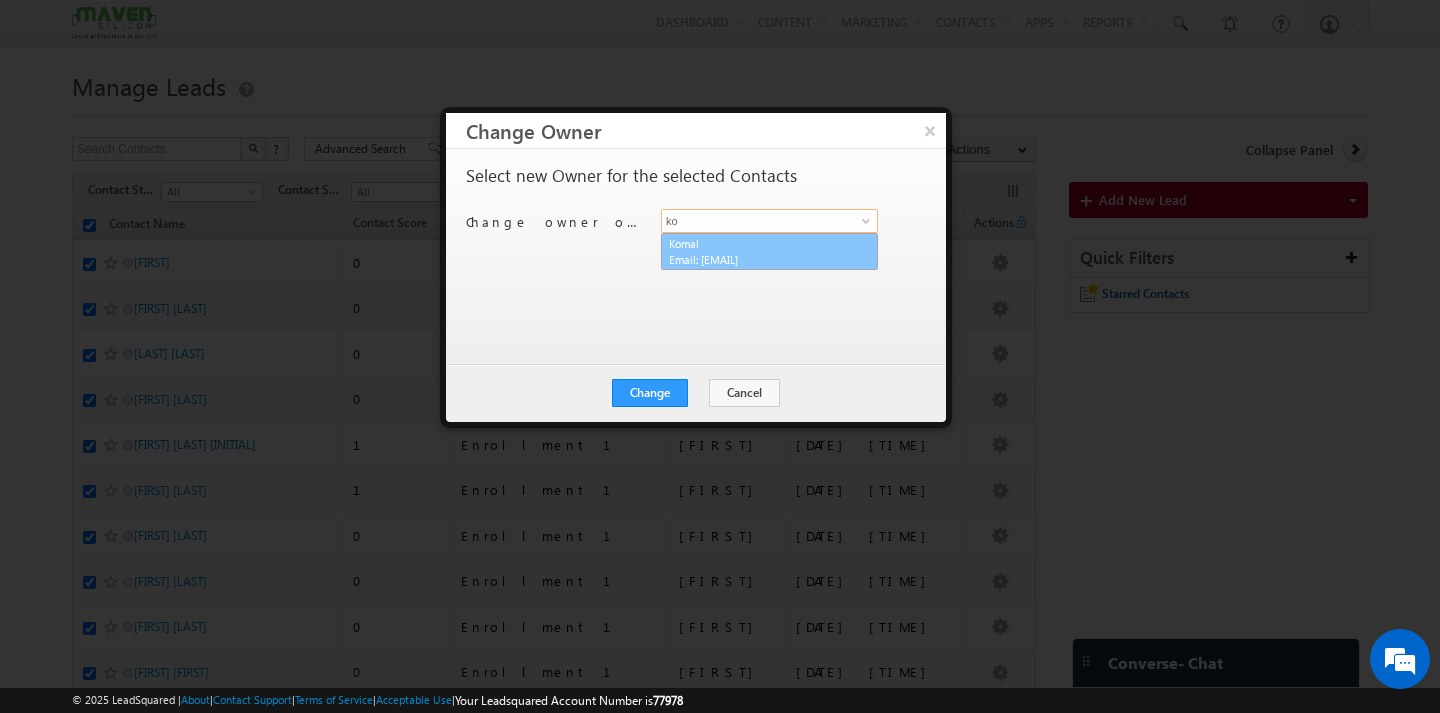 click on "[EMAIL]" at bounding box center (759, 259) 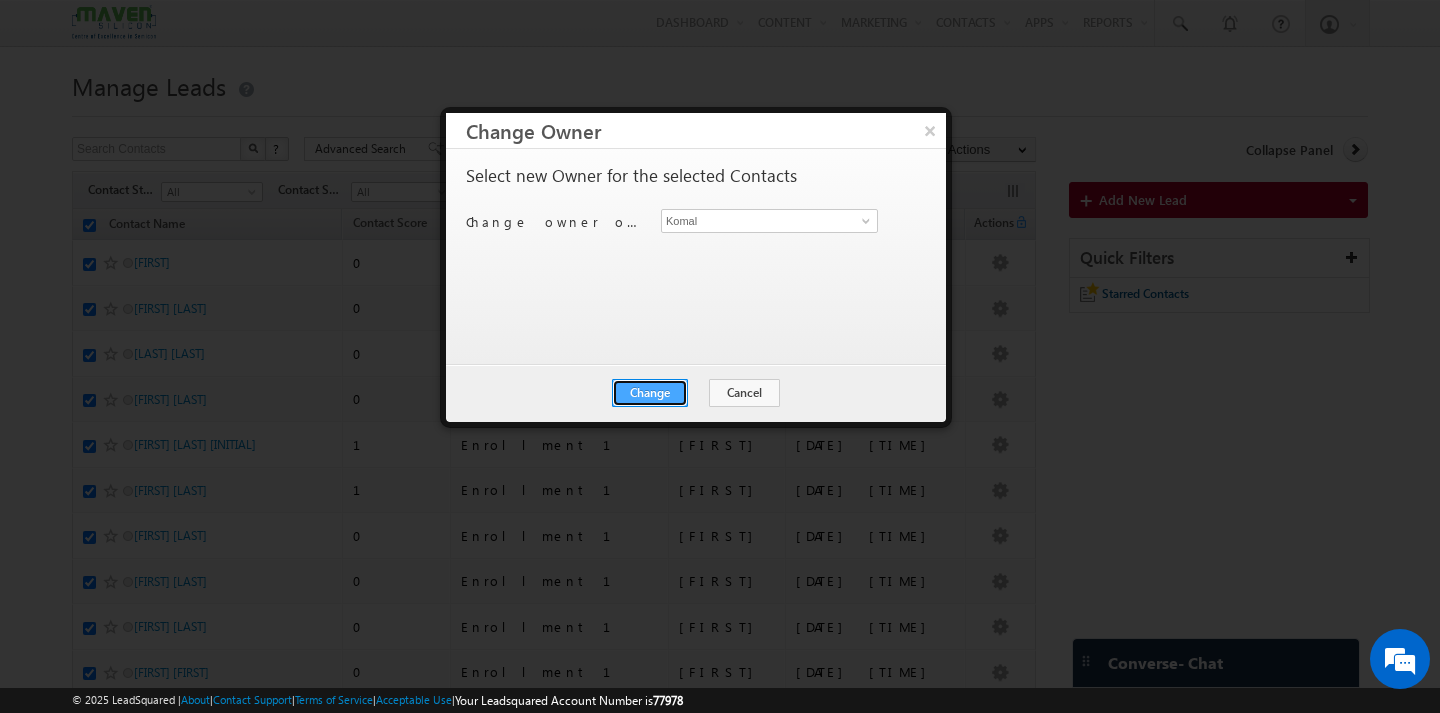 click on "Change" at bounding box center (650, 393) 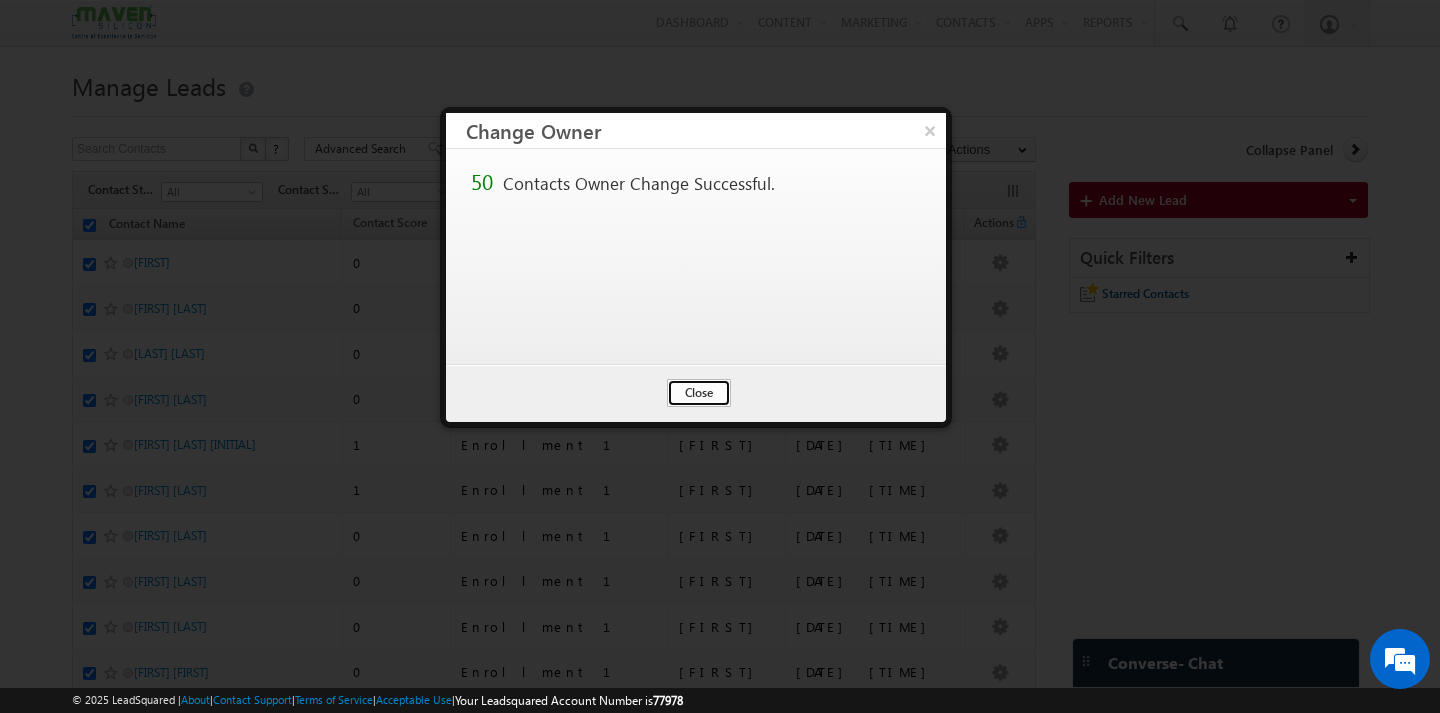 click on "Close" at bounding box center (699, 393) 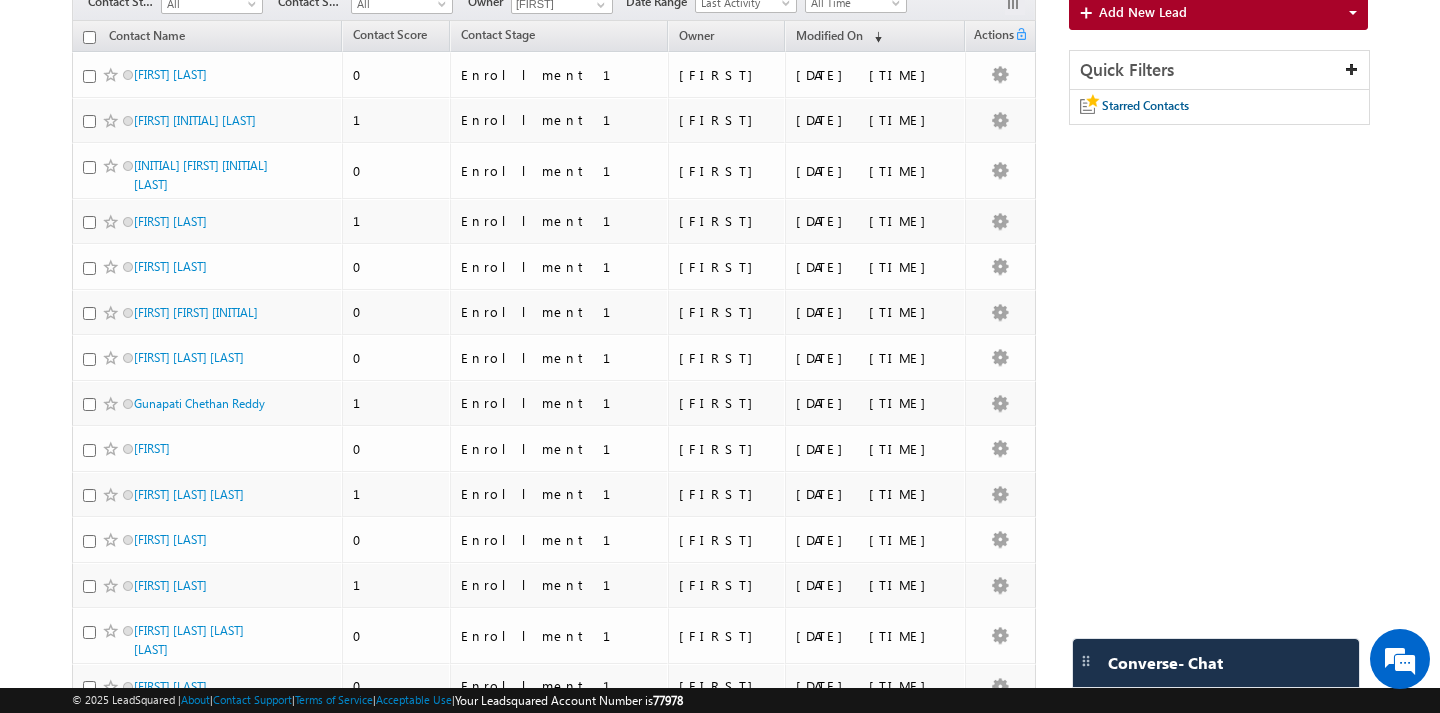 scroll, scrollTop: 0, scrollLeft: 0, axis: both 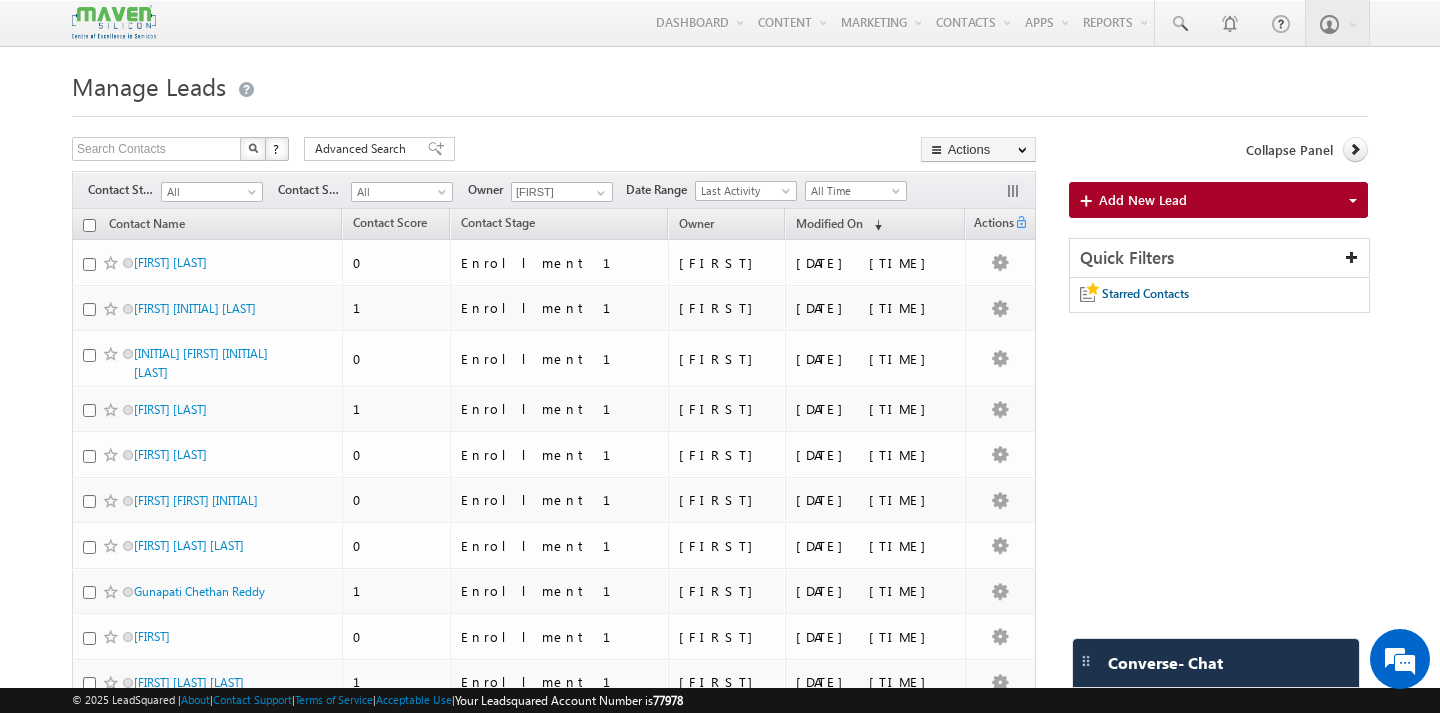 click at bounding box center (89, 225) 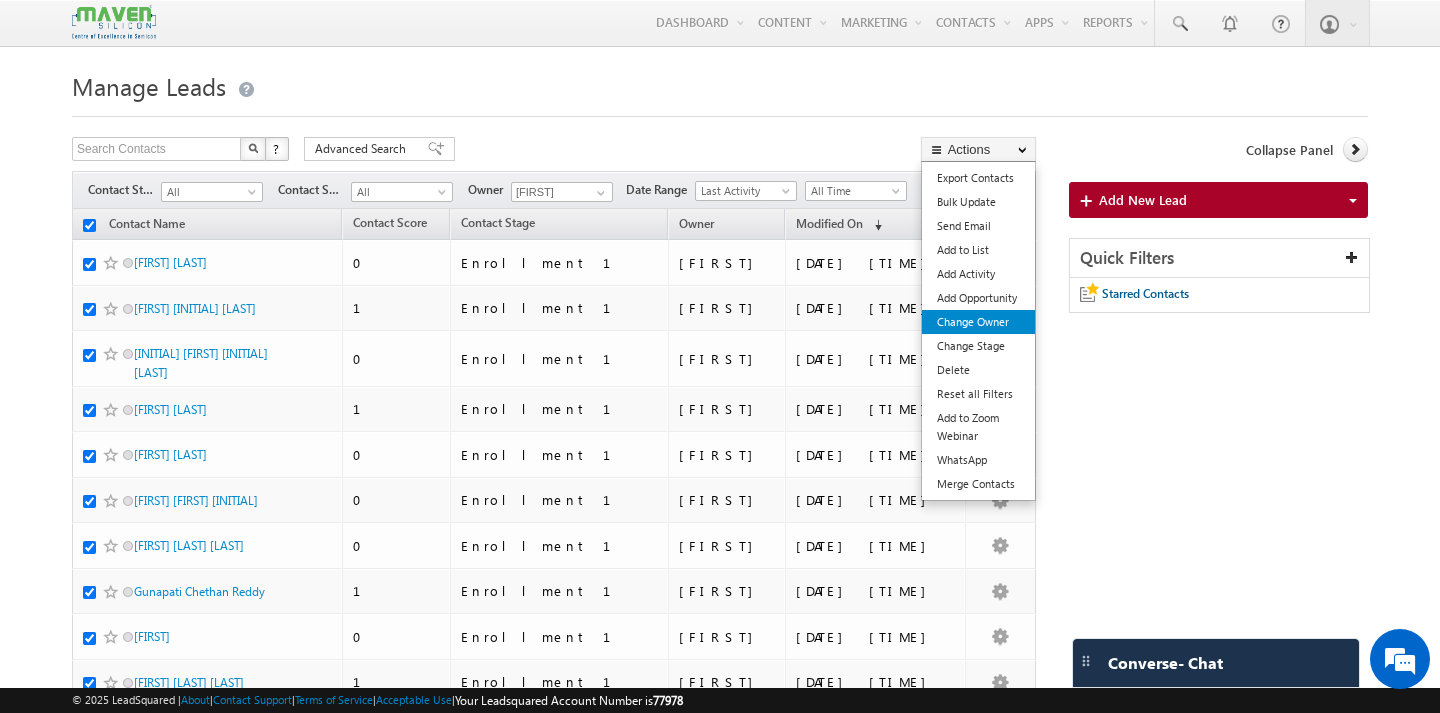 click on "Change Owner" at bounding box center (978, 322) 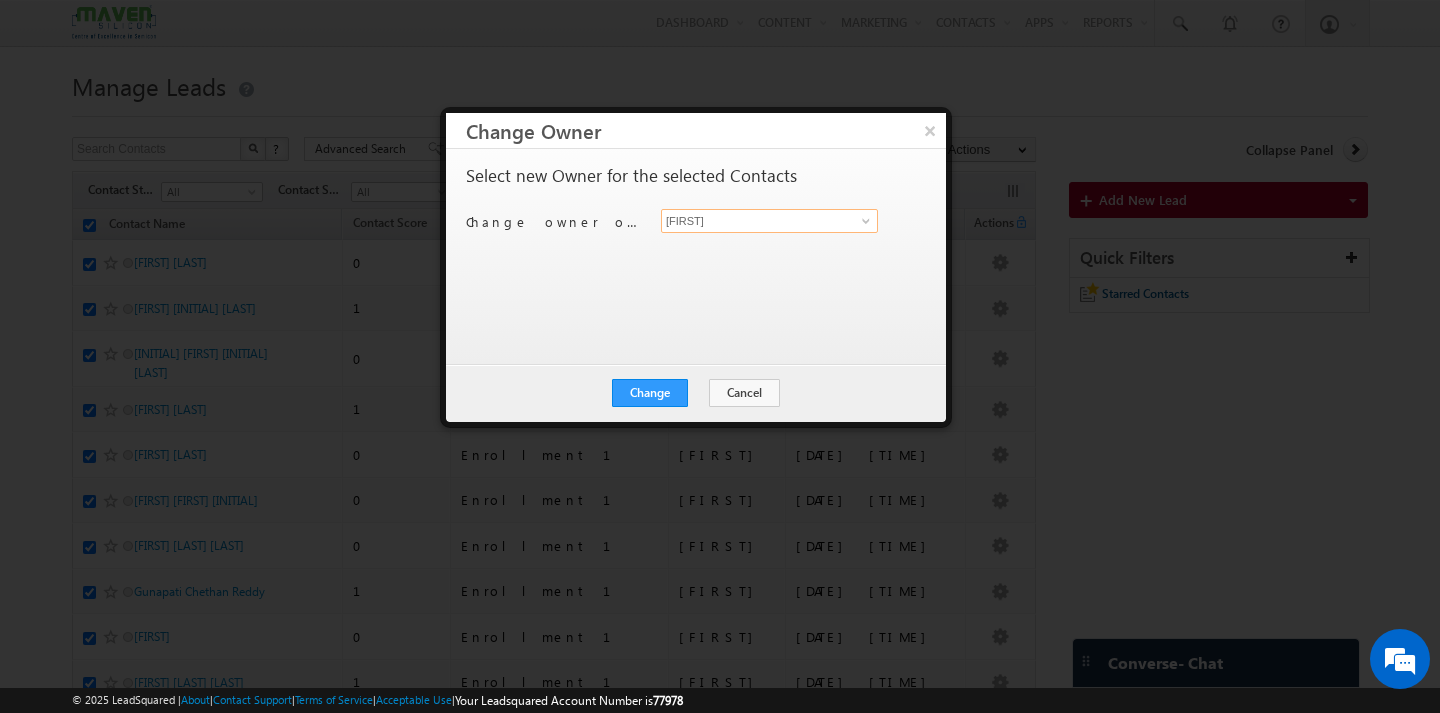 click on "[FIRST]" at bounding box center (769, 221) 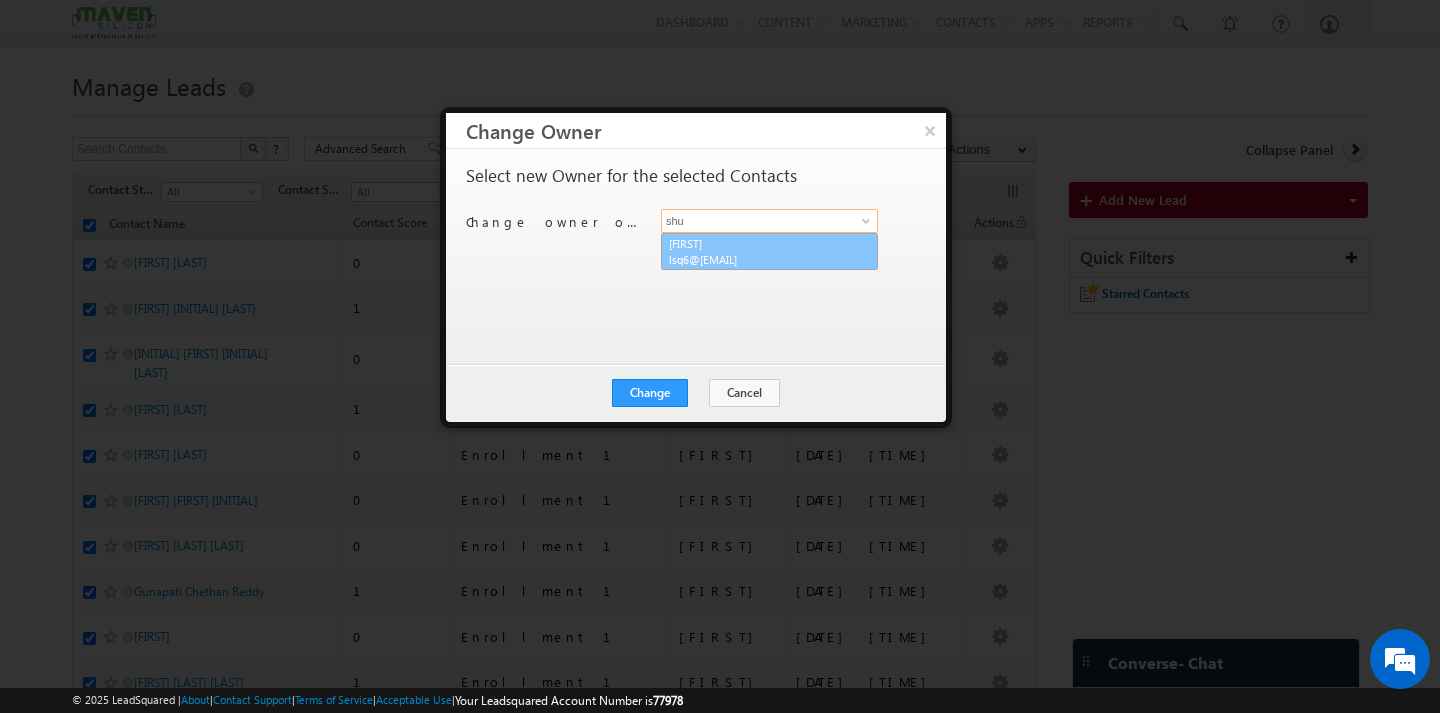 click on "Shubham   [EMAIL]" at bounding box center [769, 252] 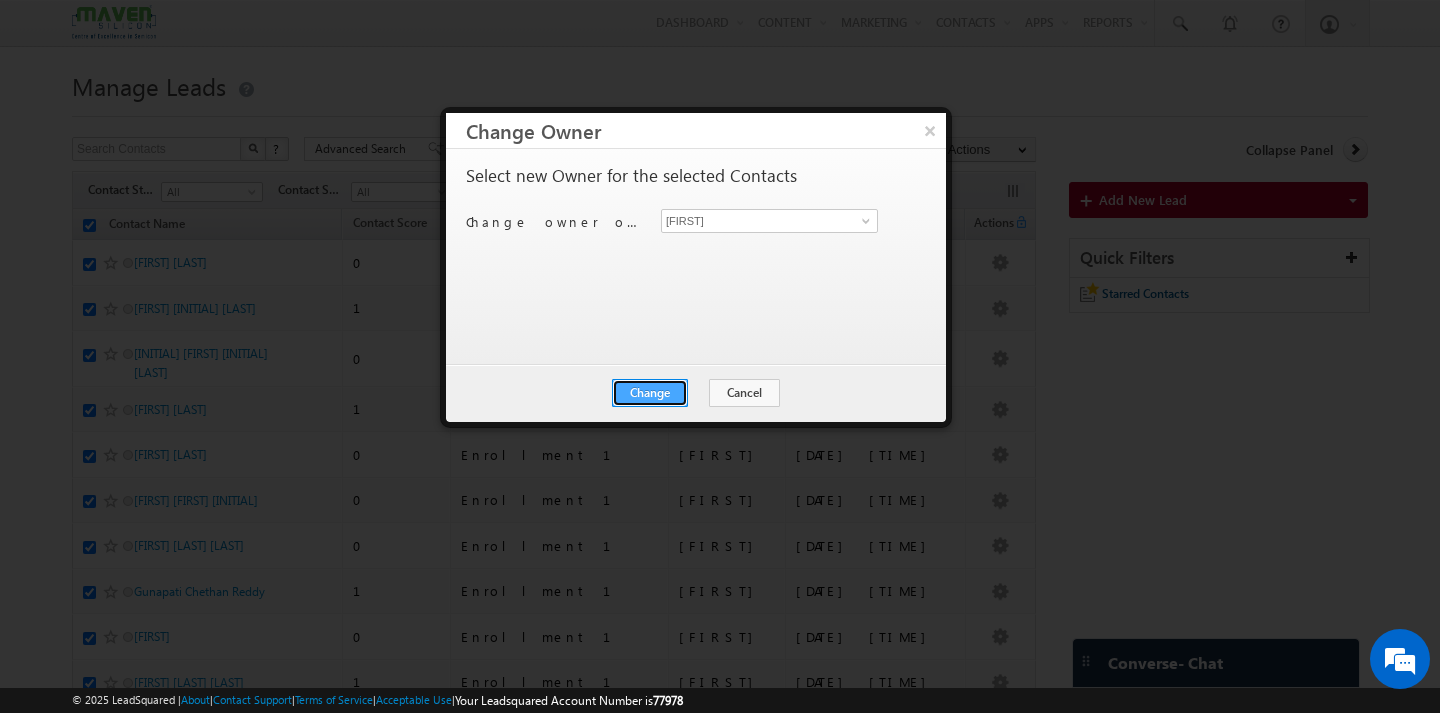 click on "Change" at bounding box center (650, 393) 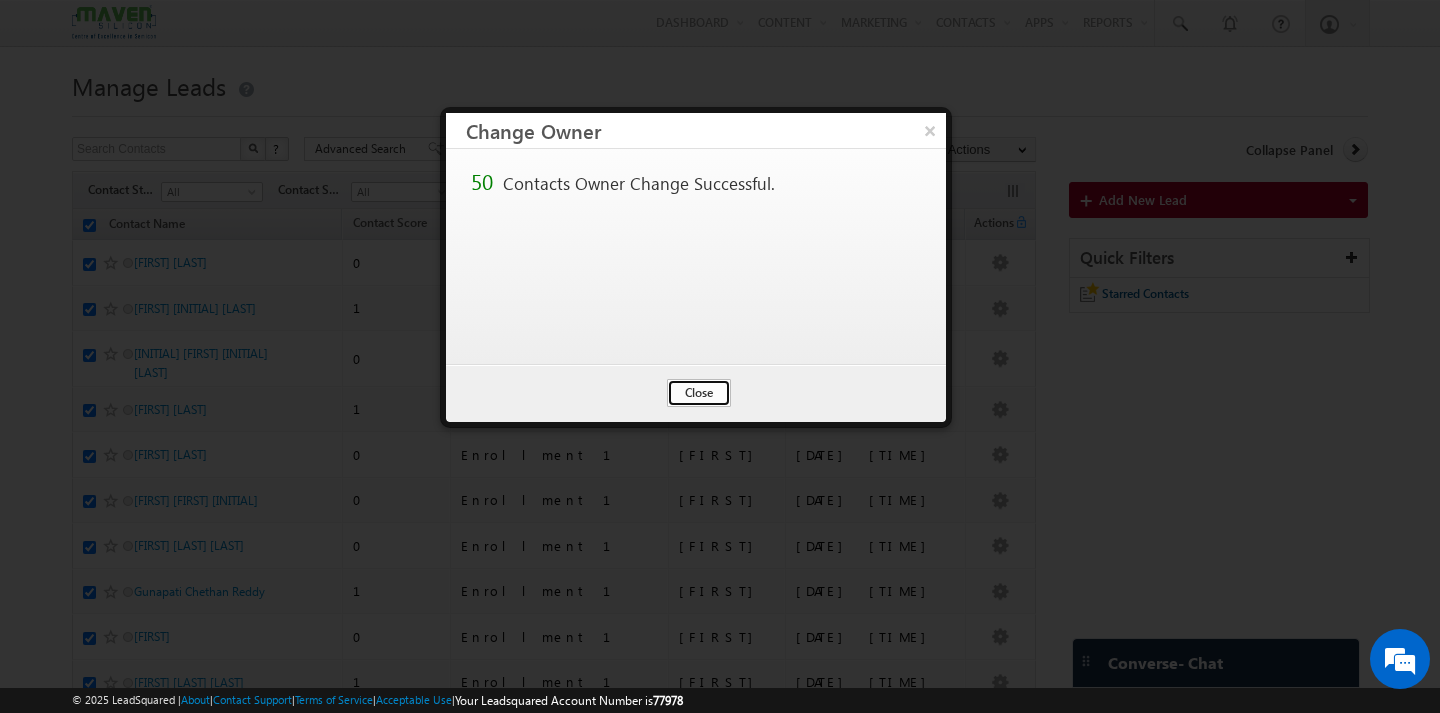 click on "Close" at bounding box center [699, 393] 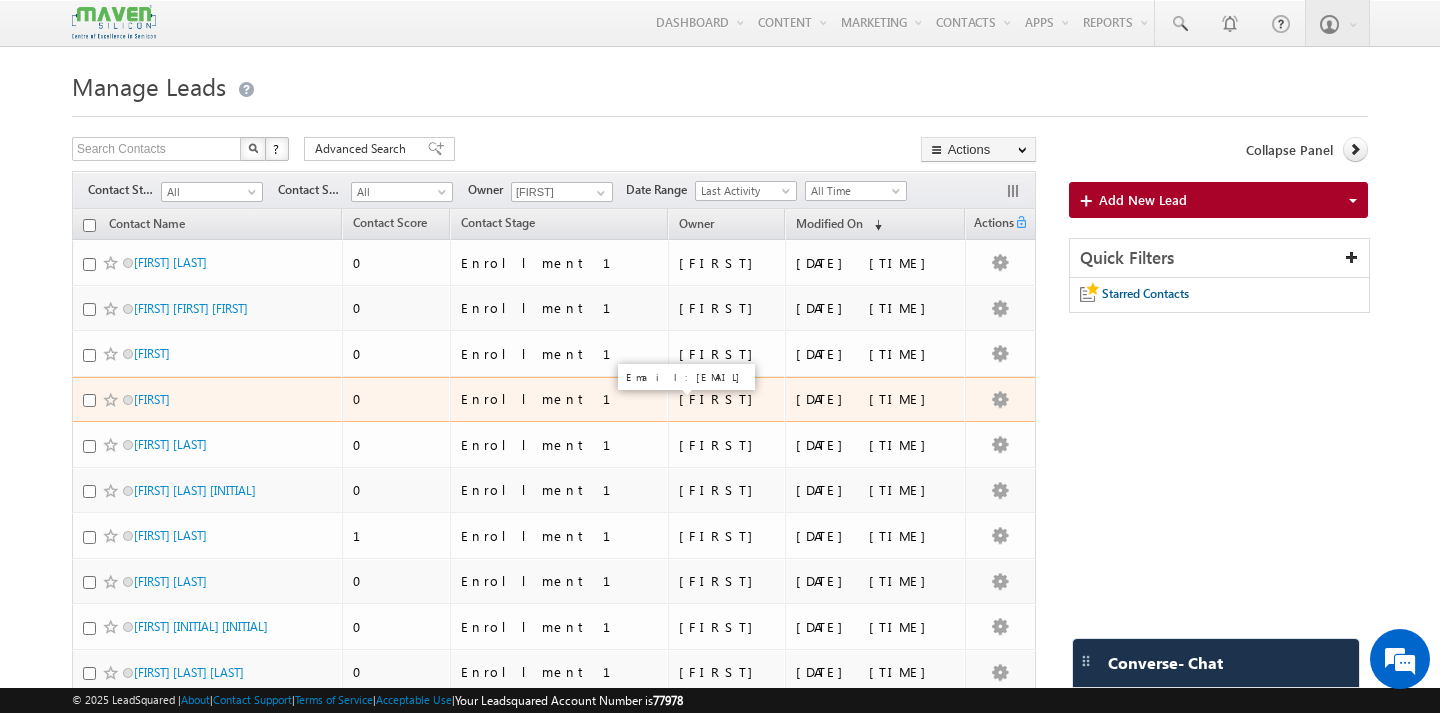 scroll, scrollTop: 160, scrollLeft: 0, axis: vertical 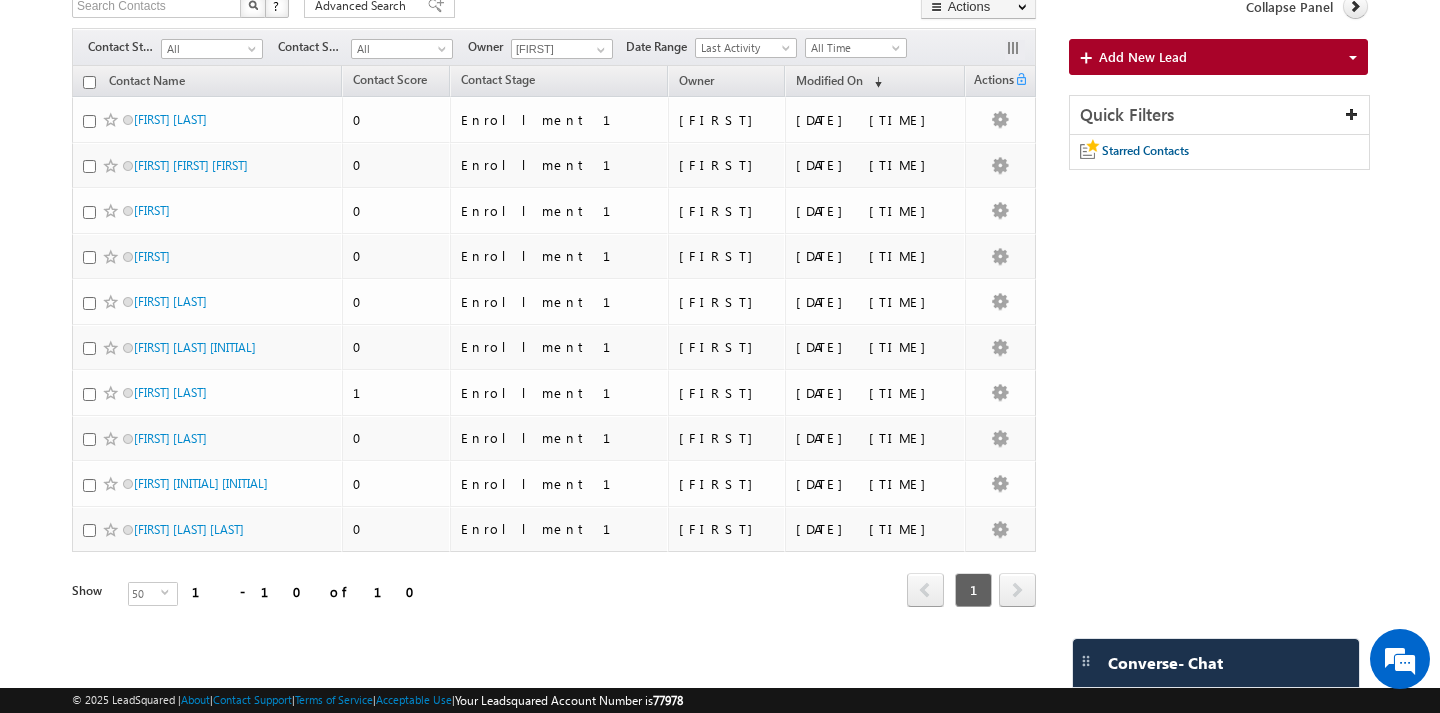 click at bounding box center [89, 82] 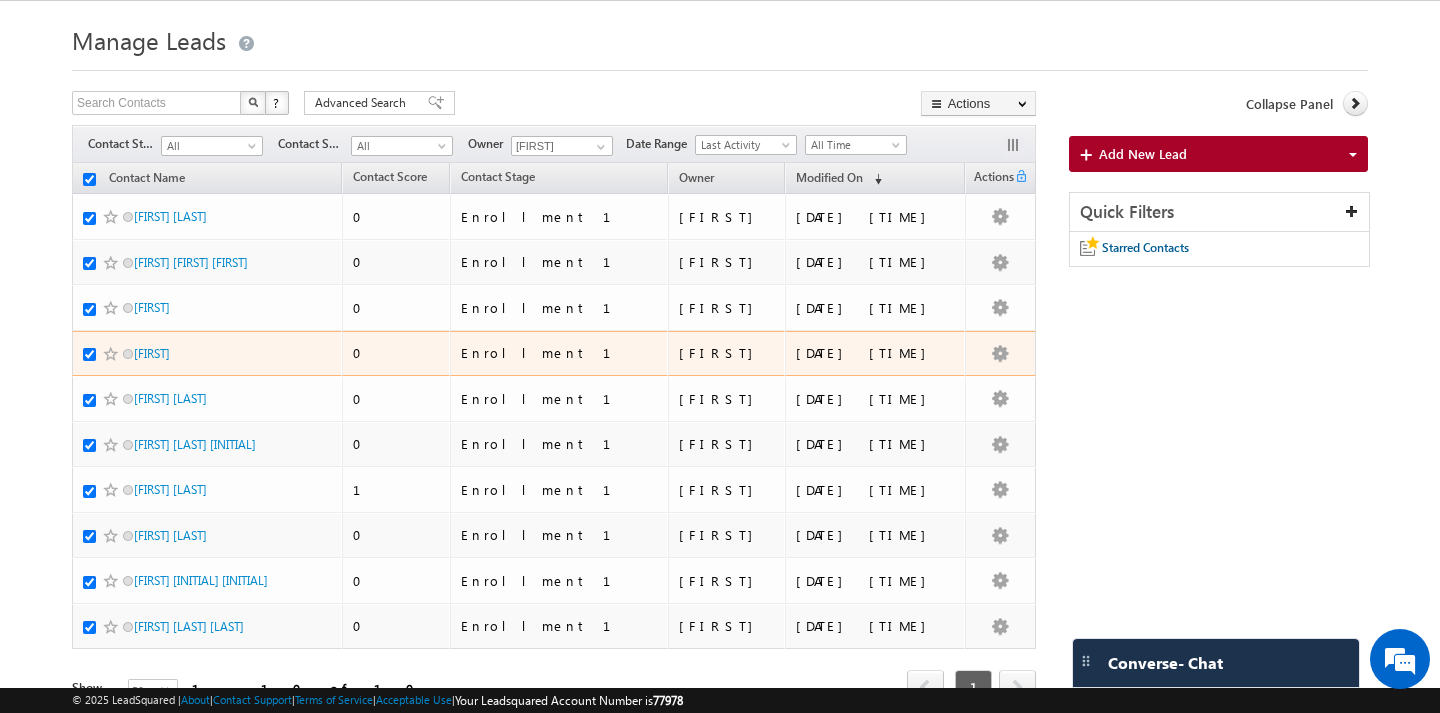 scroll, scrollTop: 45, scrollLeft: 0, axis: vertical 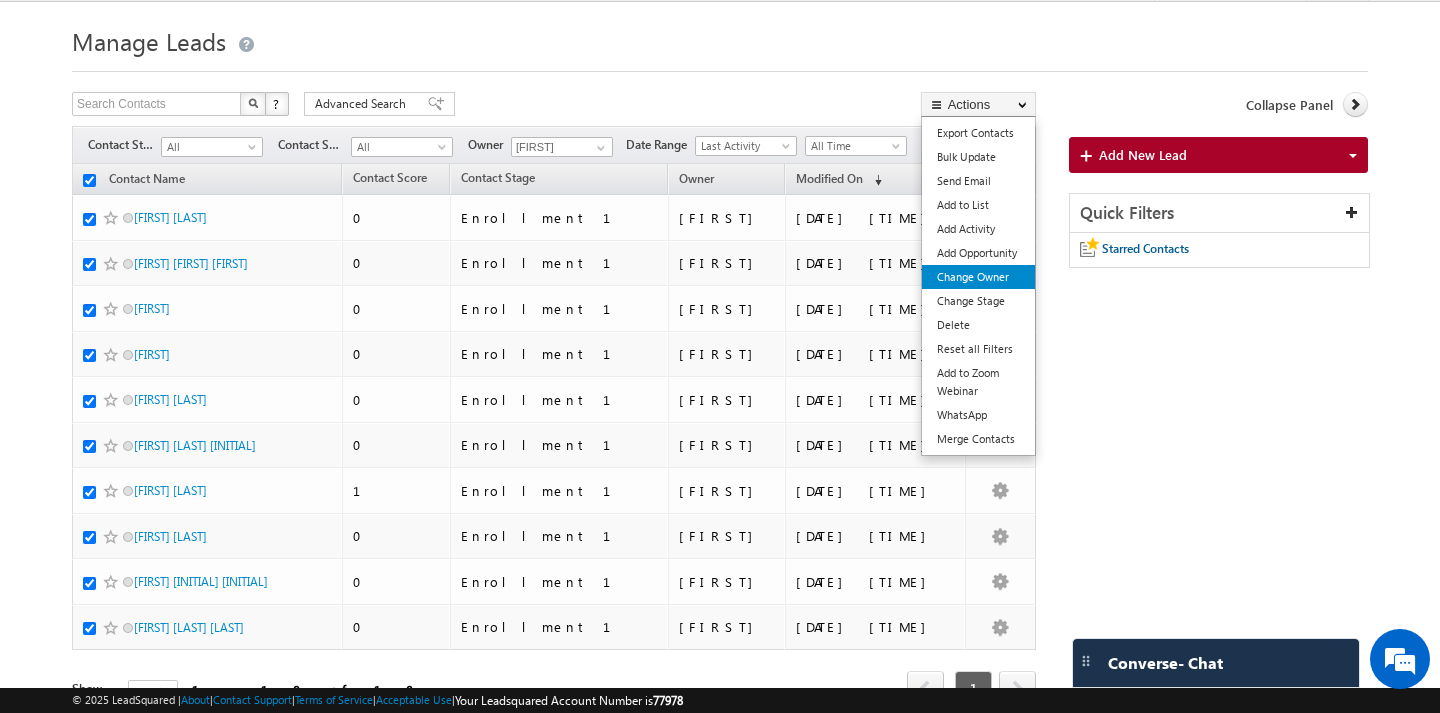 click on "Change Owner" at bounding box center (978, 277) 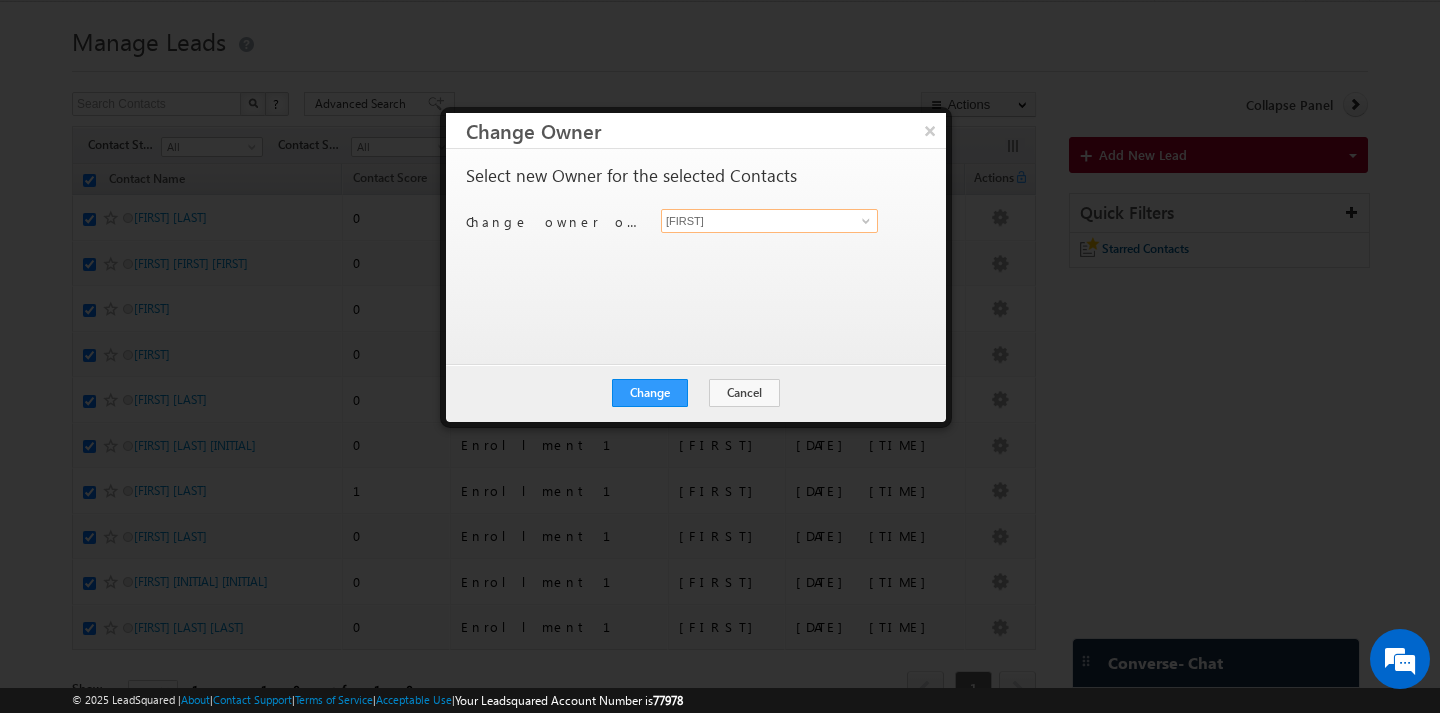click on "[FIRST]" at bounding box center (769, 221) 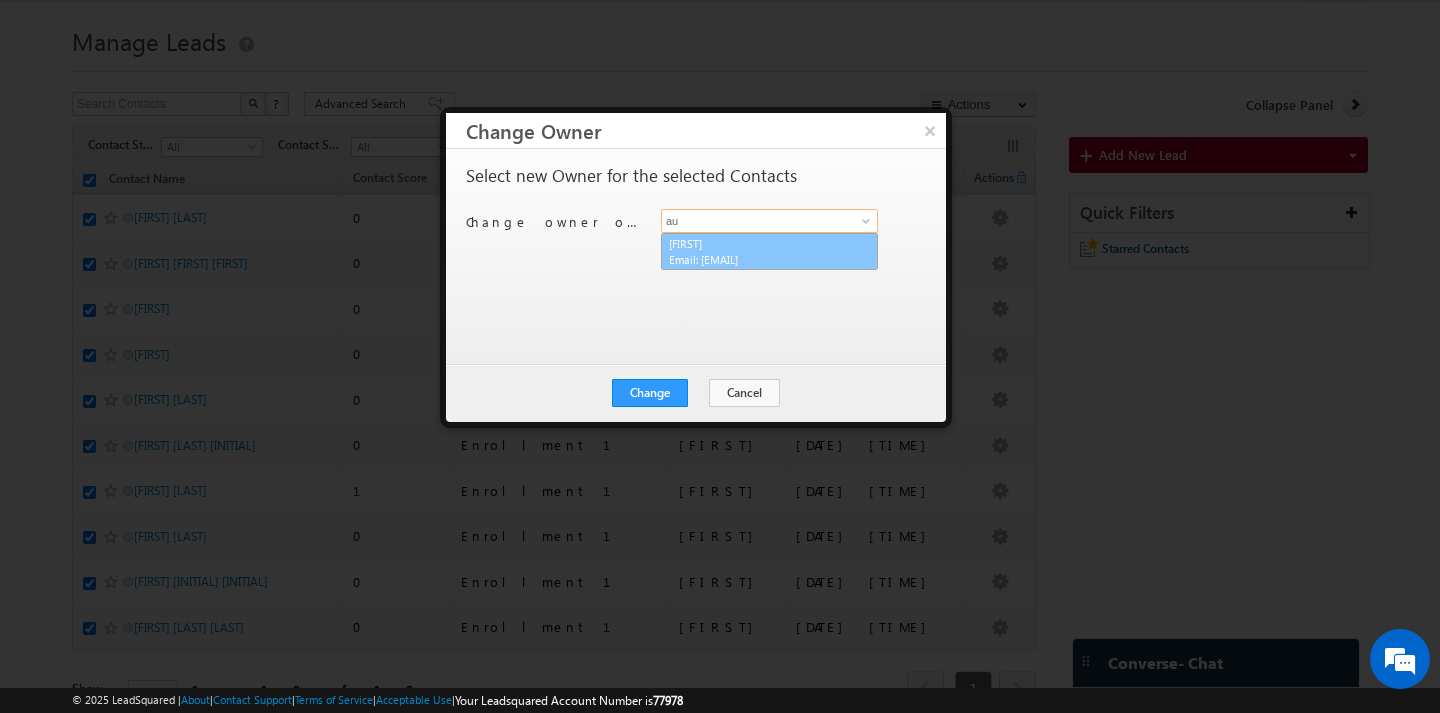 click on "[EMAIL]" at bounding box center [759, 259] 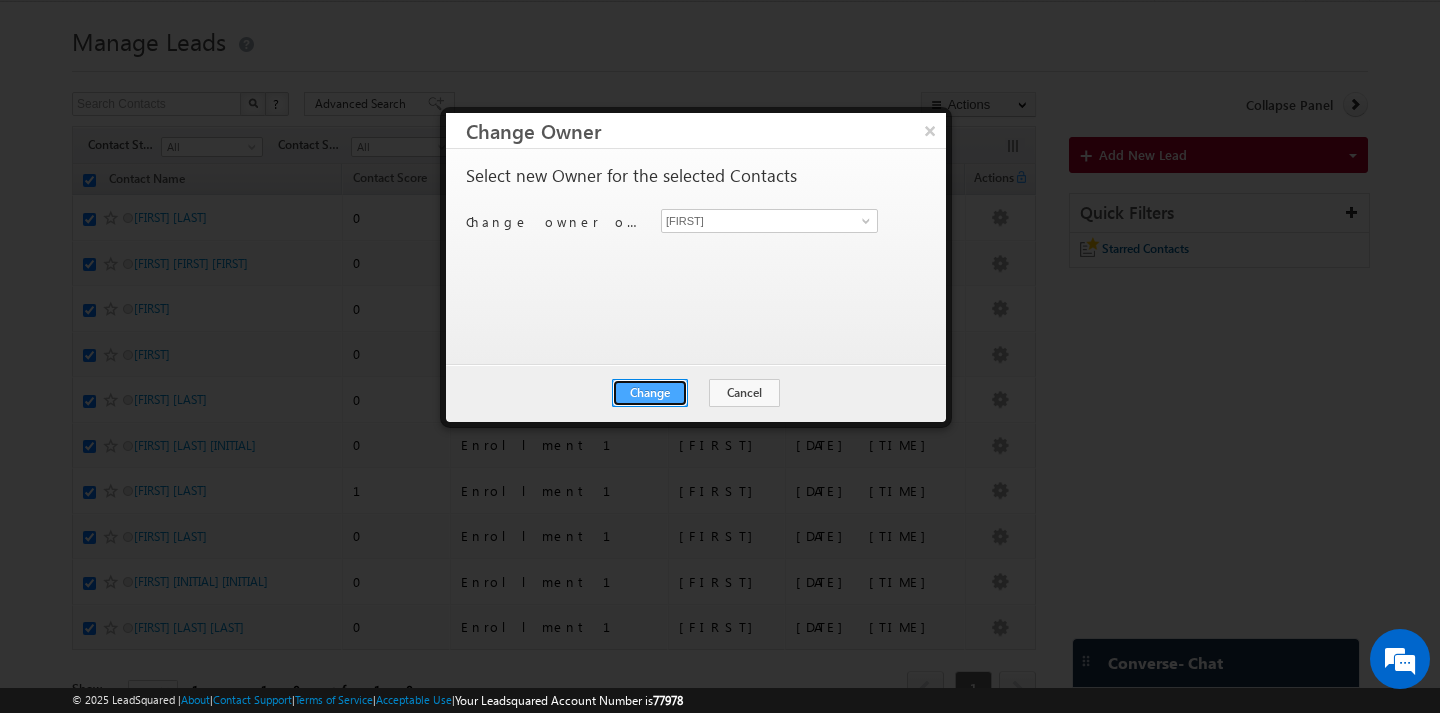 click on "Change" at bounding box center (650, 393) 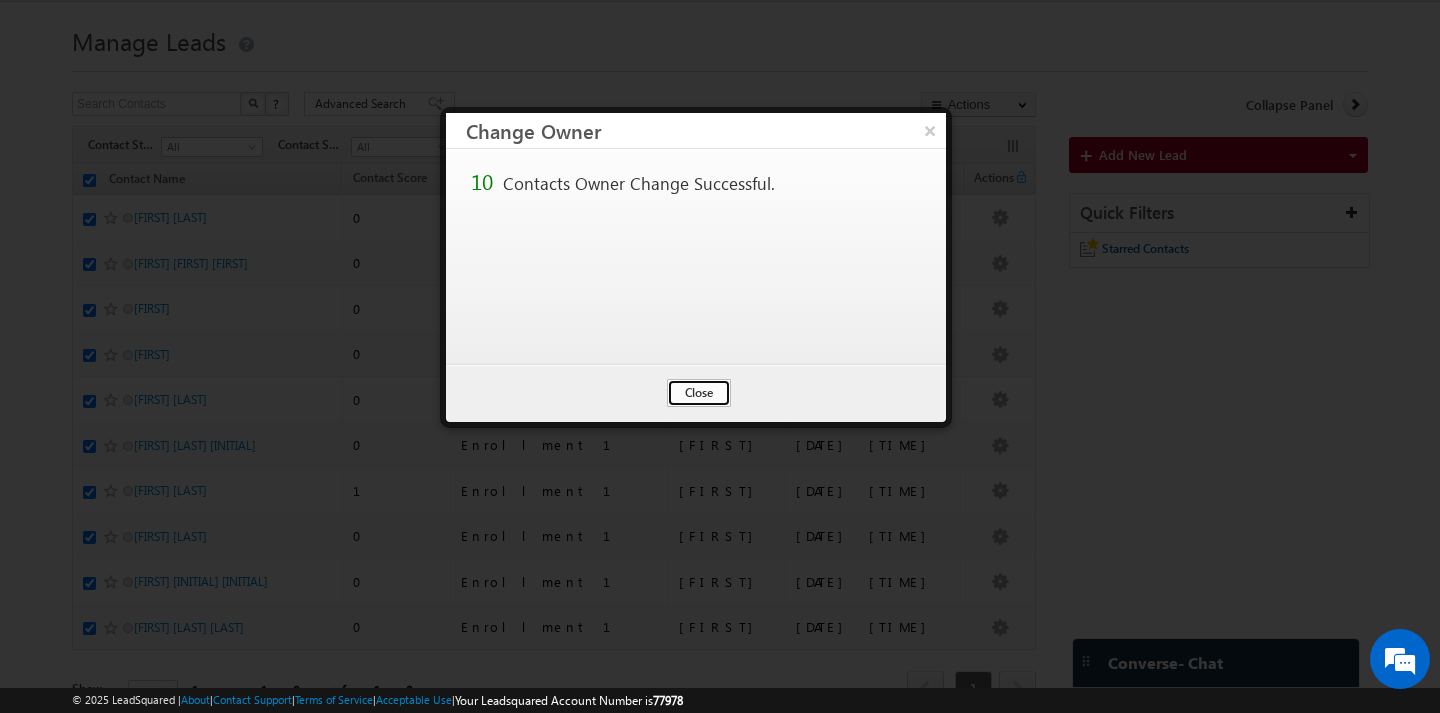 click on "Close" at bounding box center [699, 393] 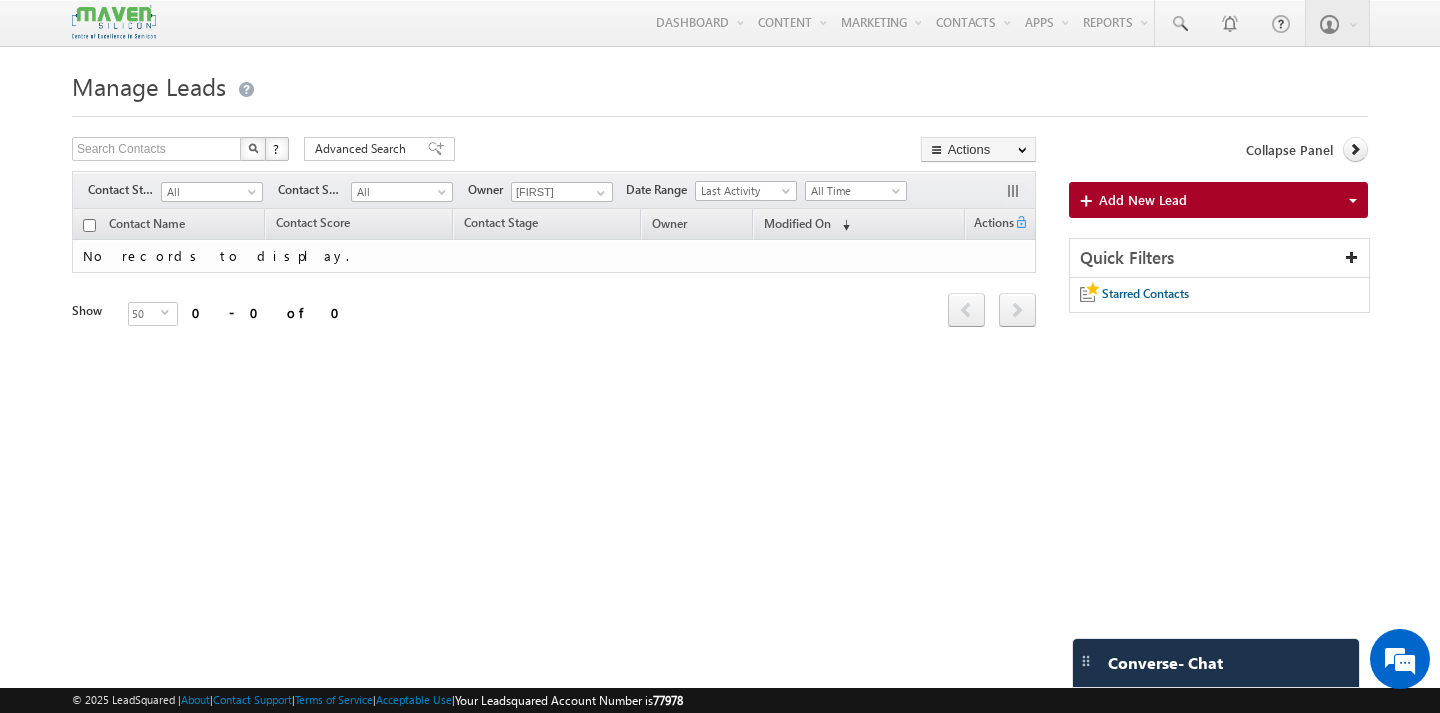 scroll, scrollTop: 0, scrollLeft: 0, axis: both 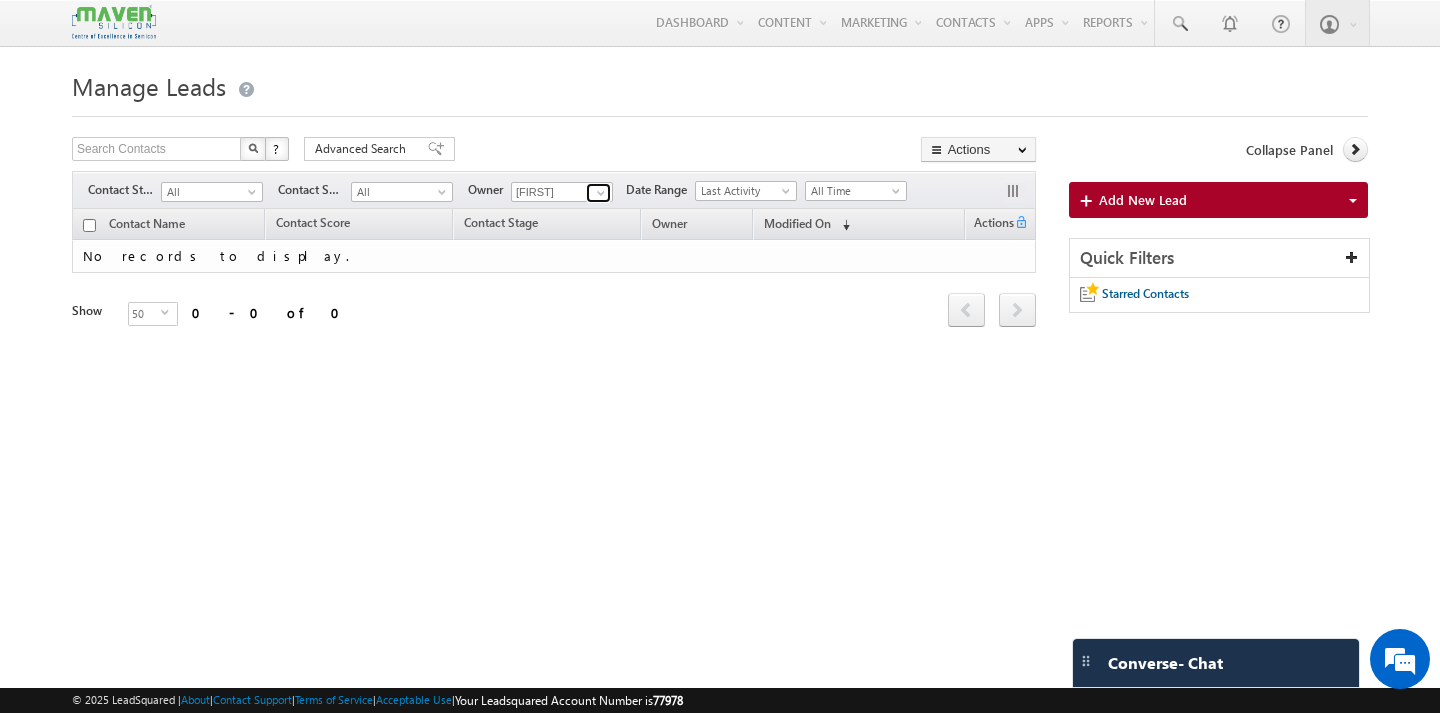 click at bounding box center [601, 193] 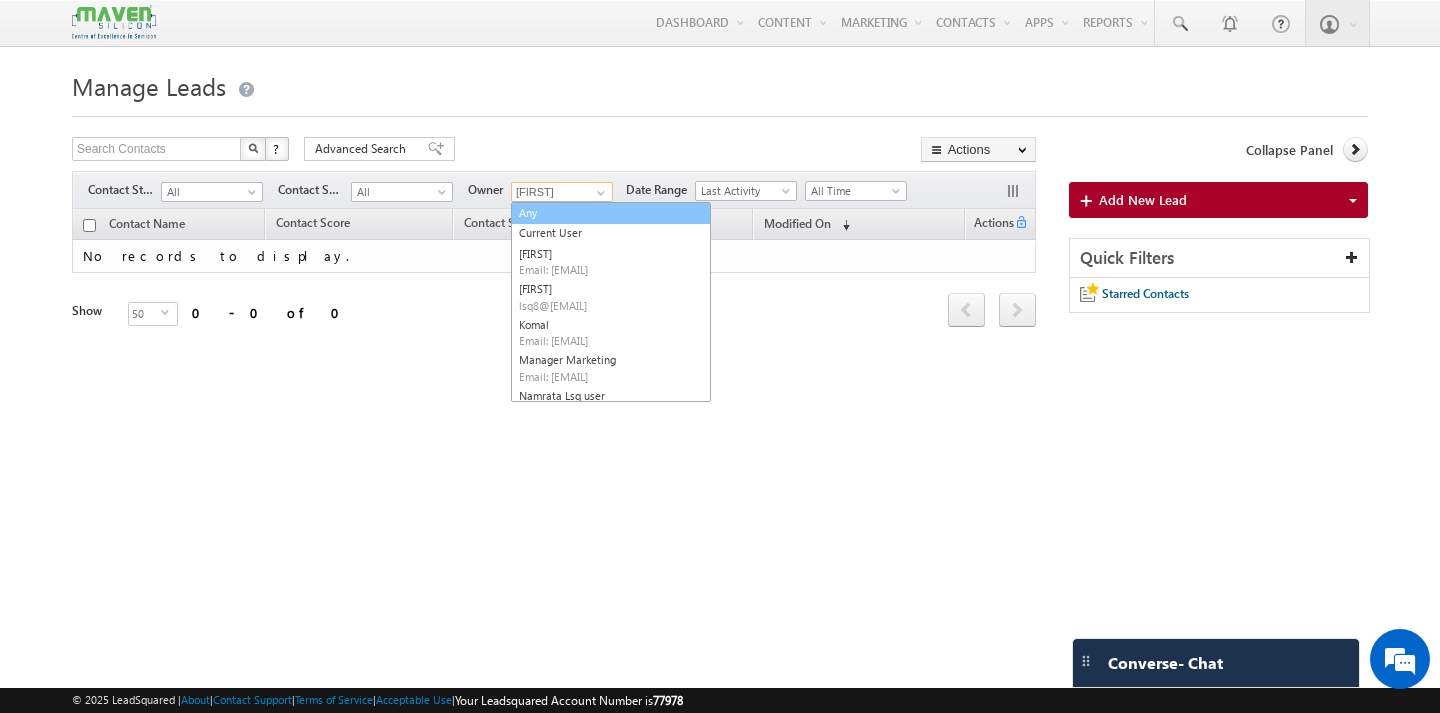 click on "Any" at bounding box center (611, 213) 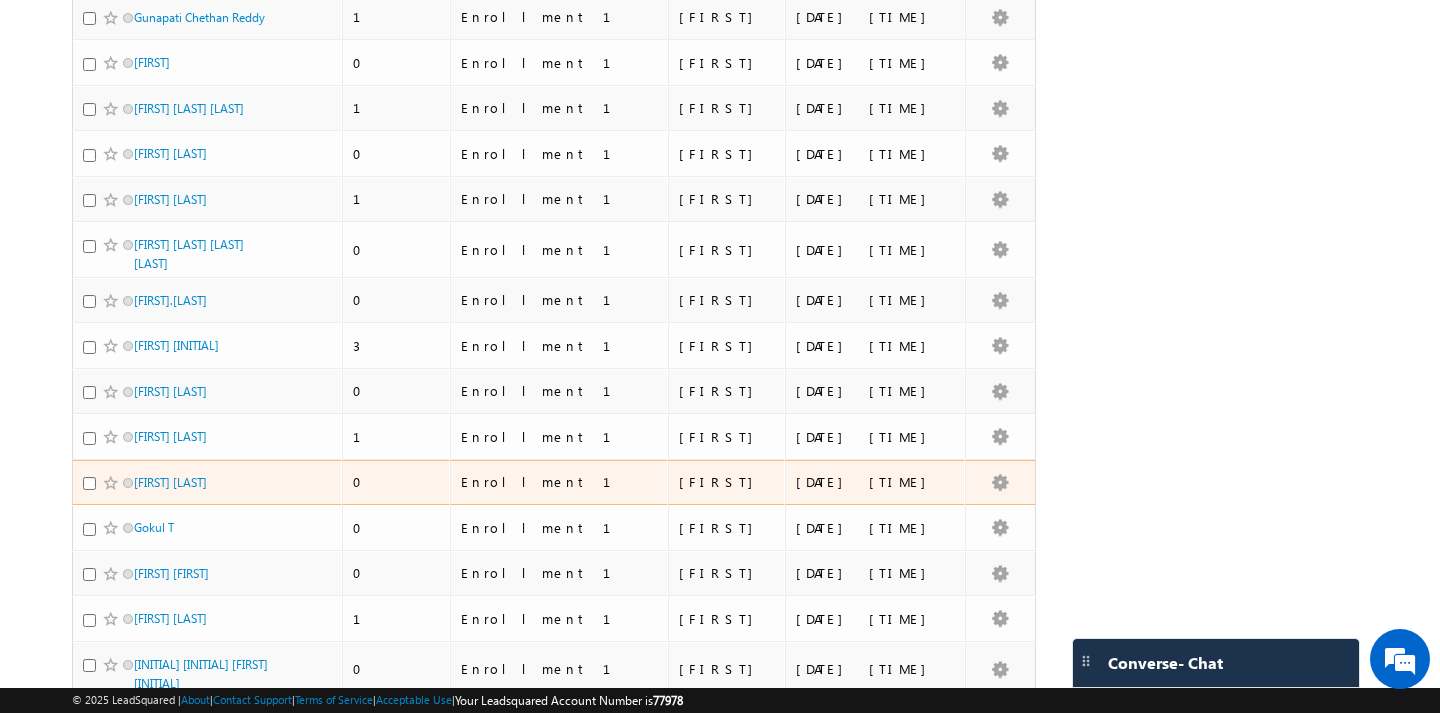 scroll, scrollTop: 0, scrollLeft: 0, axis: both 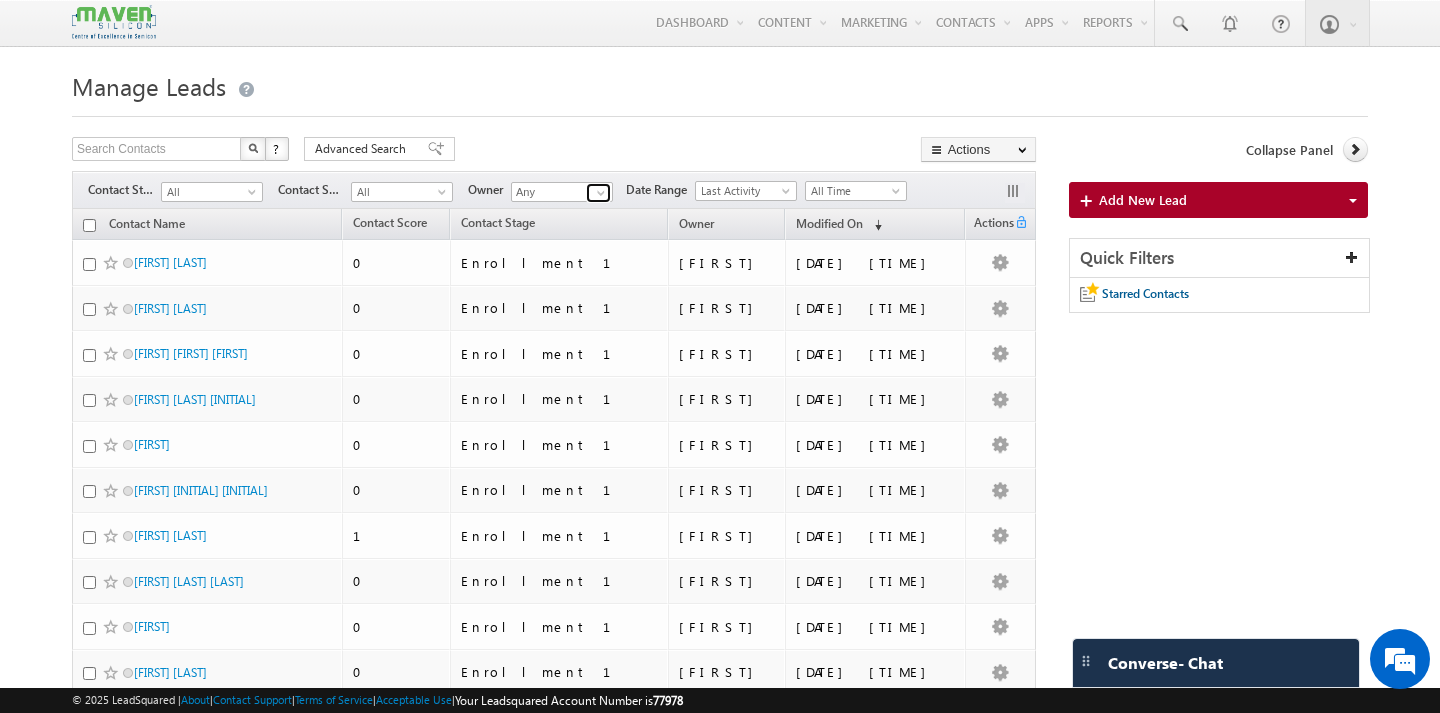 click at bounding box center [601, 193] 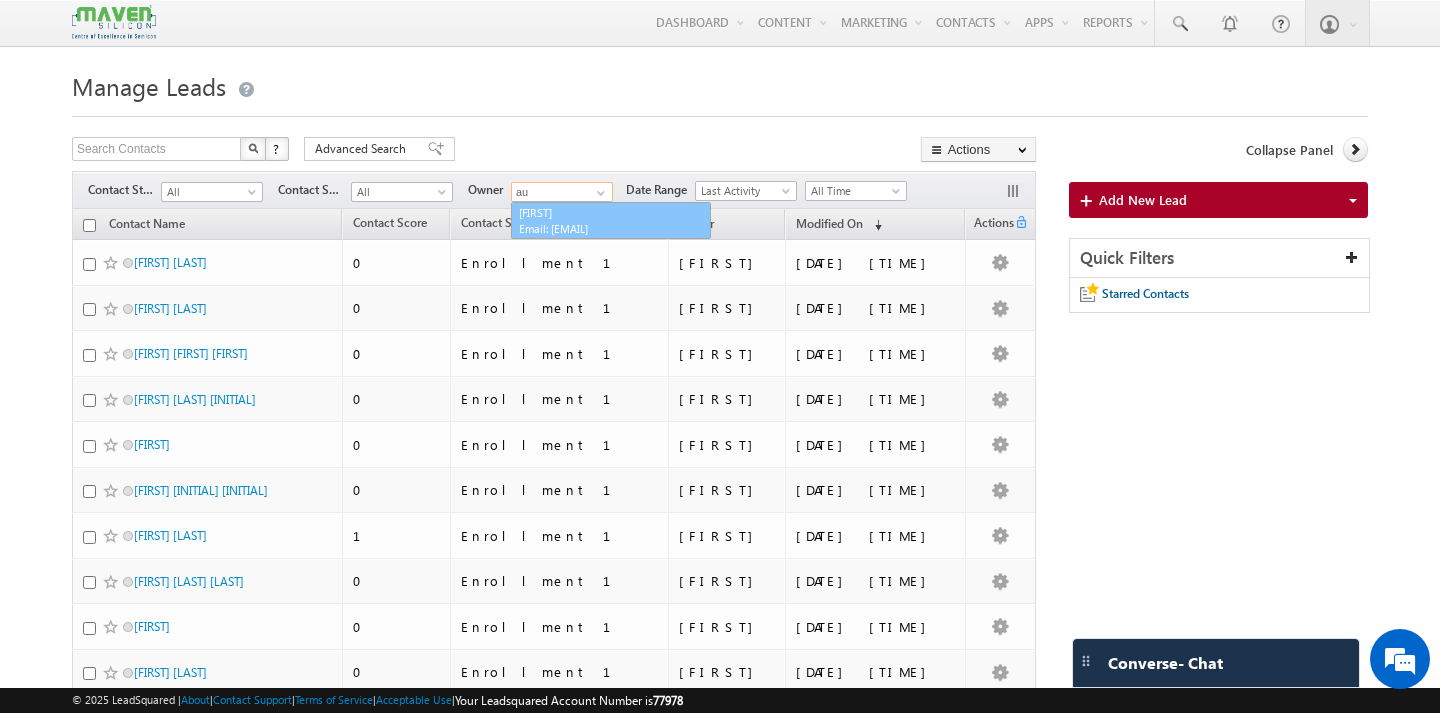 click on "[FIRST]   [EMAIL]" at bounding box center (611, 221) 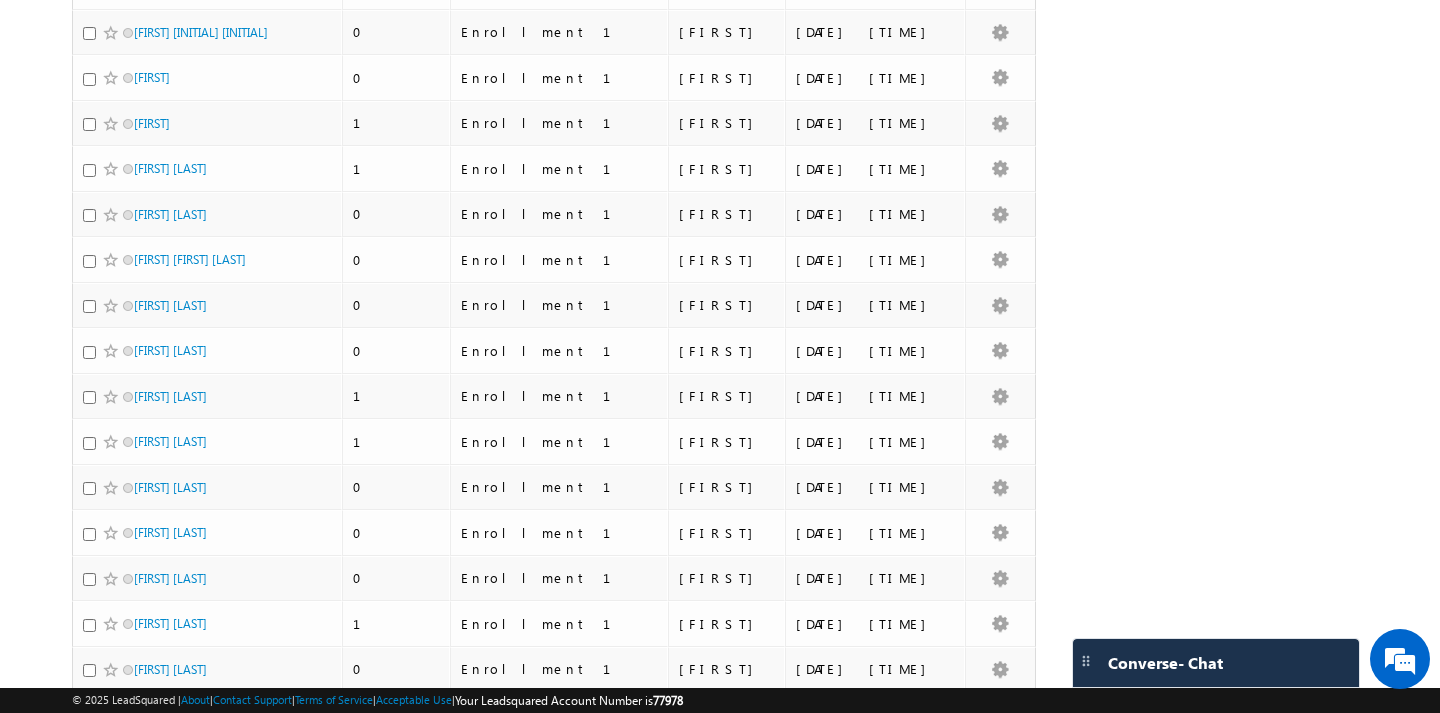 scroll, scrollTop: 0, scrollLeft: 0, axis: both 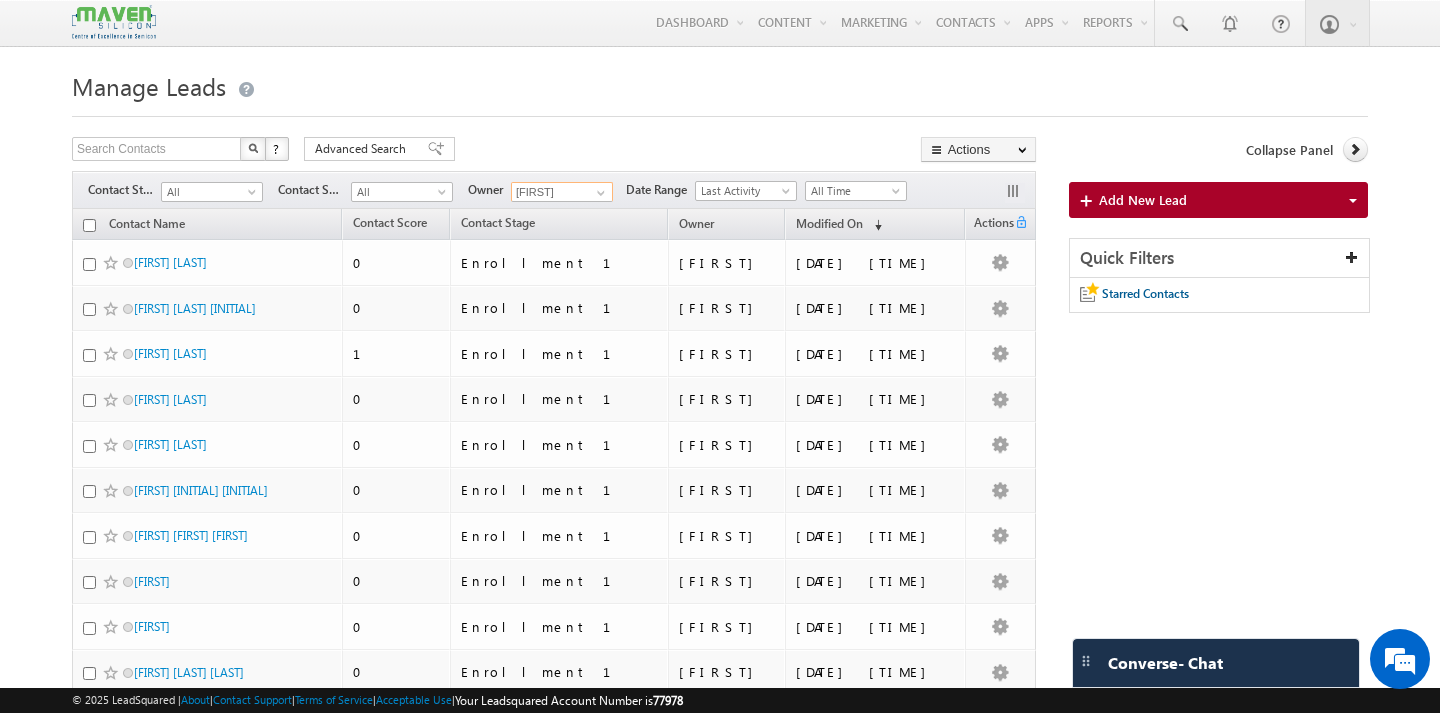 click on "[FIRST]" at bounding box center [562, 192] 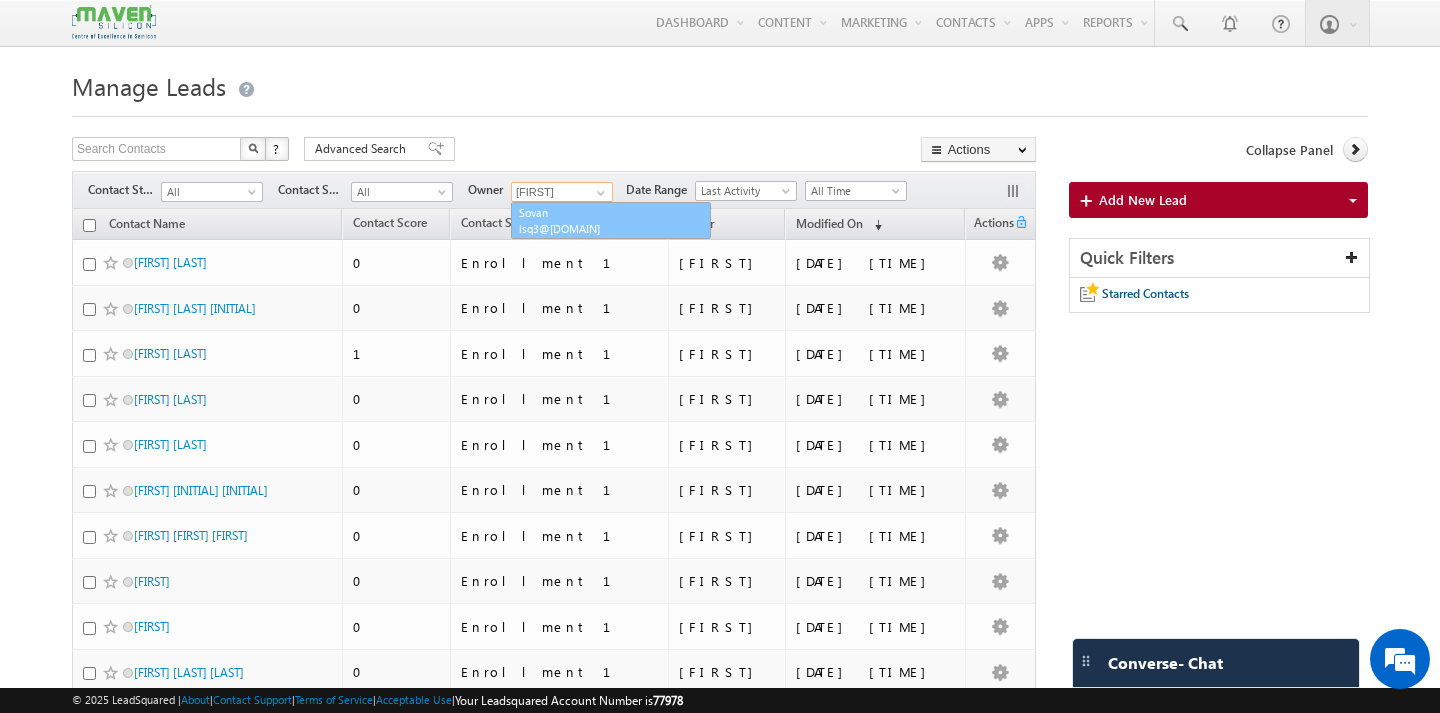 click on "[EMAIL]" at bounding box center [609, 228] 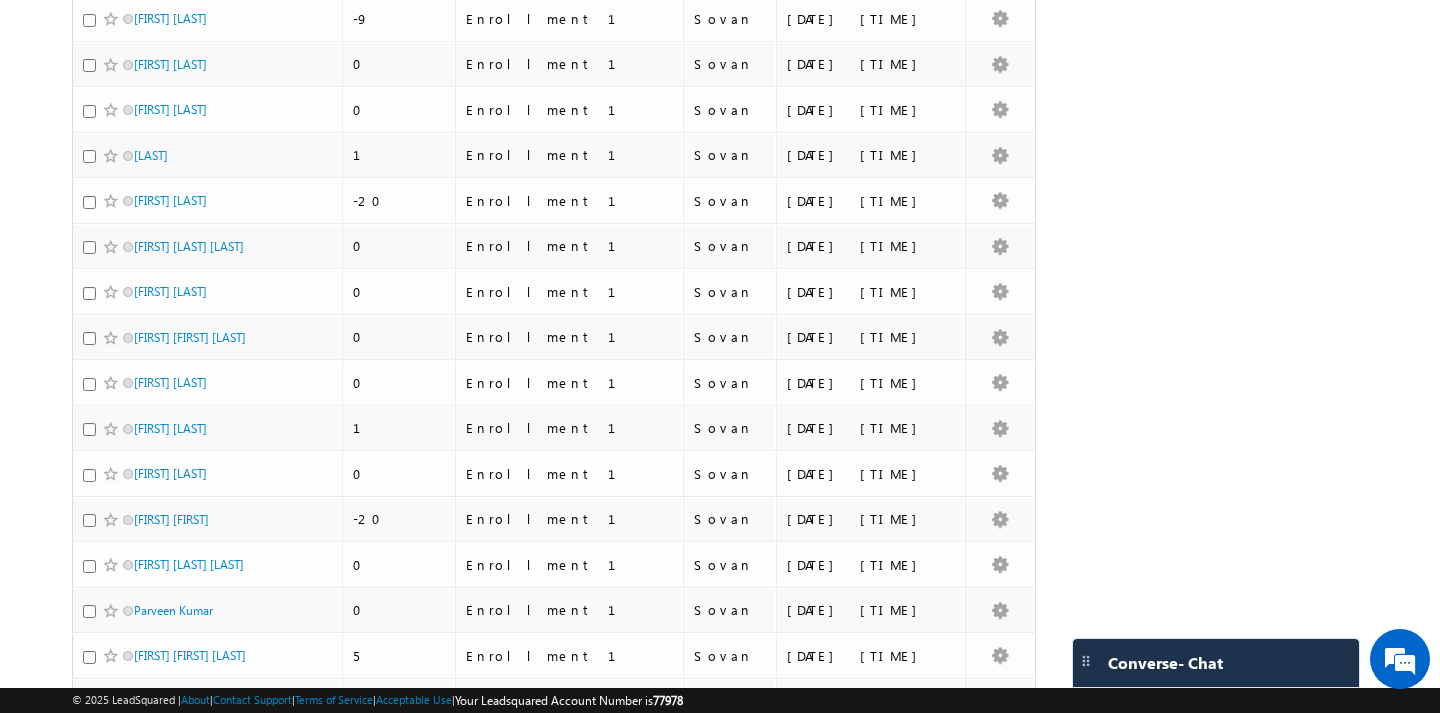 scroll, scrollTop: 0, scrollLeft: 0, axis: both 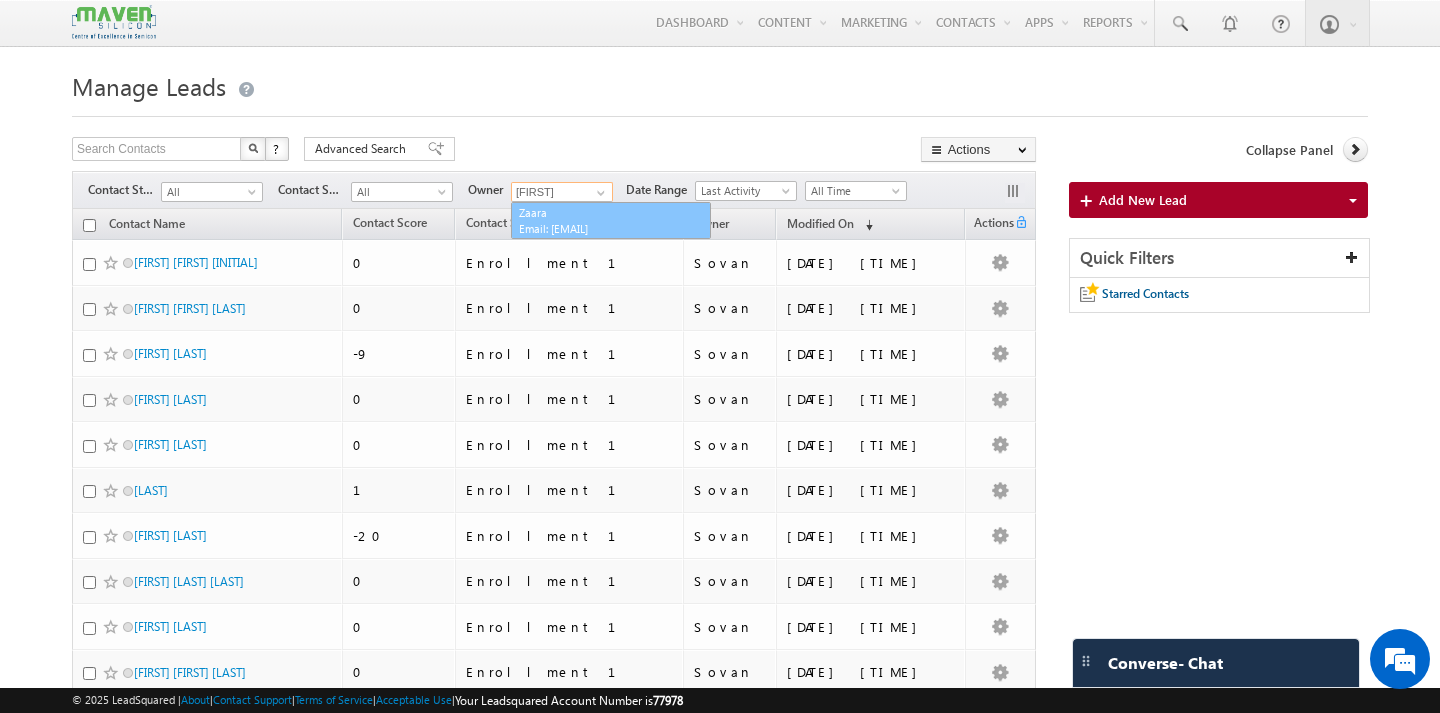click on "Zaara   lsq2@maven-silicon.com" at bounding box center (611, 221) 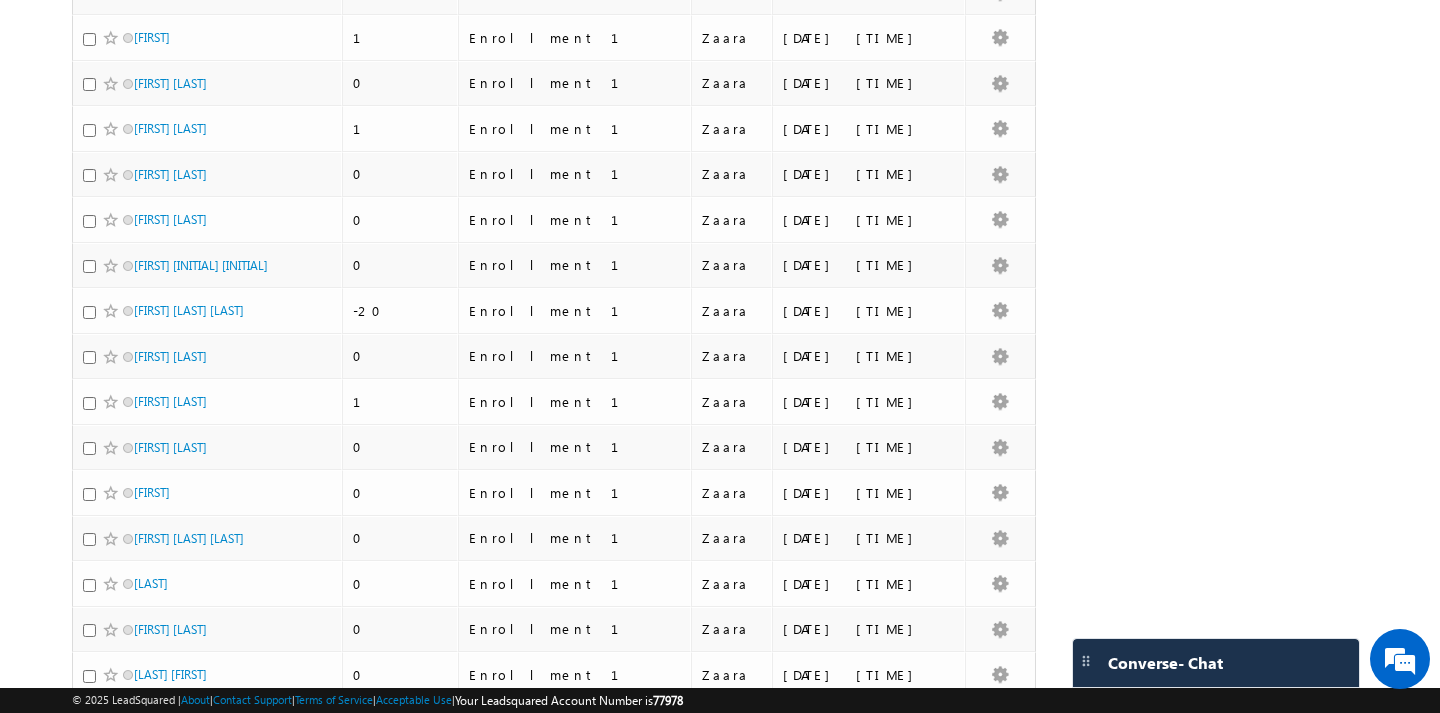 scroll, scrollTop: 0, scrollLeft: 0, axis: both 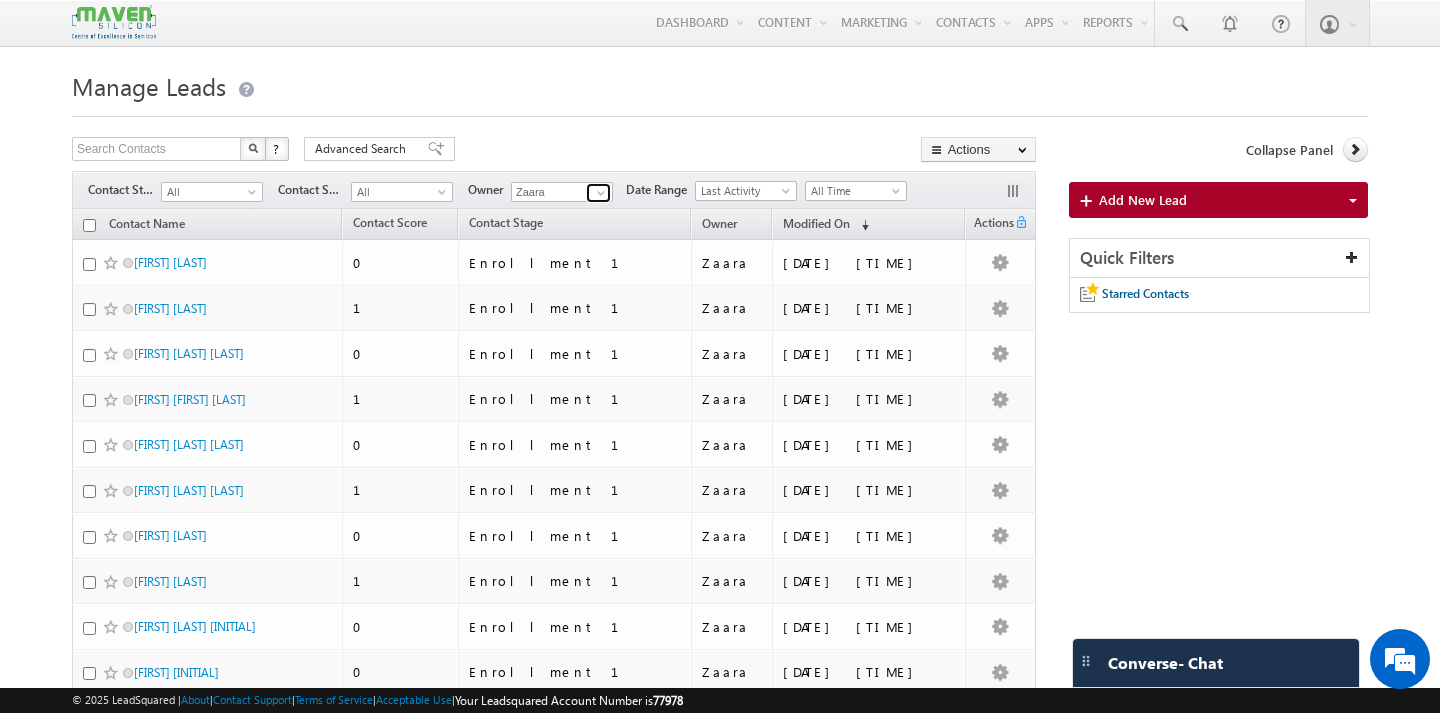 click at bounding box center (601, 193) 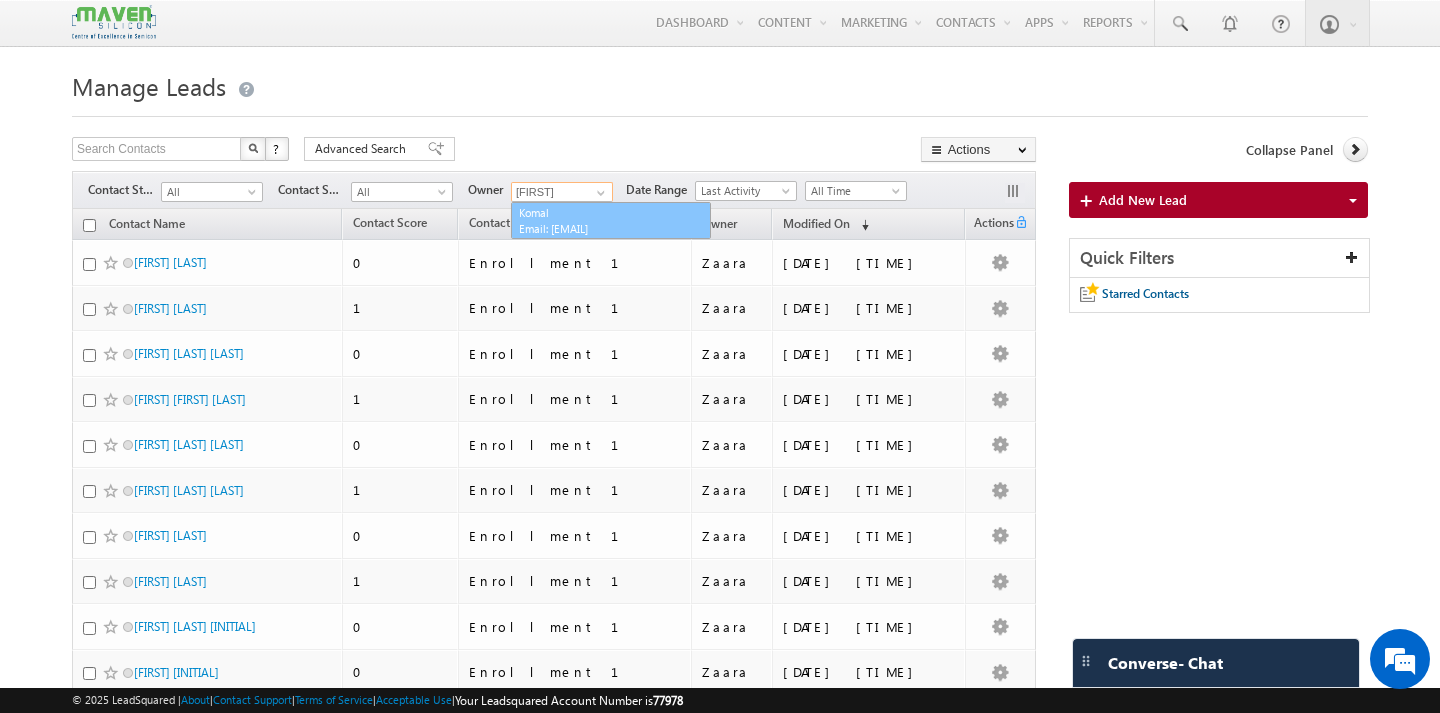 click on "[EMAIL]" at bounding box center [609, 228] 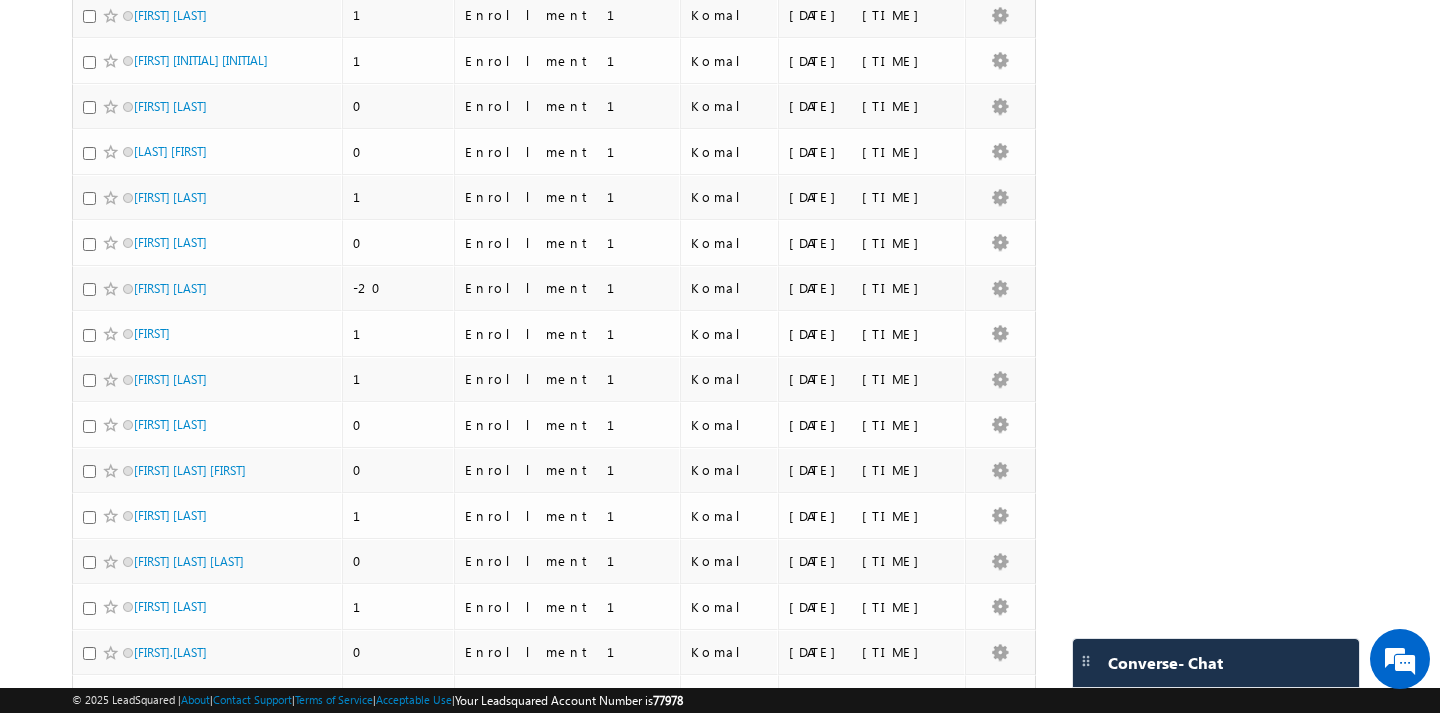 scroll, scrollTop: 0, scrollLeft: 0, axis: both 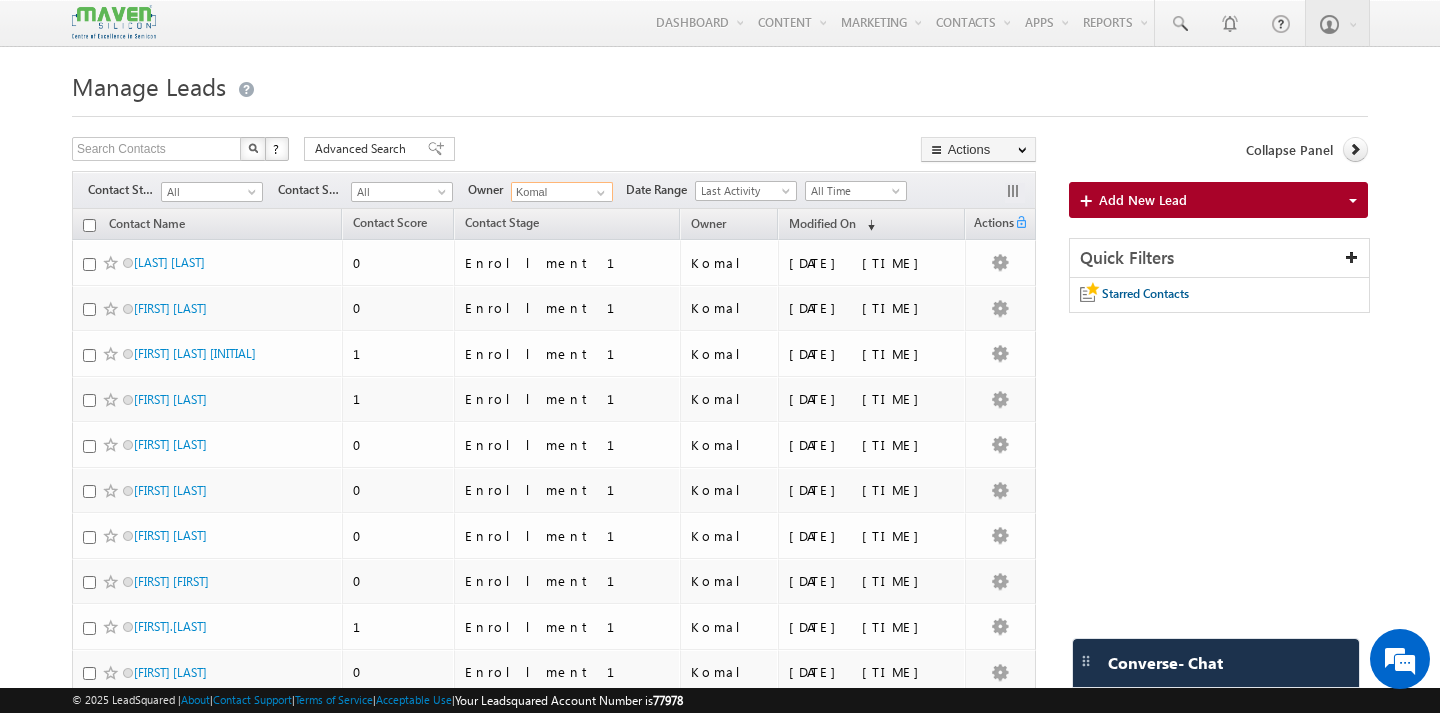 click on "Komal" at bounding box center (562, 192) 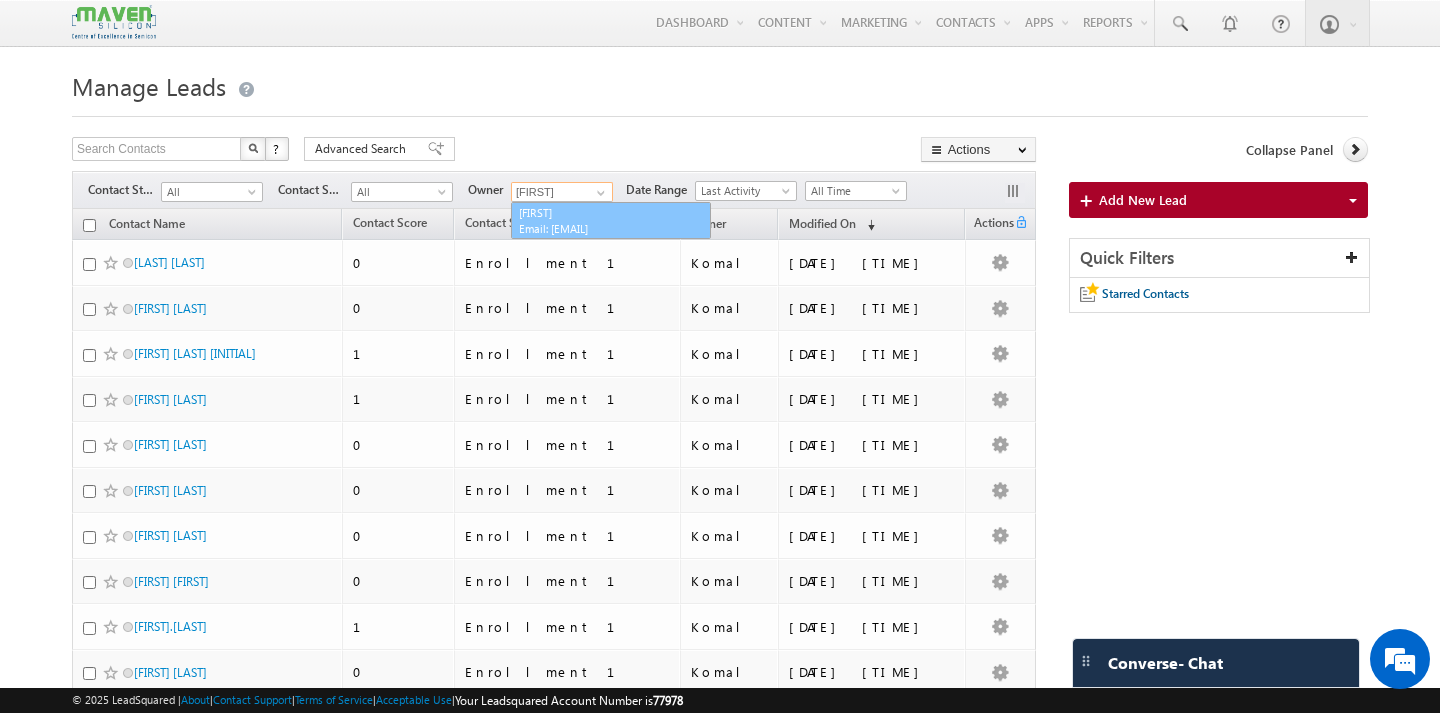 click on "[FIRST]   [EMAIL]" at bounding box center [611, 221] 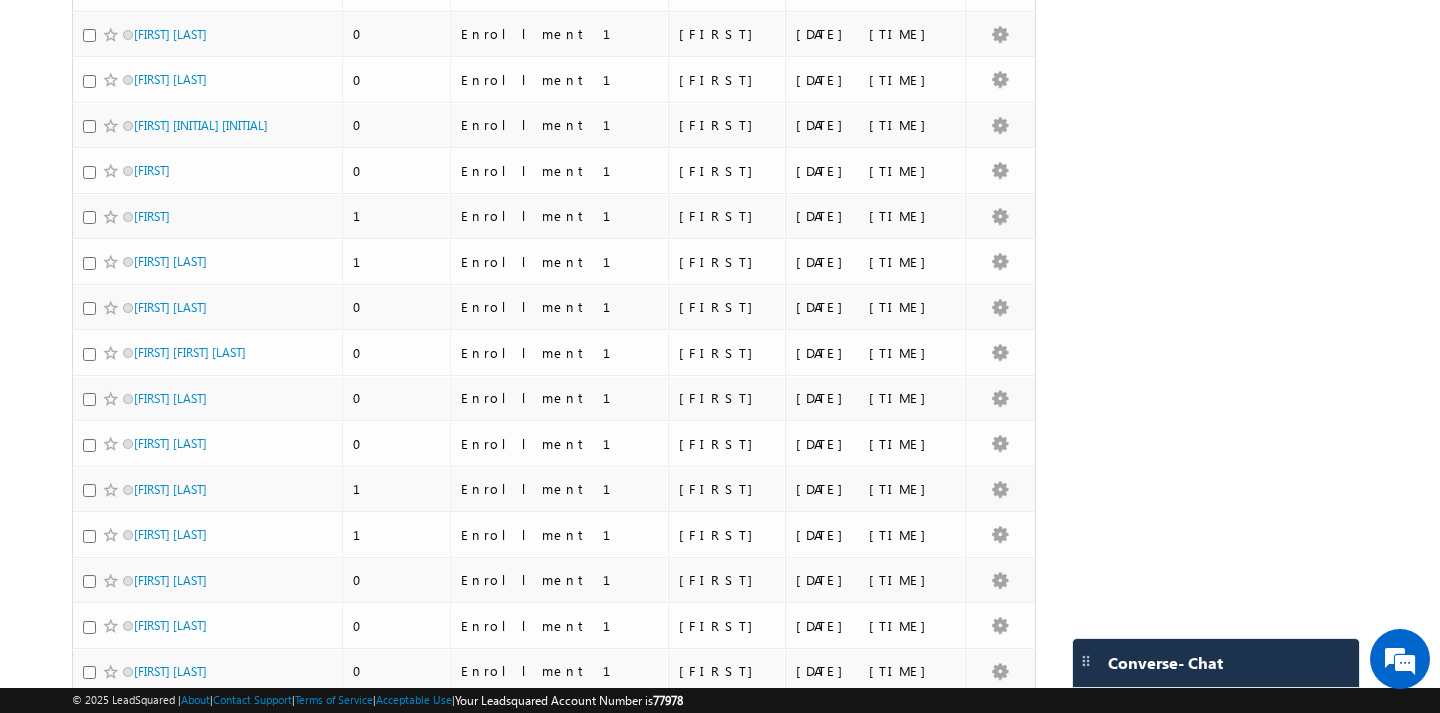 scroll, scrollTop: 0, scrollLeft: 0, axis: both 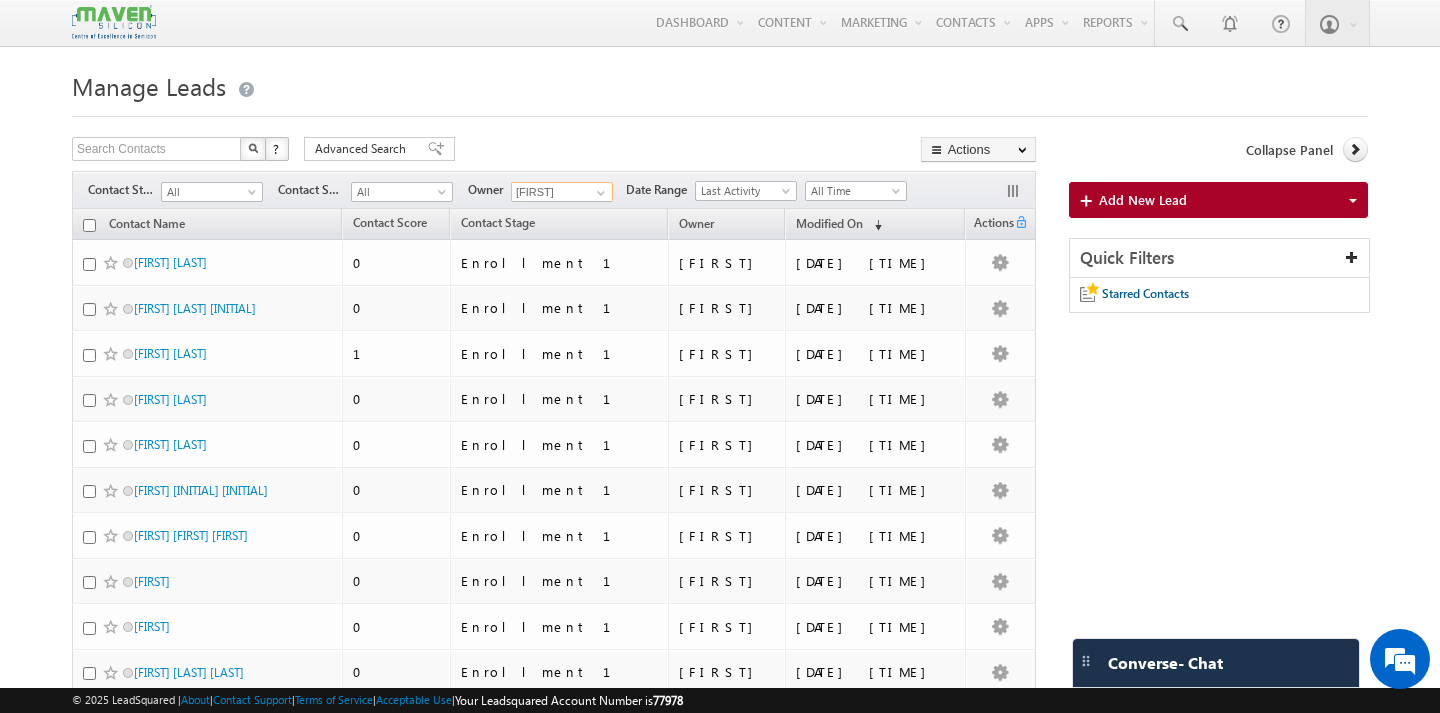 click on "[FIRST]" at bounding box center [562, 192] 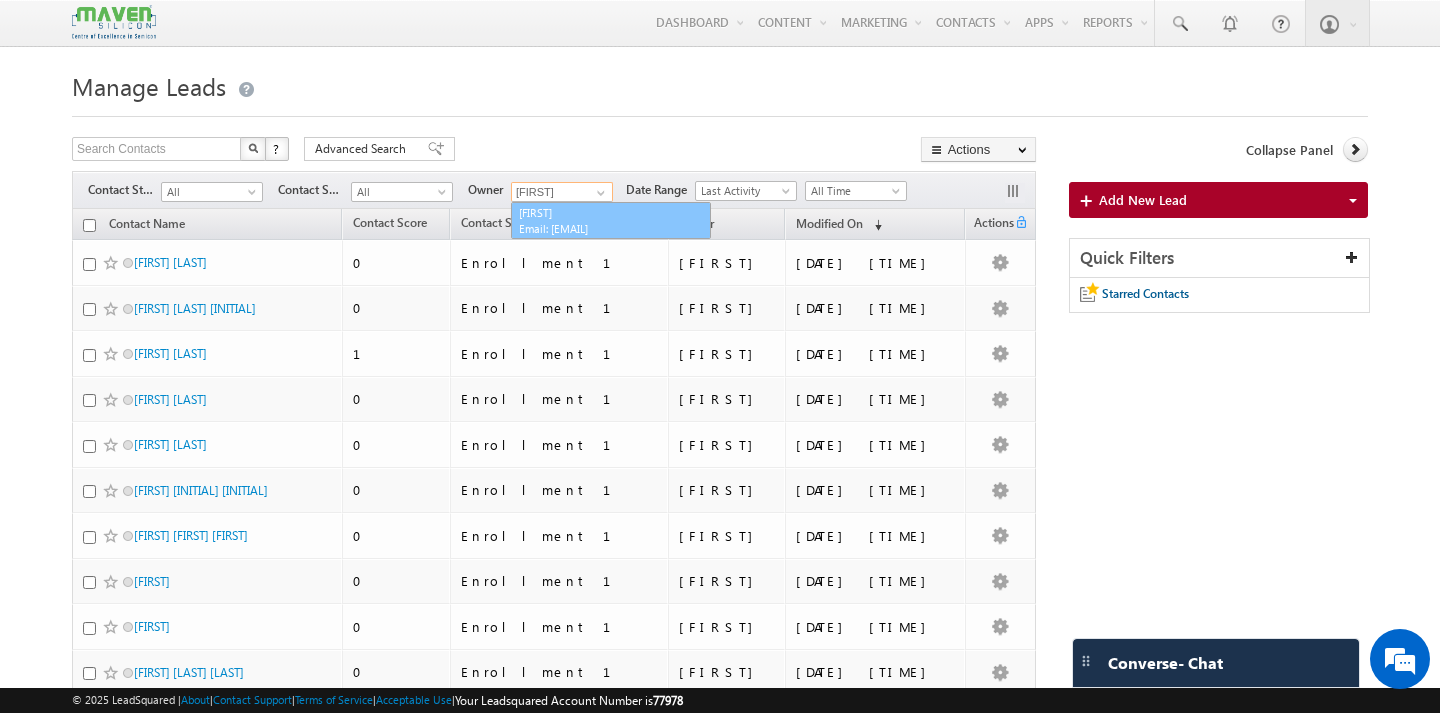 click on "lsq7@maven-silicon.com" at bounding box center (609, 228) 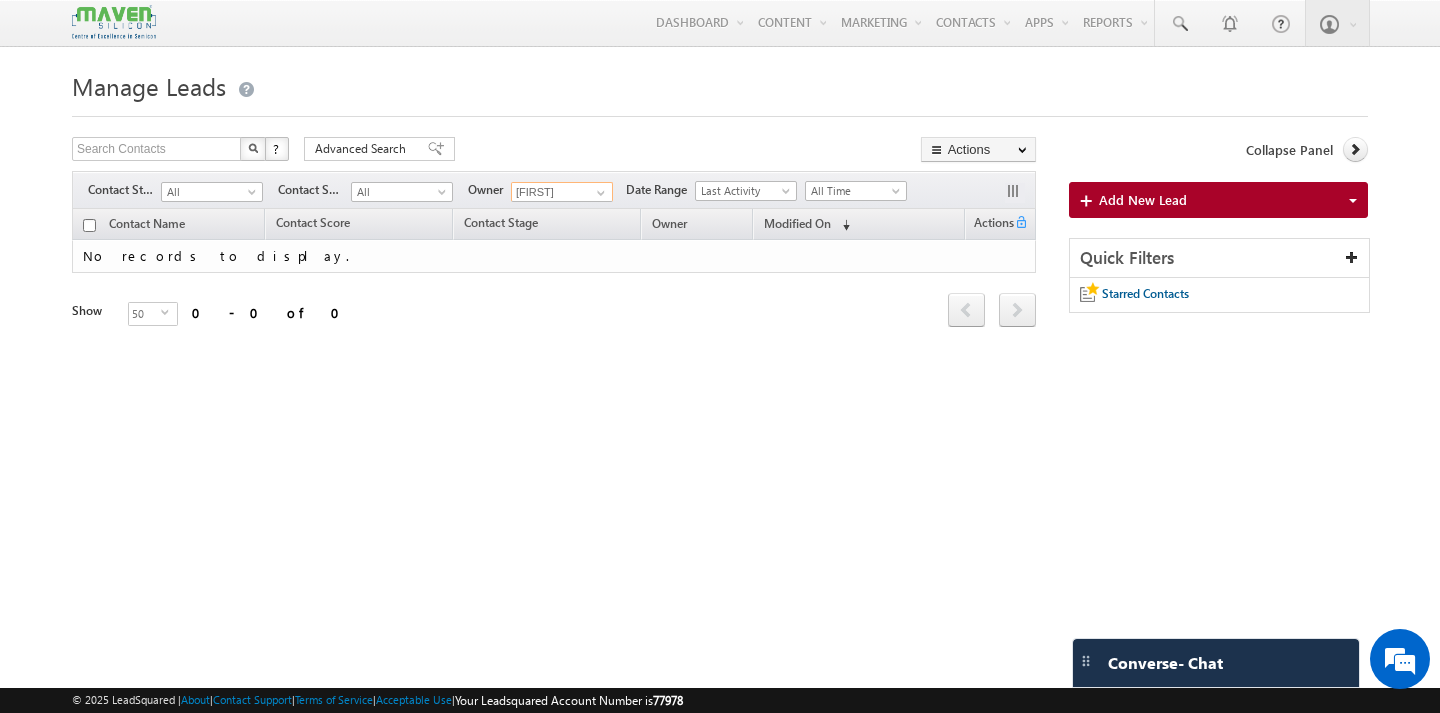 click on "Rohan" at bounding box center (562, 192) 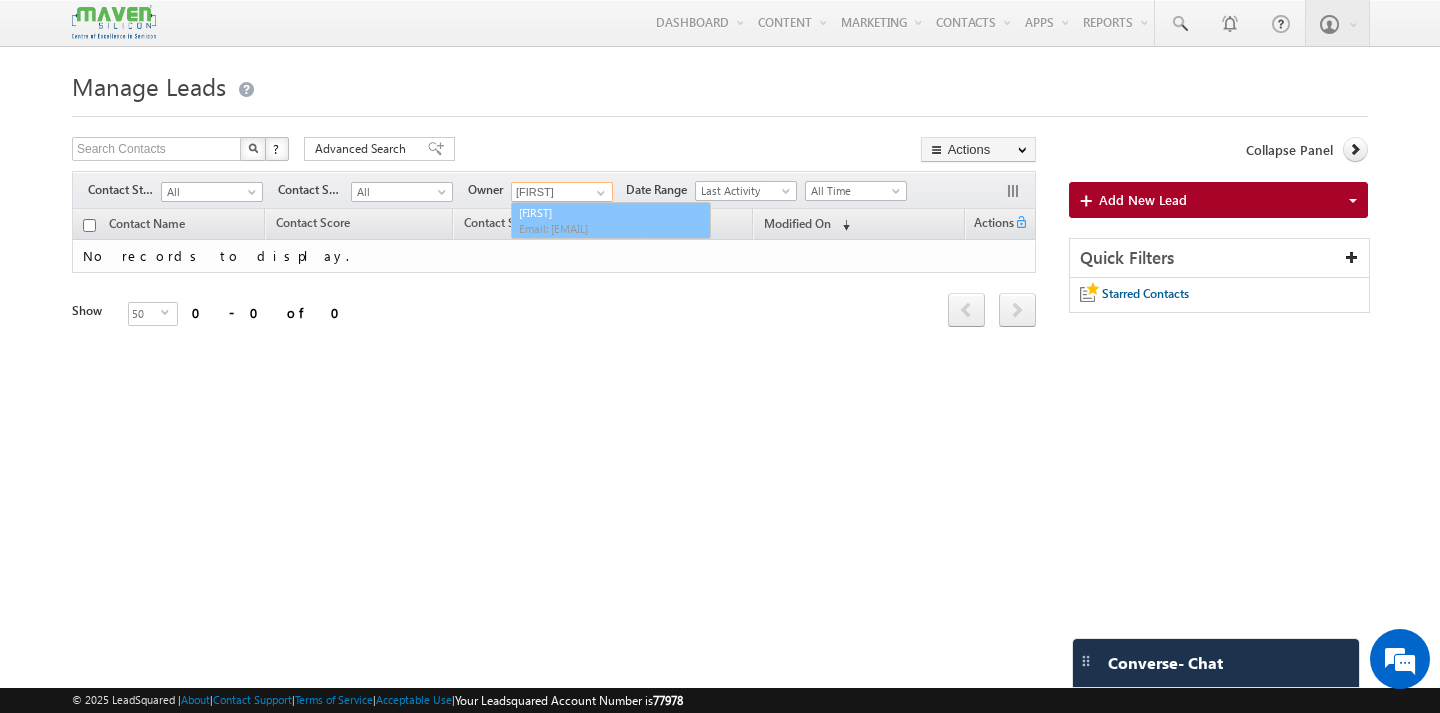 click on "aukash" at bounding box center [562, 192] 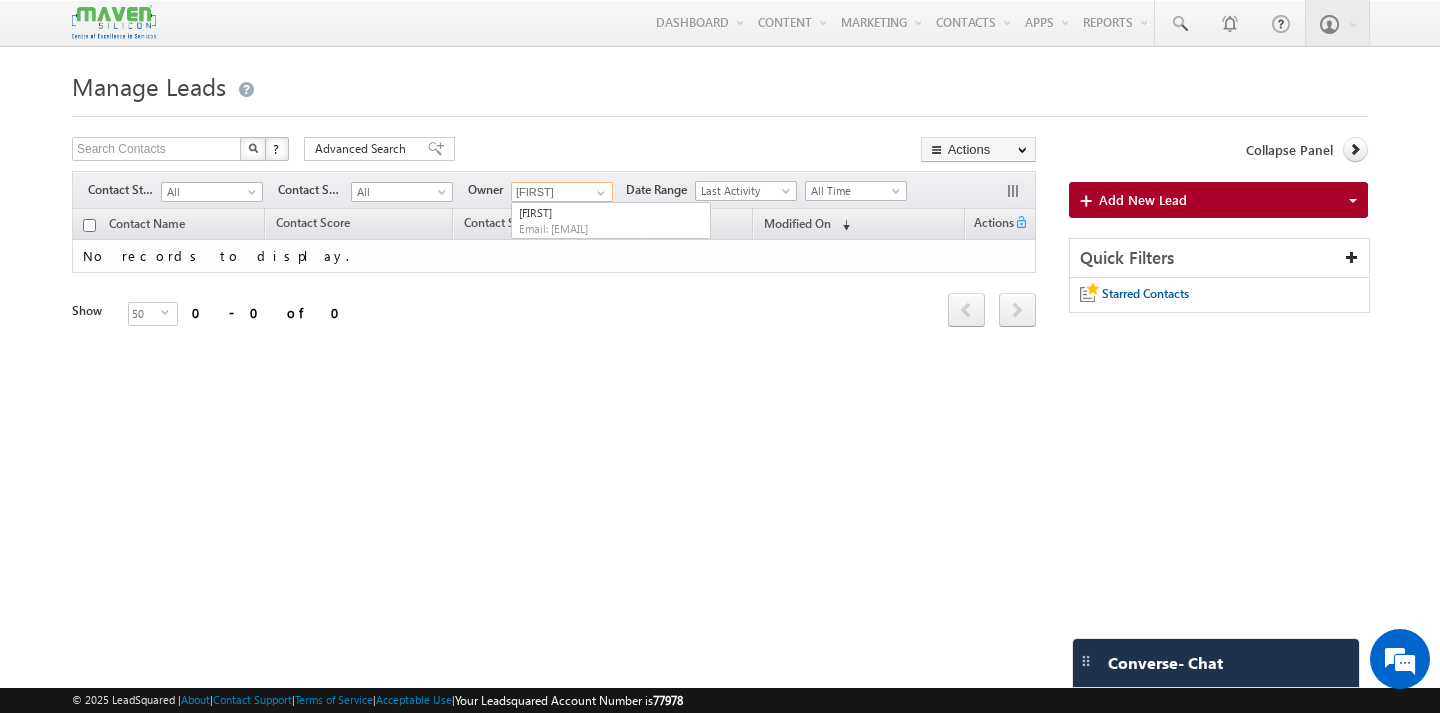 click on "aukash" at bounding box center (562, 192) 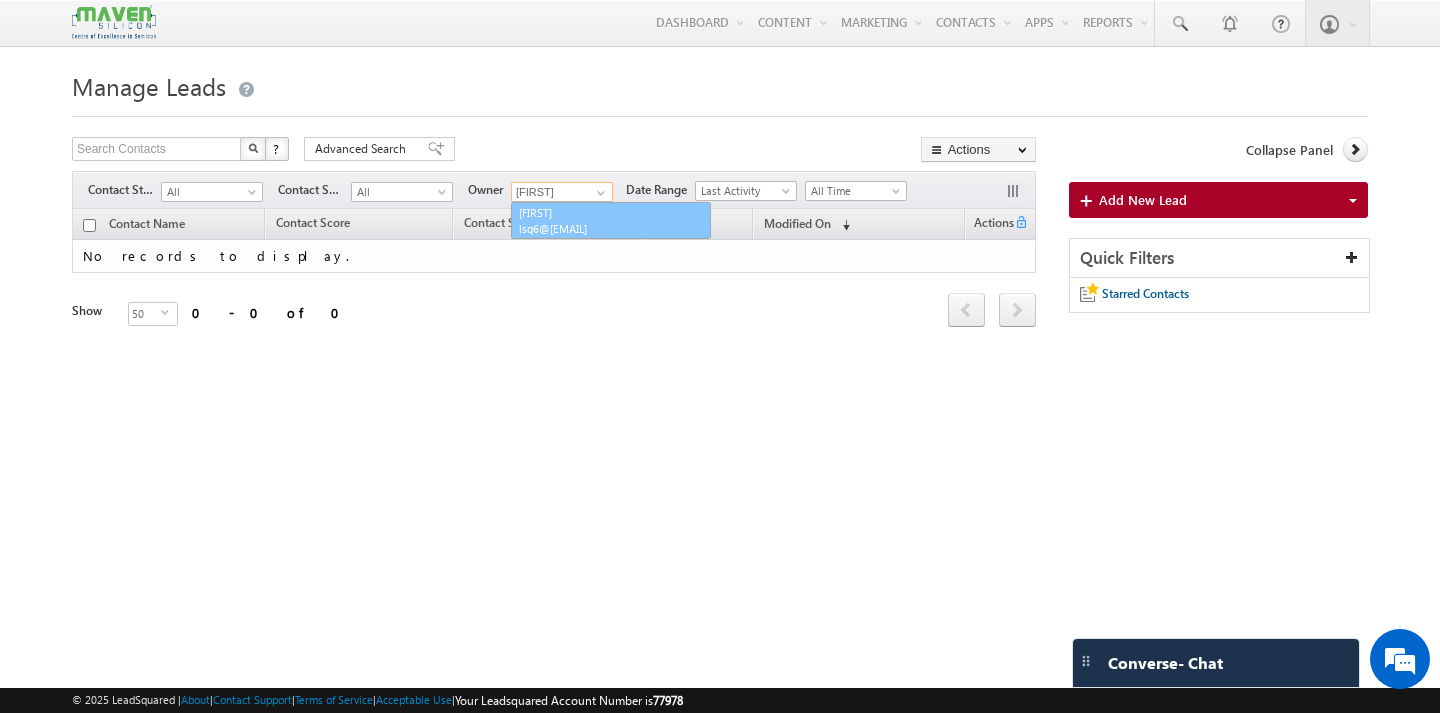 click on "Email: [EMAIL]" at bounding box center (609, 228) 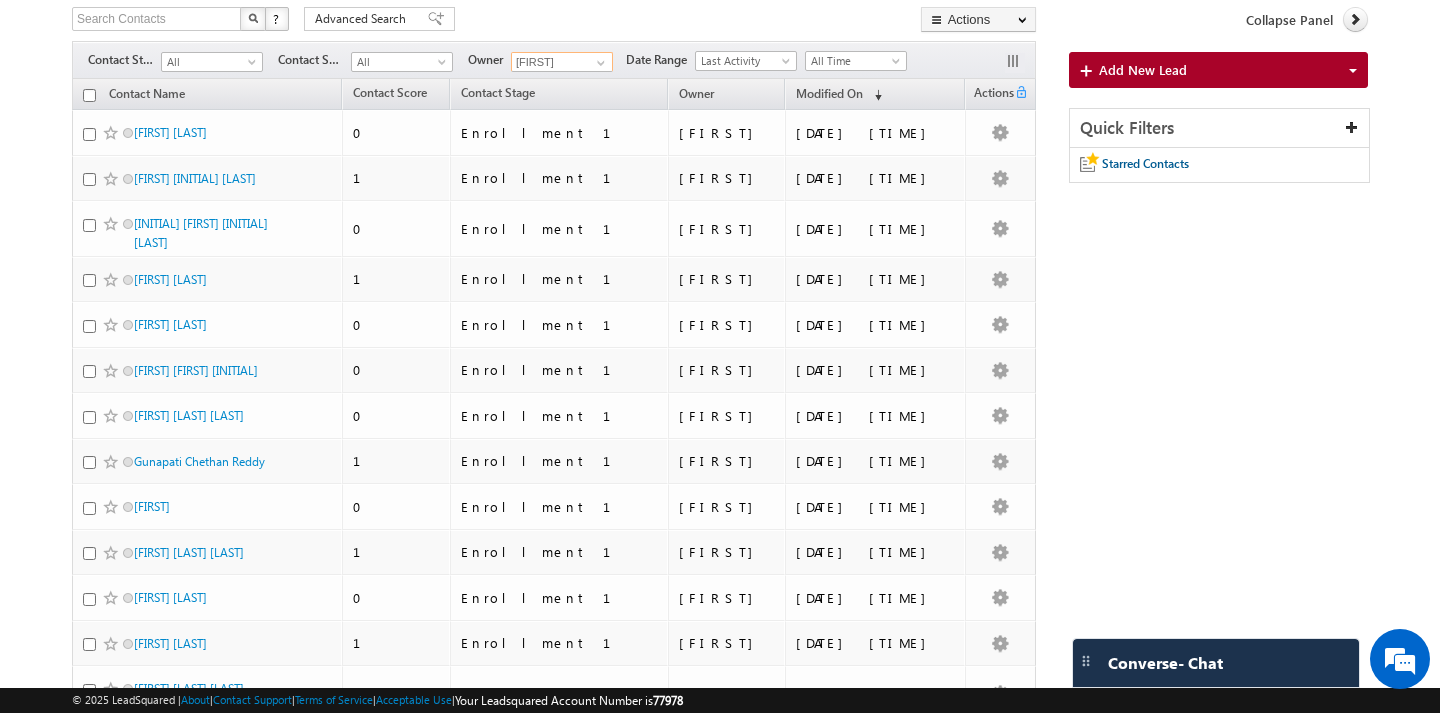 scroll, scrollTop: 0, scrollLeft: 0, axis: both 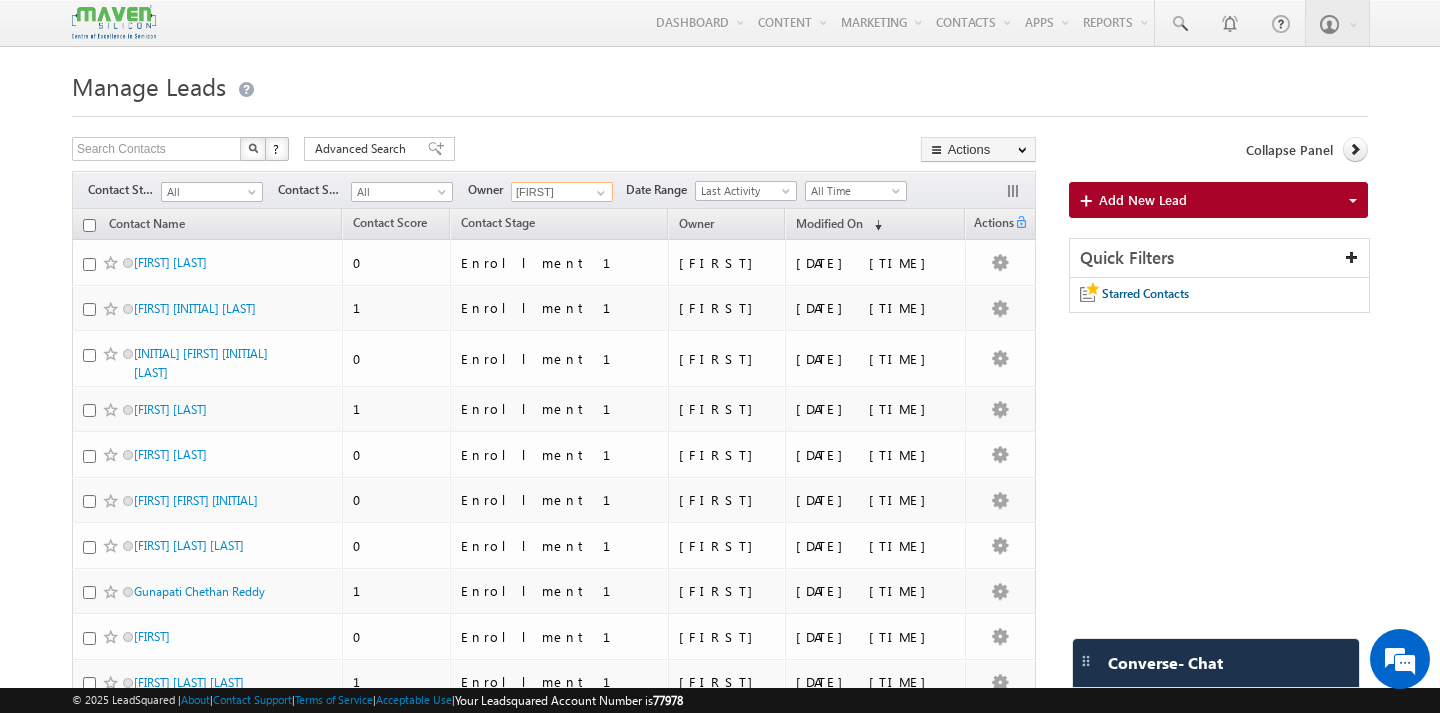 click on "[FIRST]" at bounding box center [562, 192] 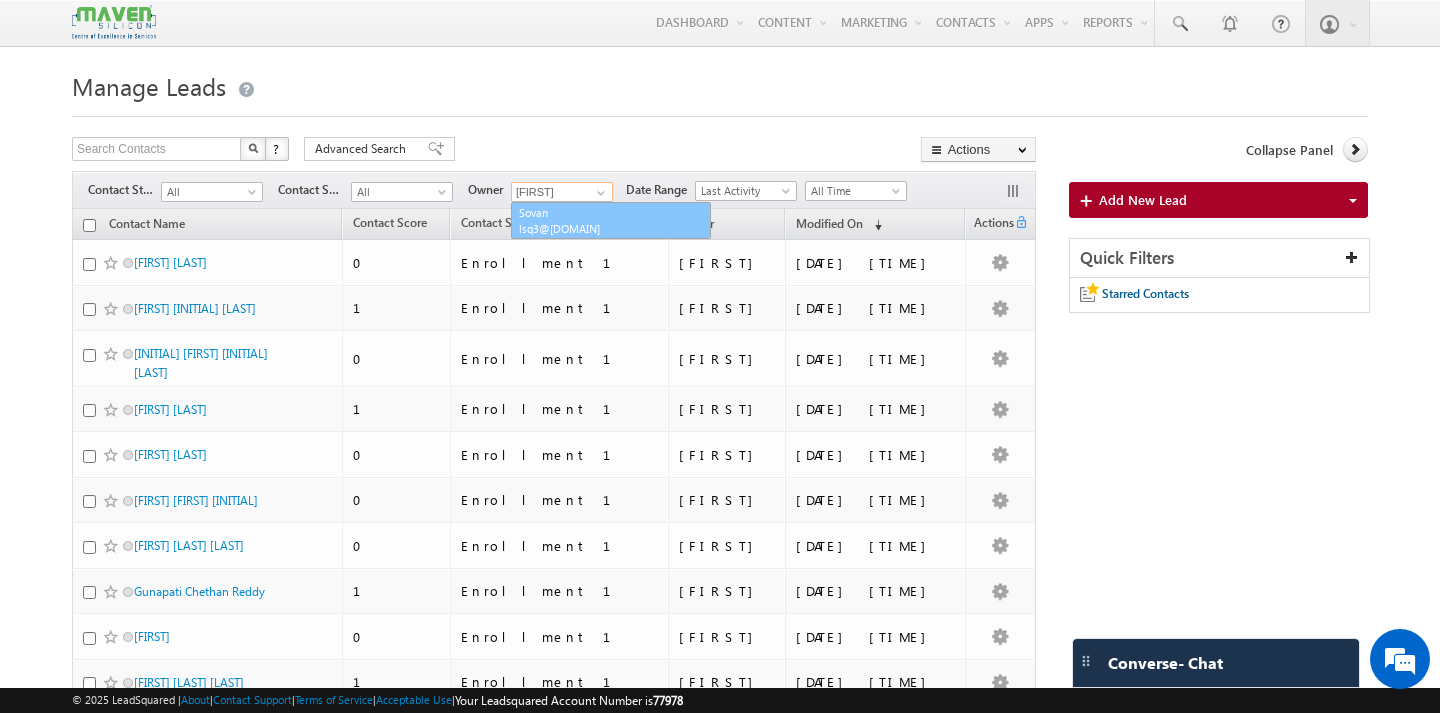 click on "[EMAIL]" at bounding box center (609, 228) 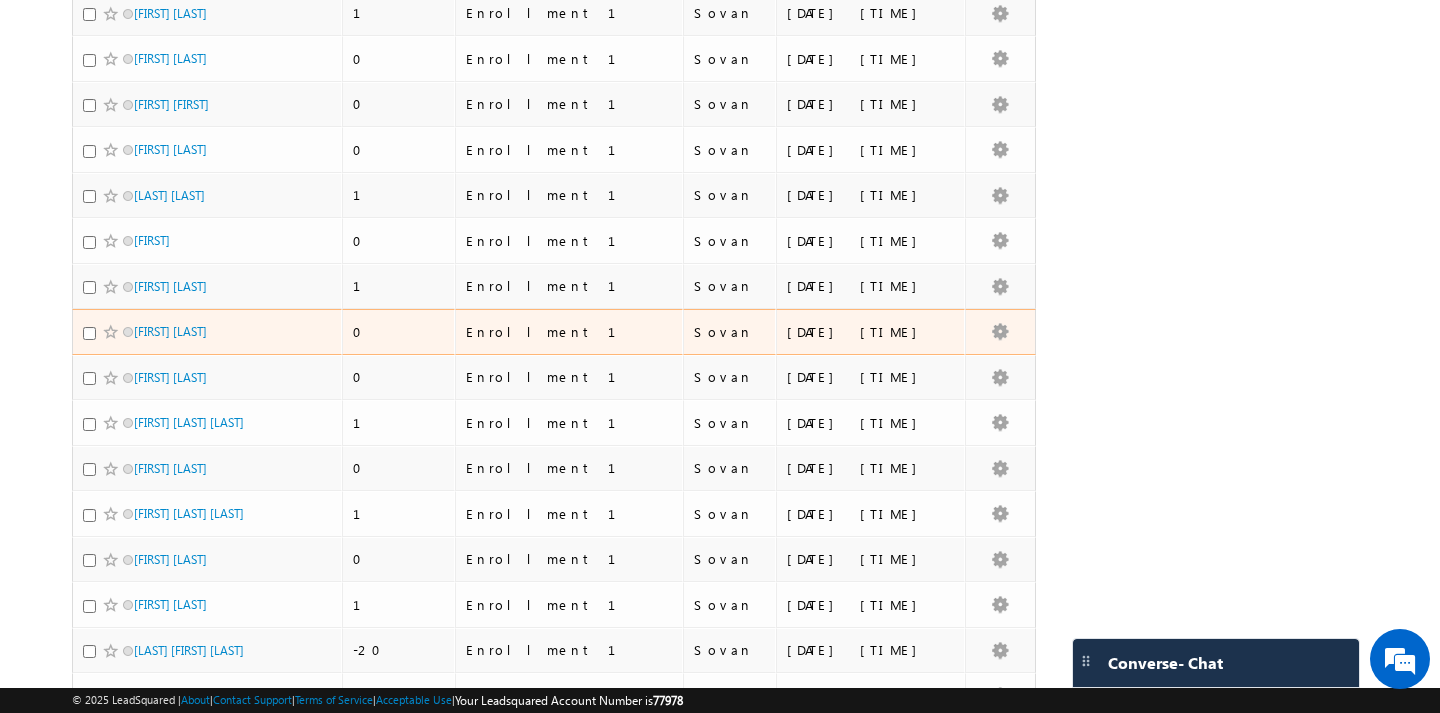 scroll, scrollTop: 1988, scrollLeft: 0, axis: vertical 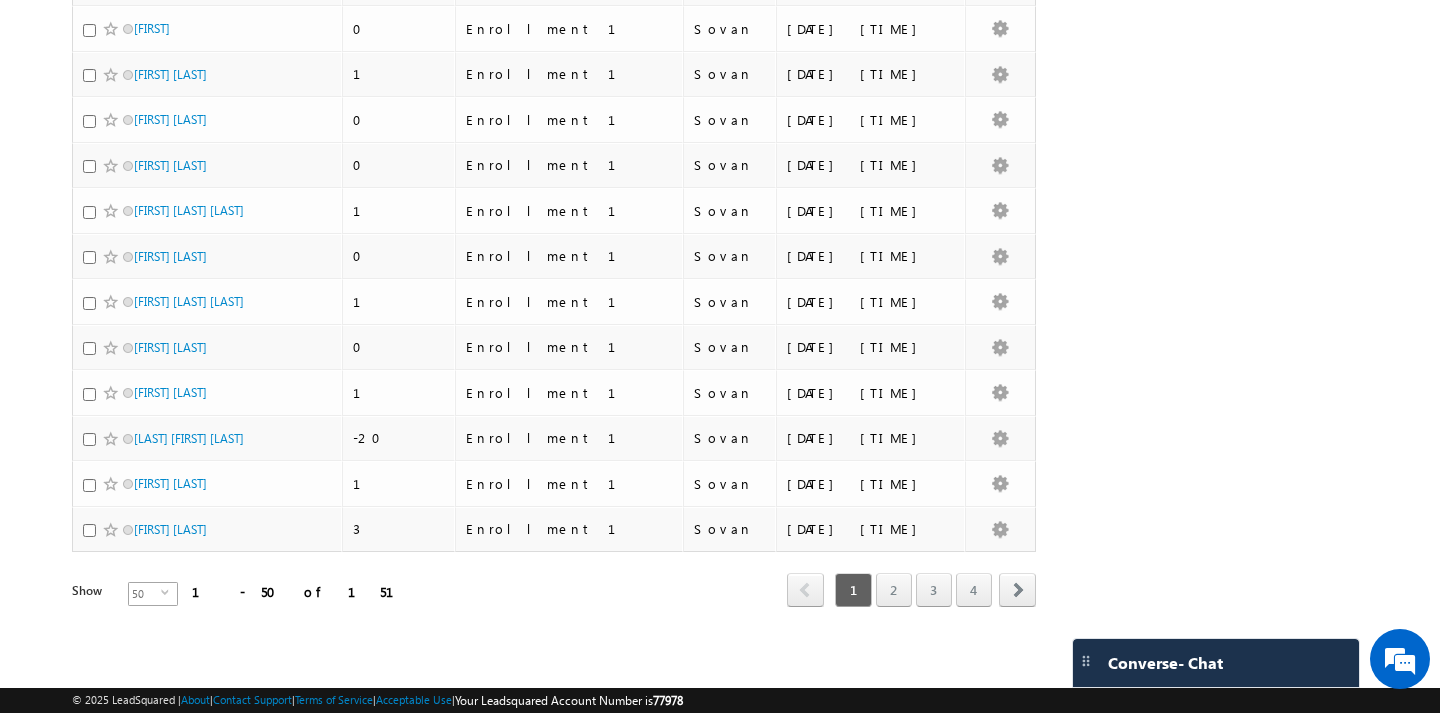 click on "select" at bounding box center (169, 592) 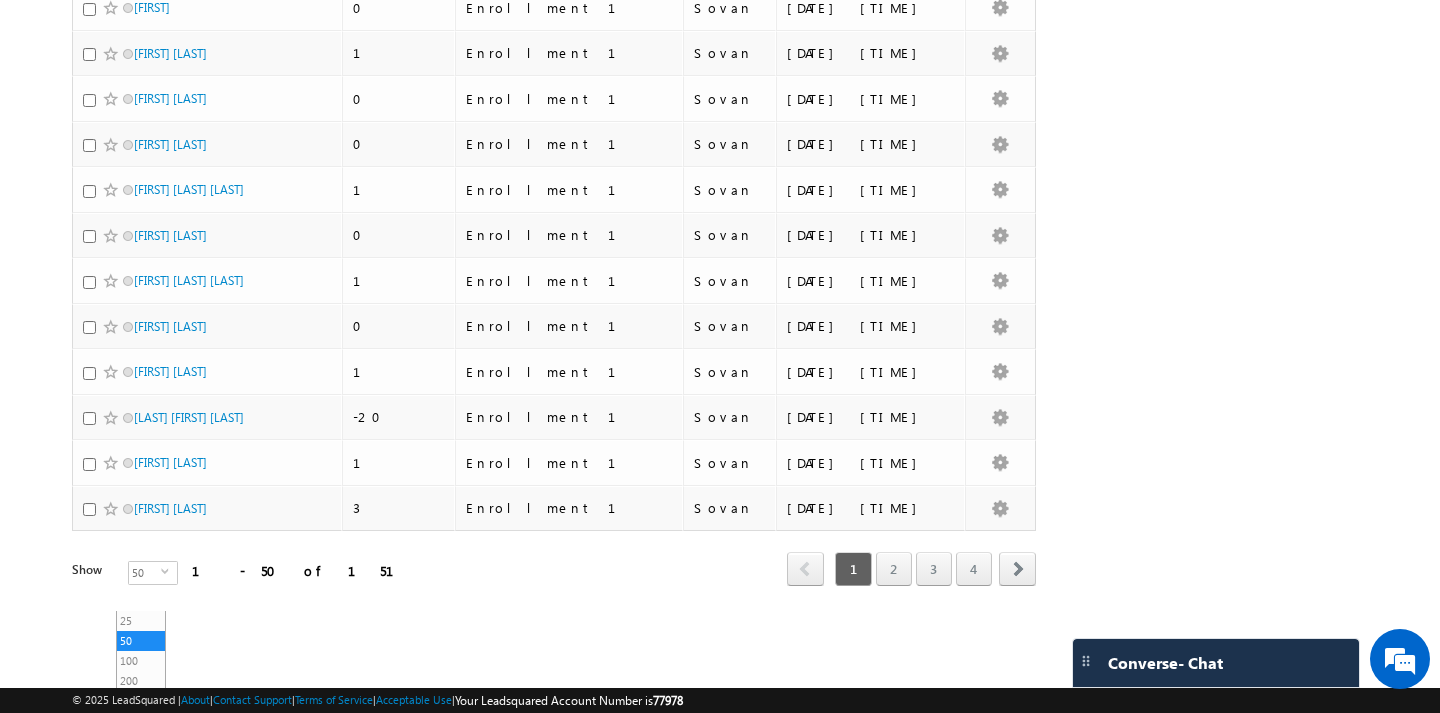 click on "Contact Name
Contact Score
Contact Stage
Owner
0" at bounding box center [554, -579] 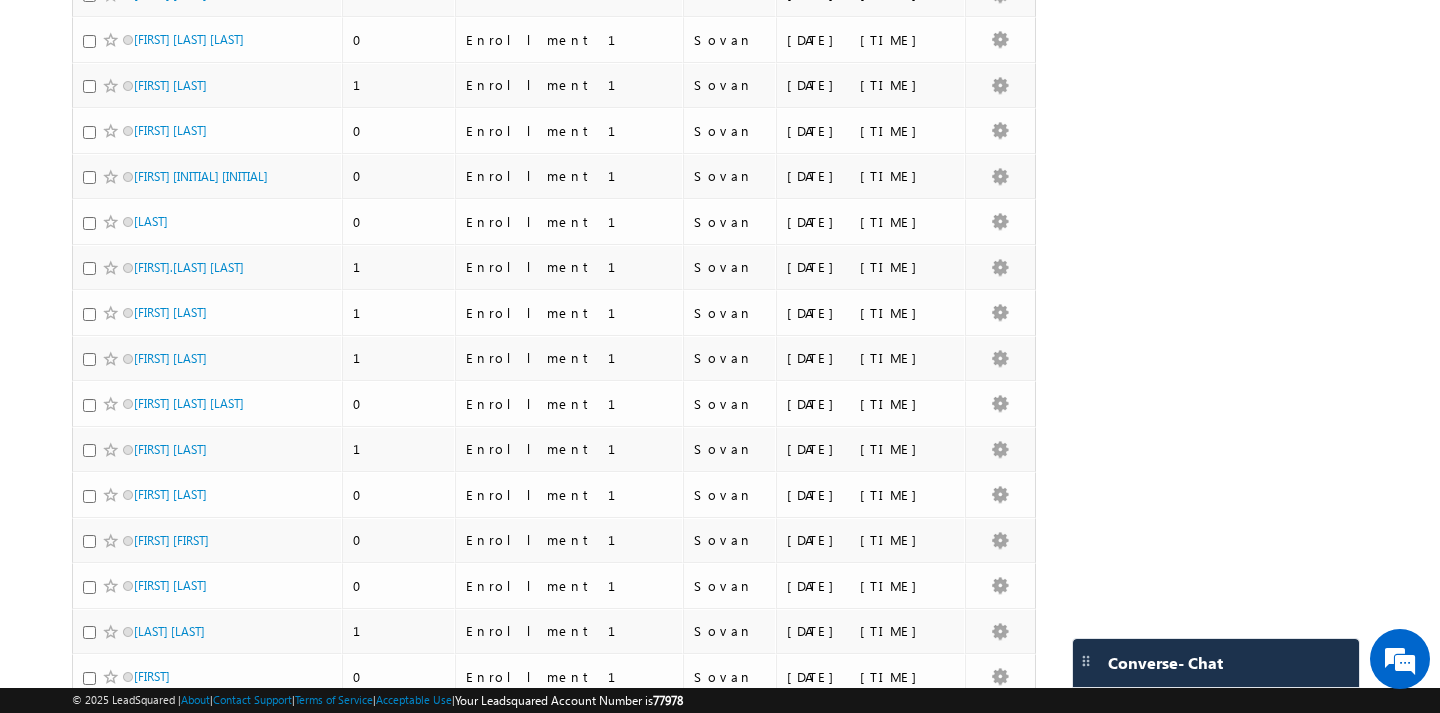 scroll, scrollTop: 0, scrollLeft: 0, axis: both 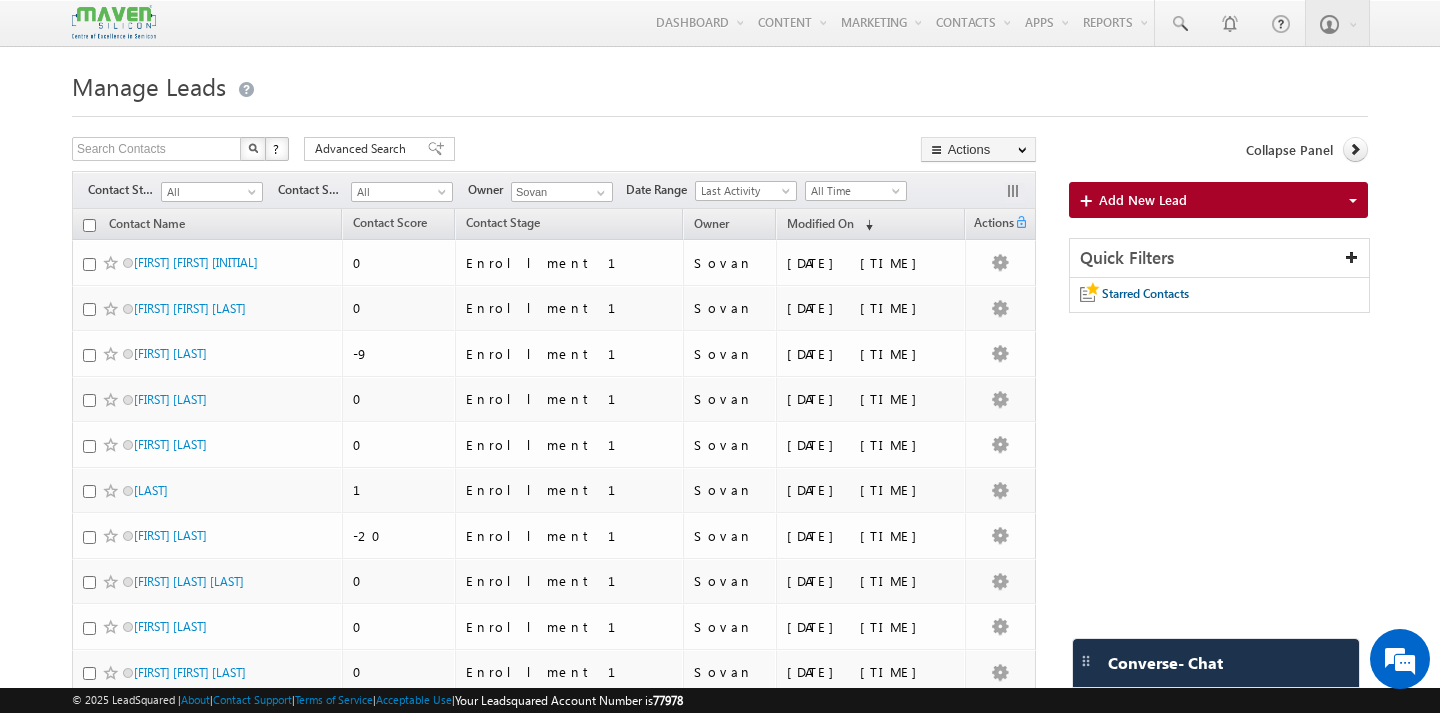 click at bounding box center (89, 225) 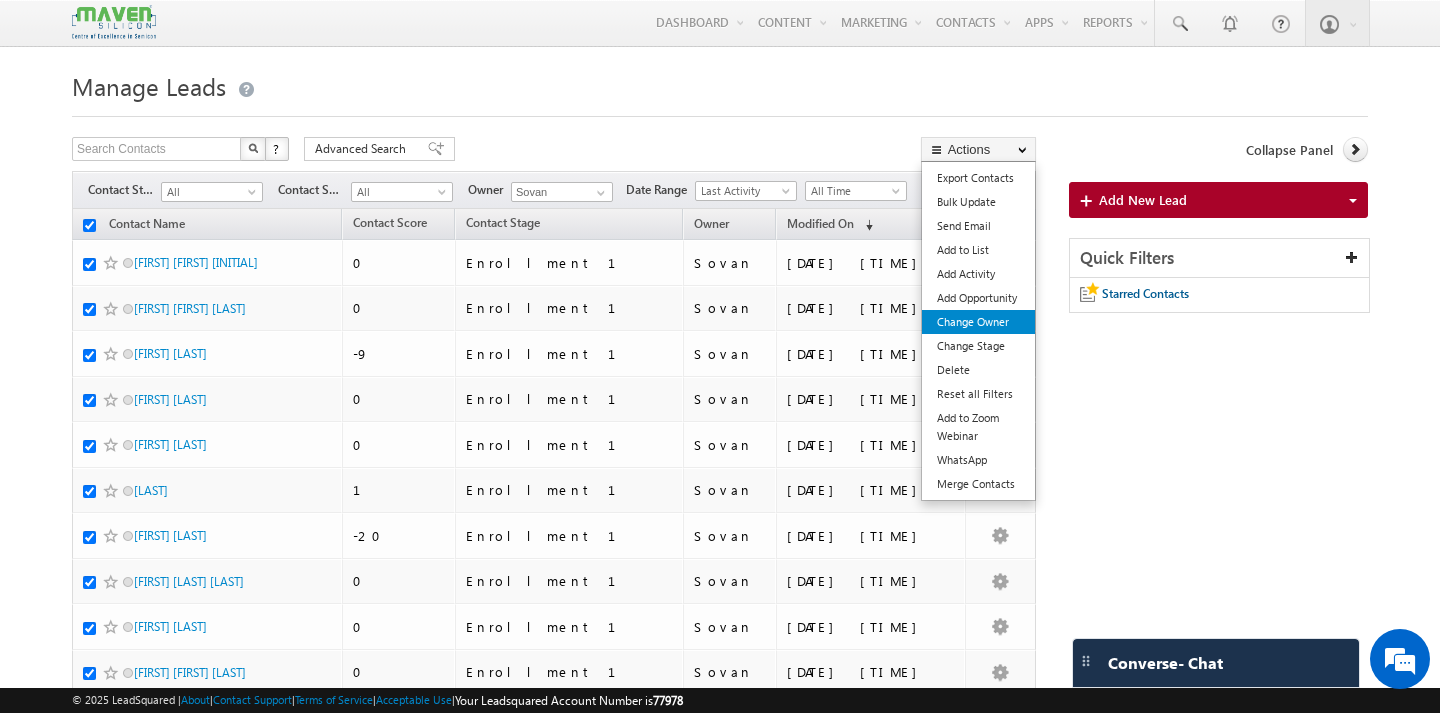 click on "Change Owner" at bounding box center [978, 322] 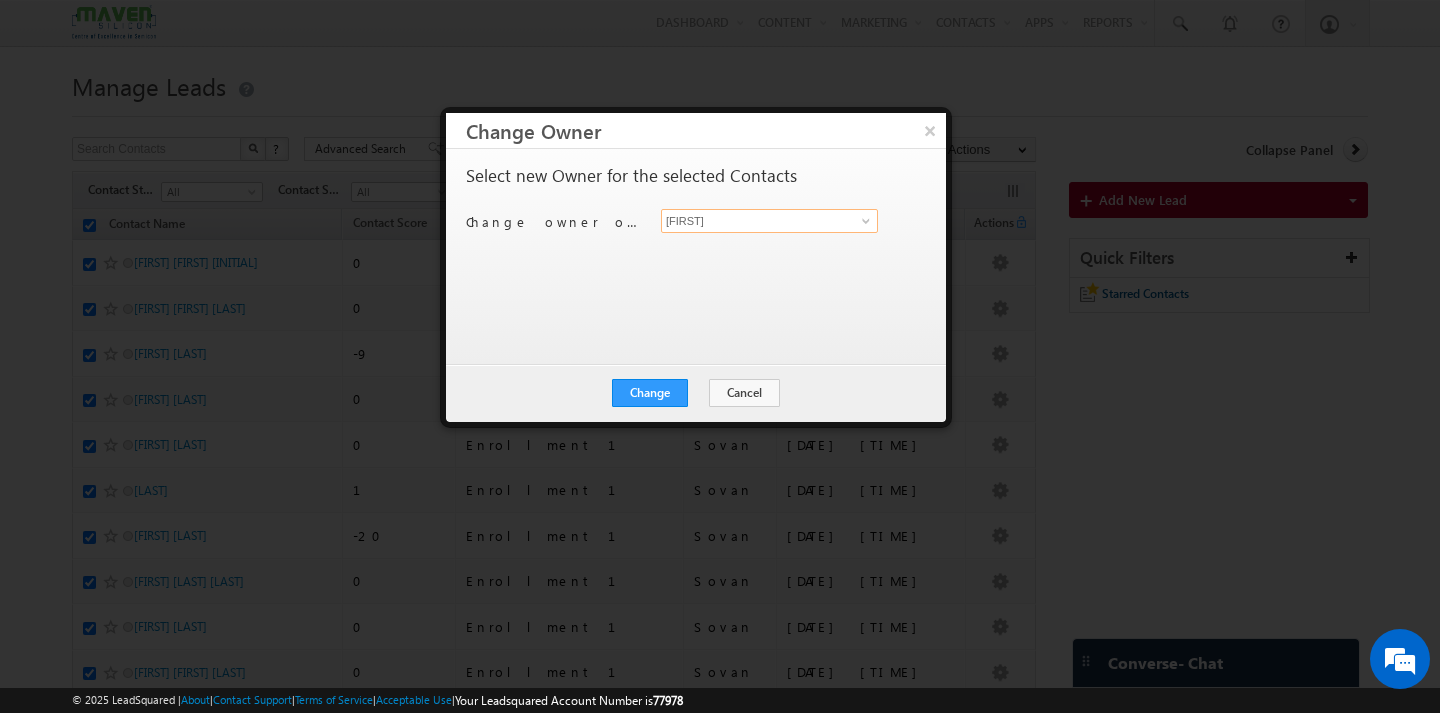 click on "[FIRST]" at bounding box center [769, 221] 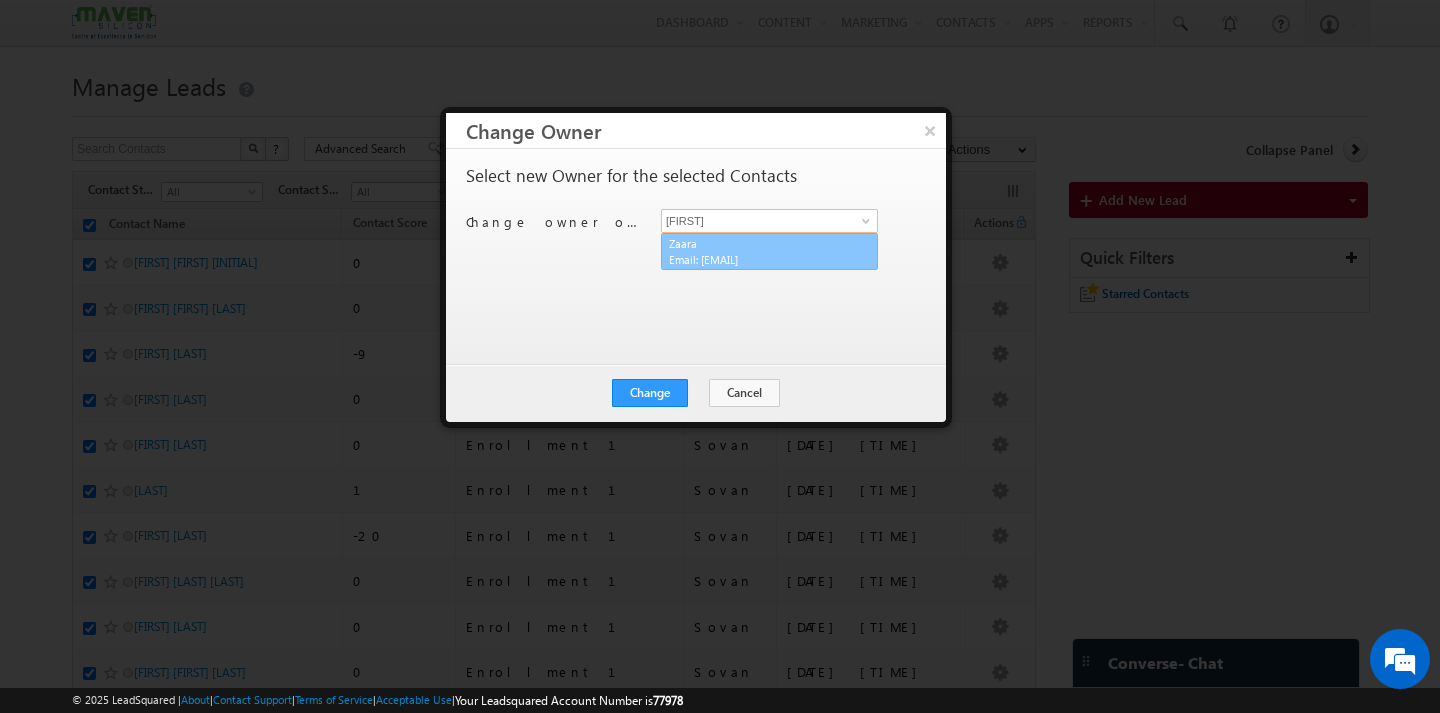 click on "Zaara   lsq2@maven-silicon.com" at bounding box center [769, 252] 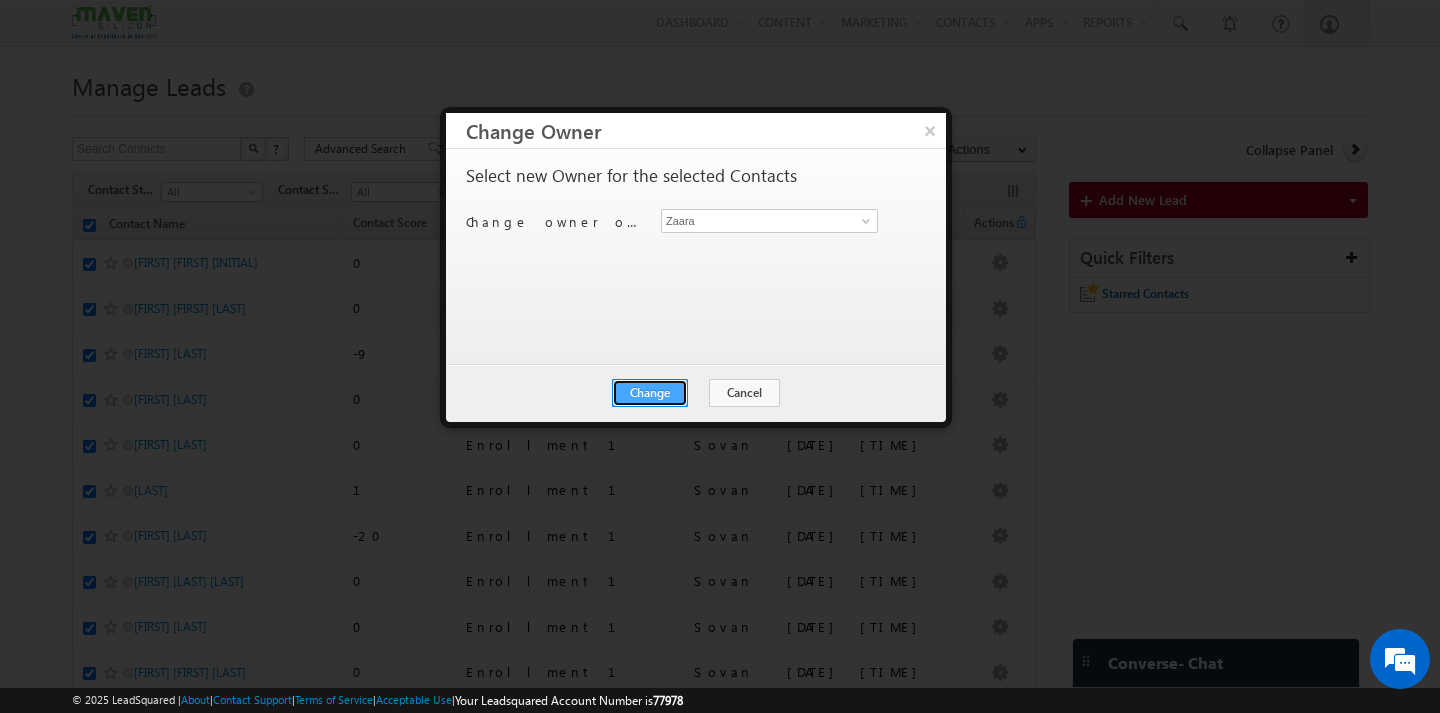 click on "Change" at bounding box center (650, 393) 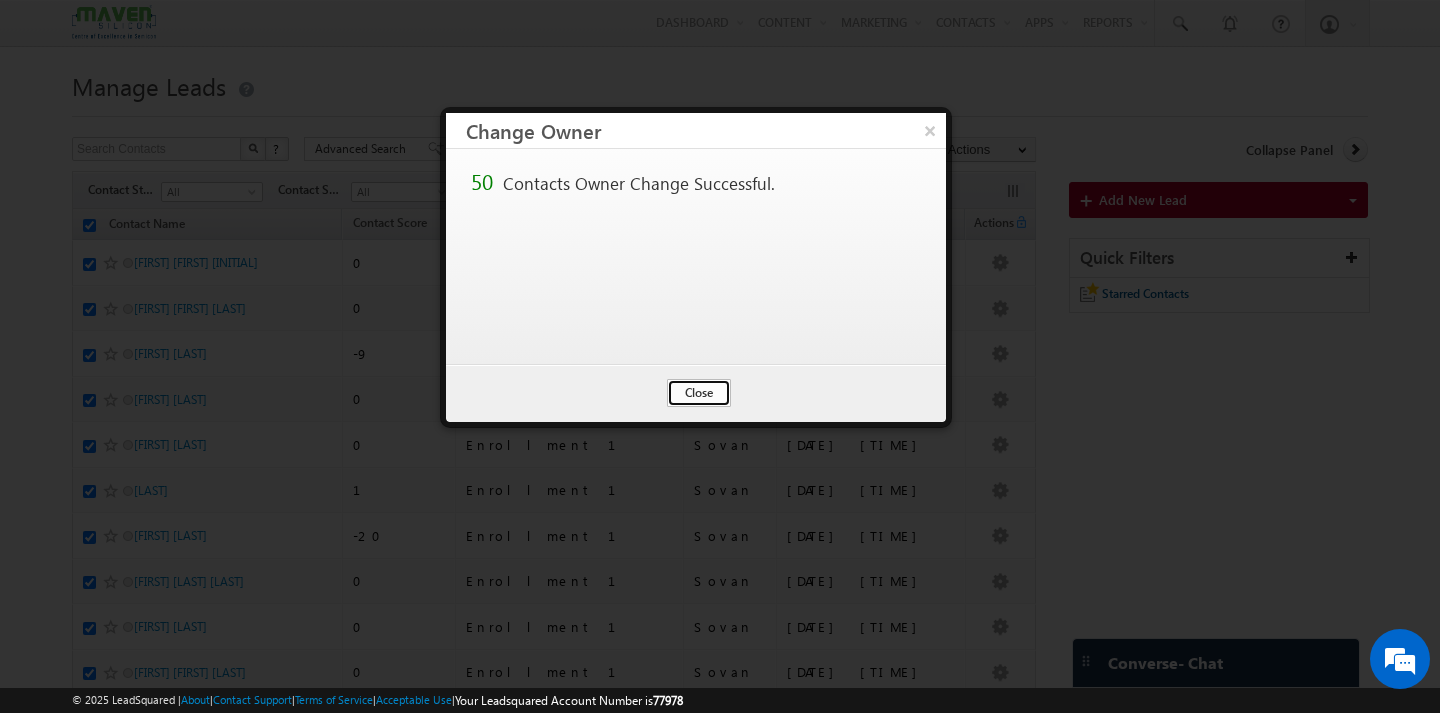 click on "Close" at bounding box center [699, 393] 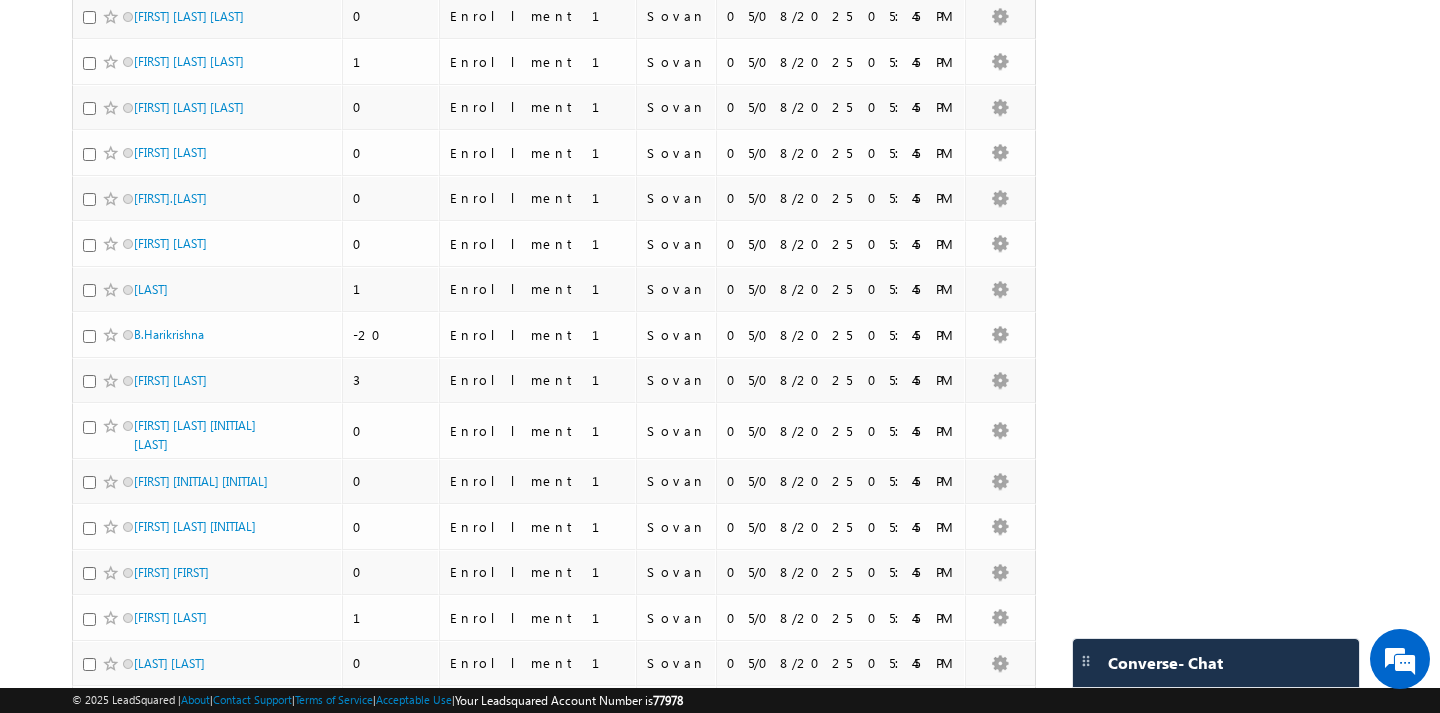 scroll, scrollTop: 0, scrollLeft: 0, axis: both 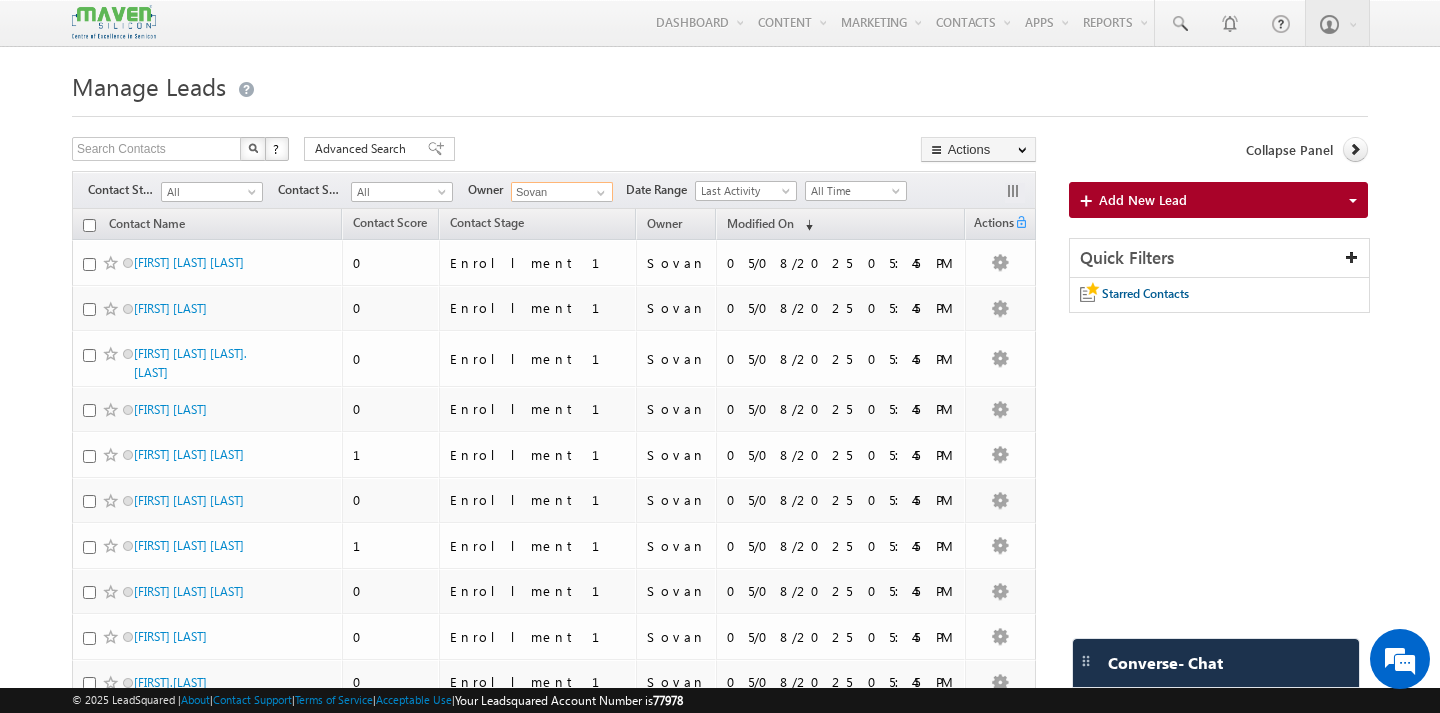 click on "Sovan" at bounding box center (562, 192) 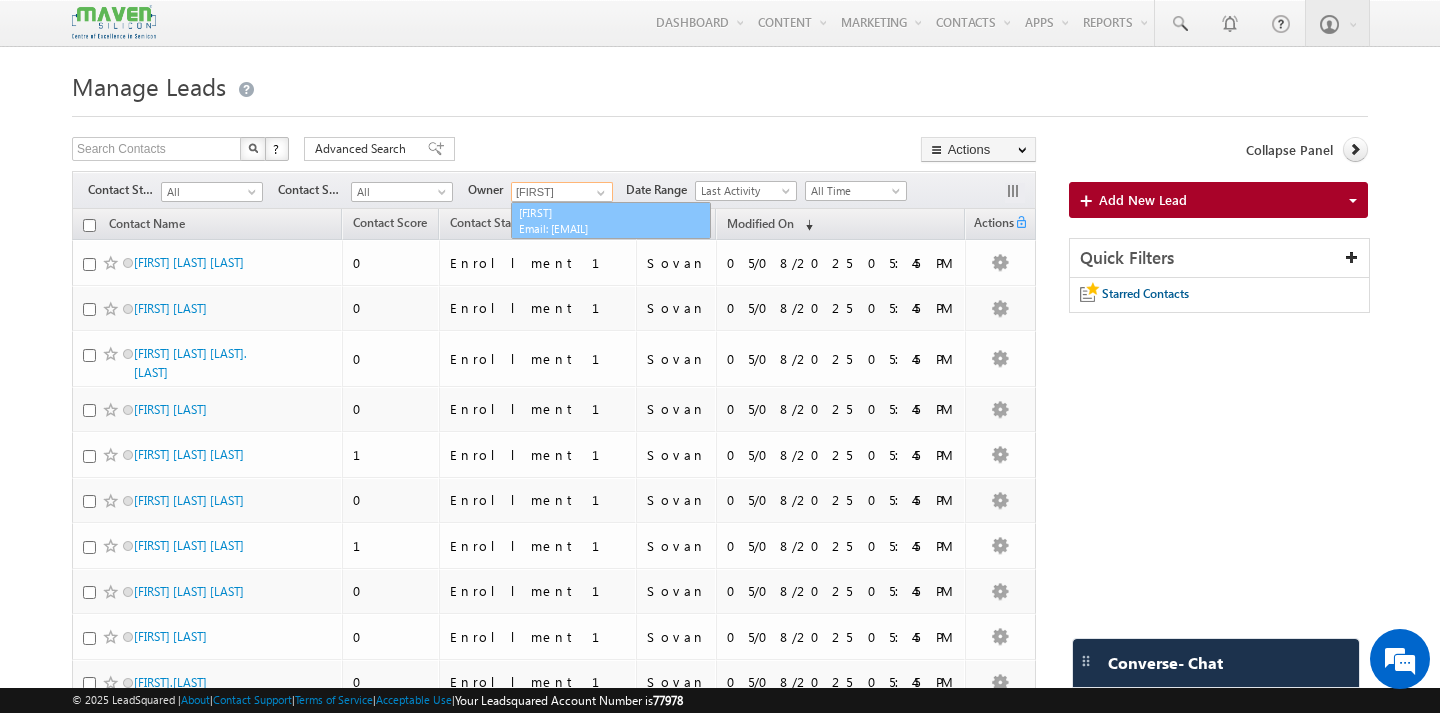 click on "[EMAIL]" at bounding box center [609, 228] 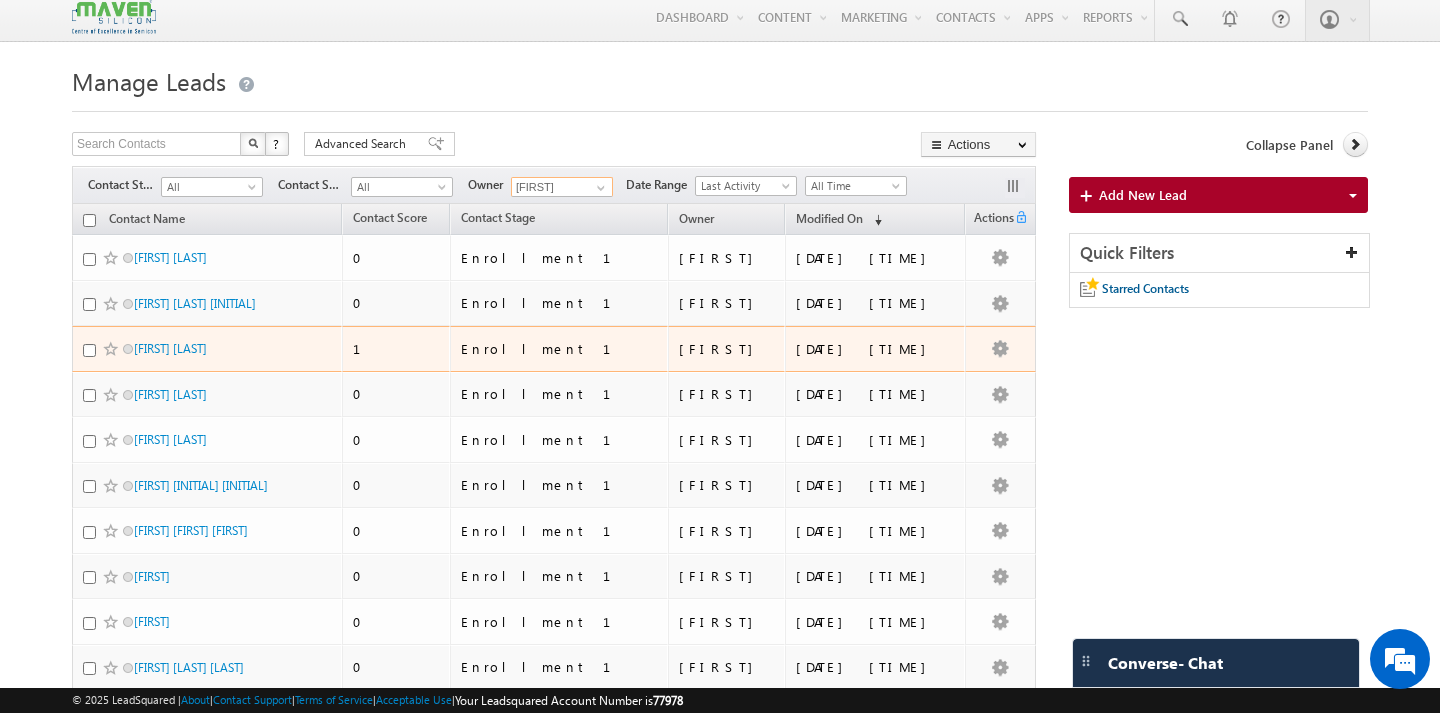 scroll, scrollTop: 0, scrollLeft: 0, axis: both 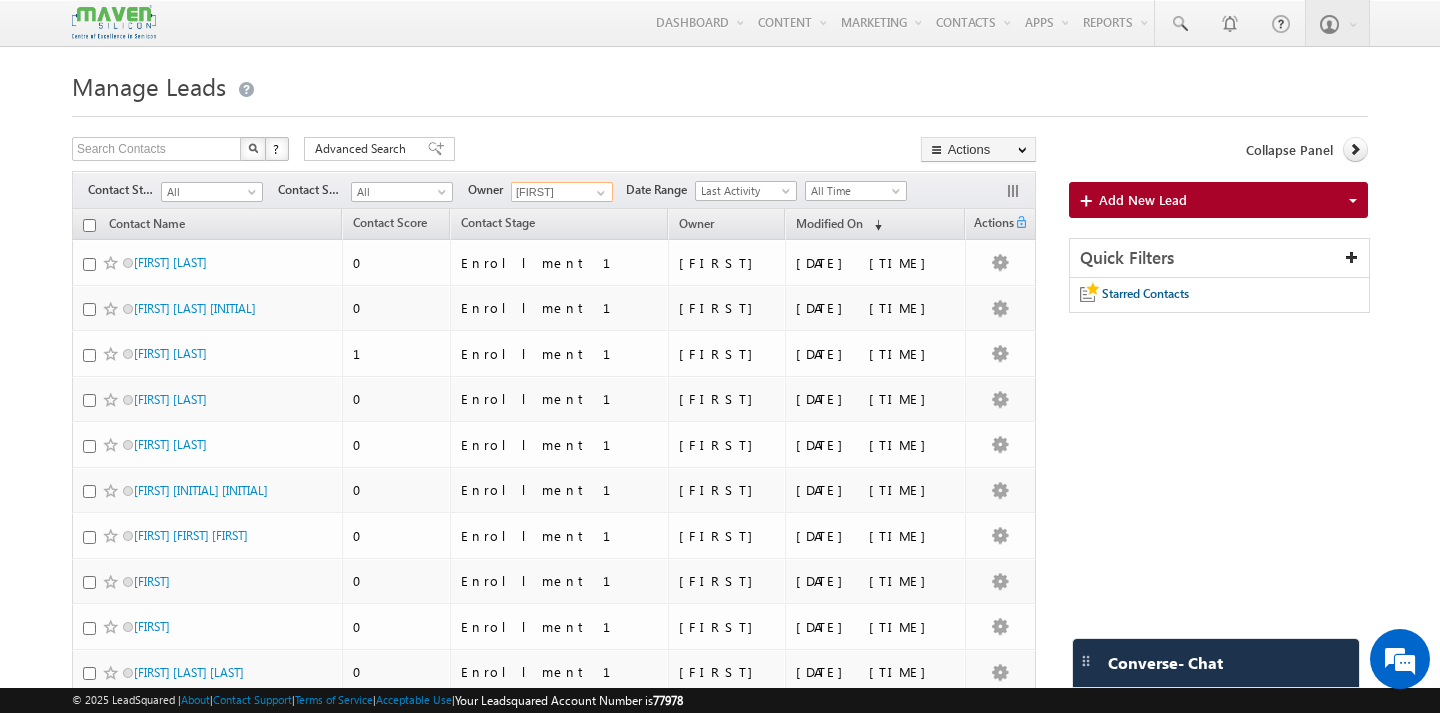 click at bounding box center [89, 225] 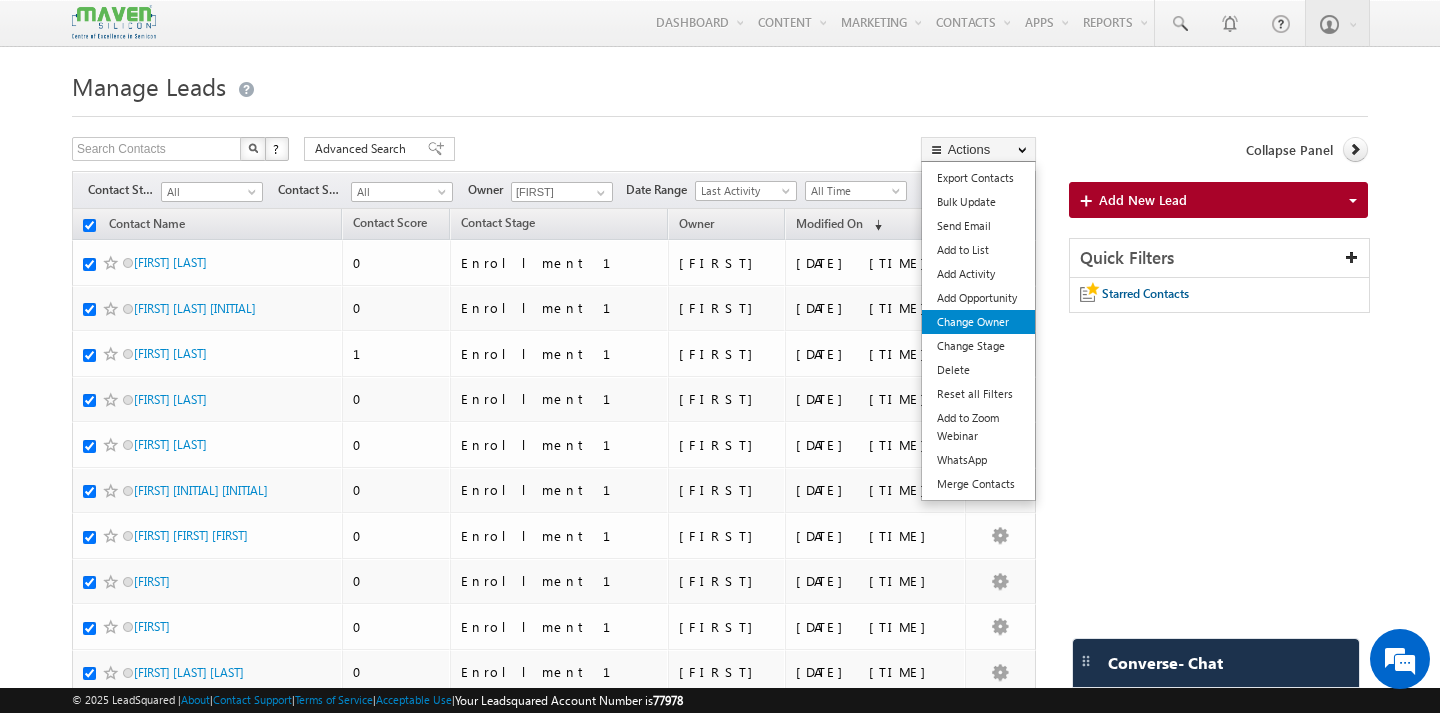 click on "Change Owner" at bounding box center [978, 322] 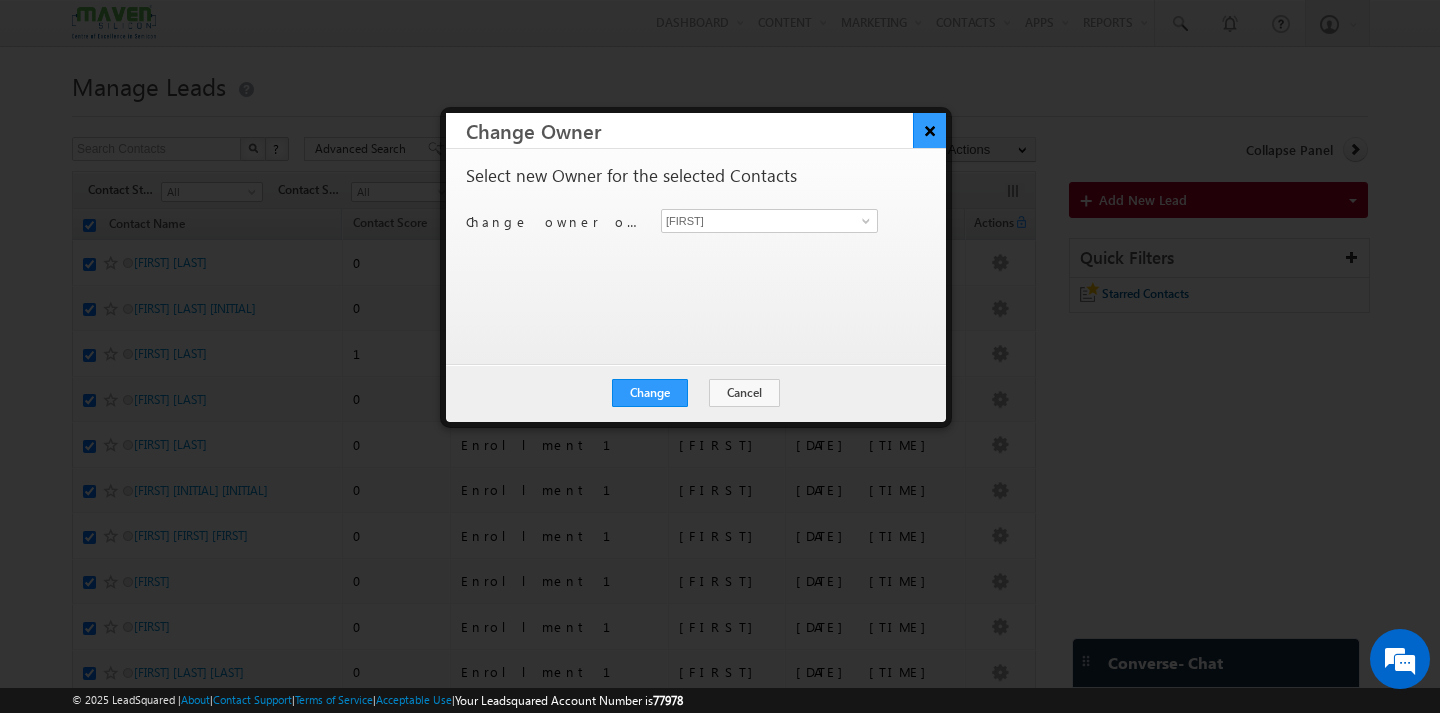 click on "×" at bounding box center (929, 130) 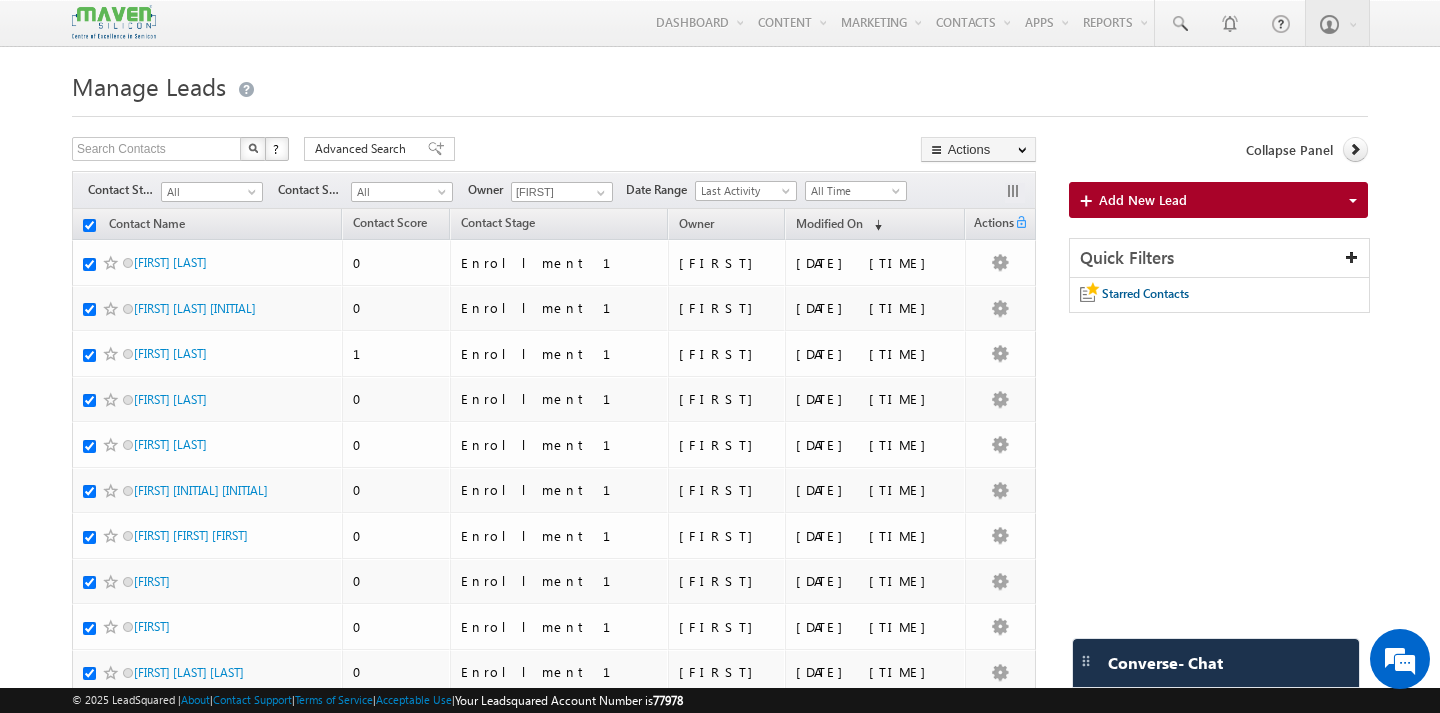 click on "Search Contacts X ?   160 results found
Advanced Search
Advanced Search
Advanced search results
Actions" at bounding box center [720, 1386] 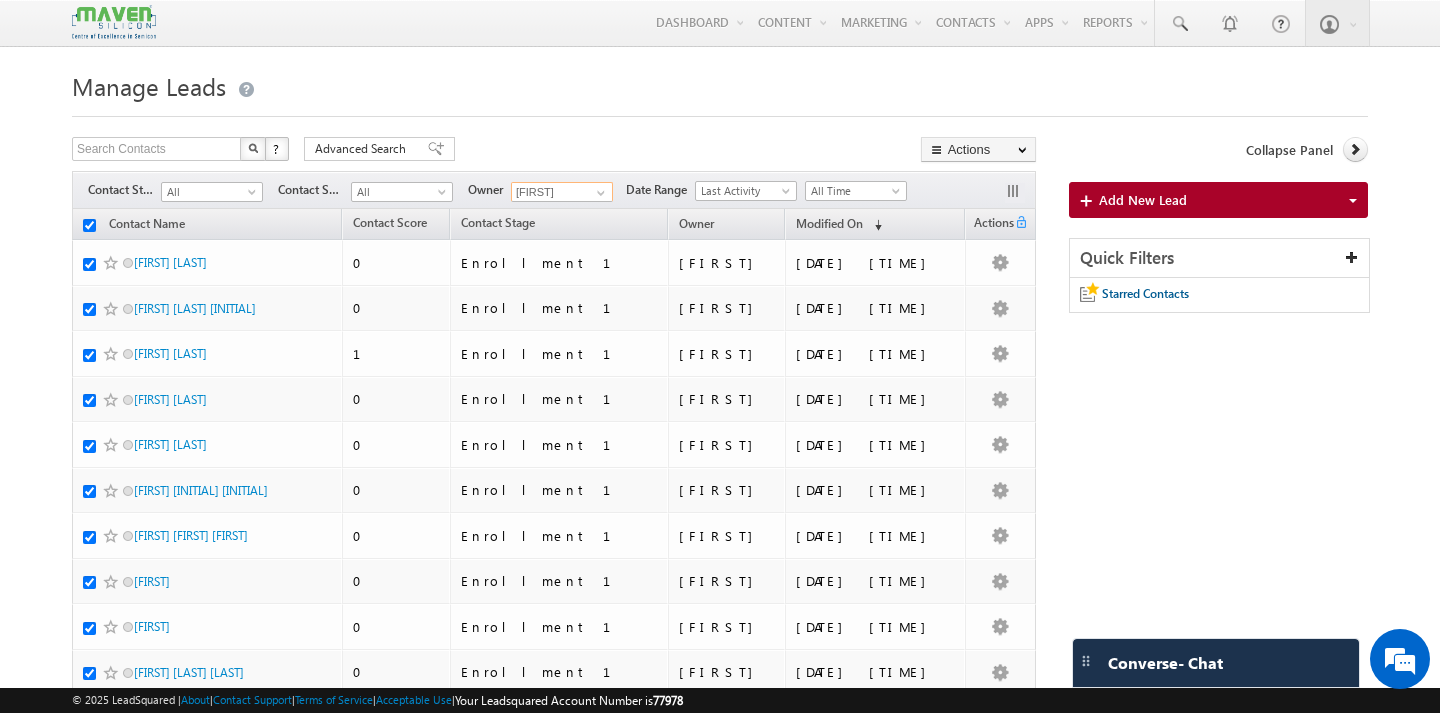 click on "[FIRST]" at bounding box center [562, 192] 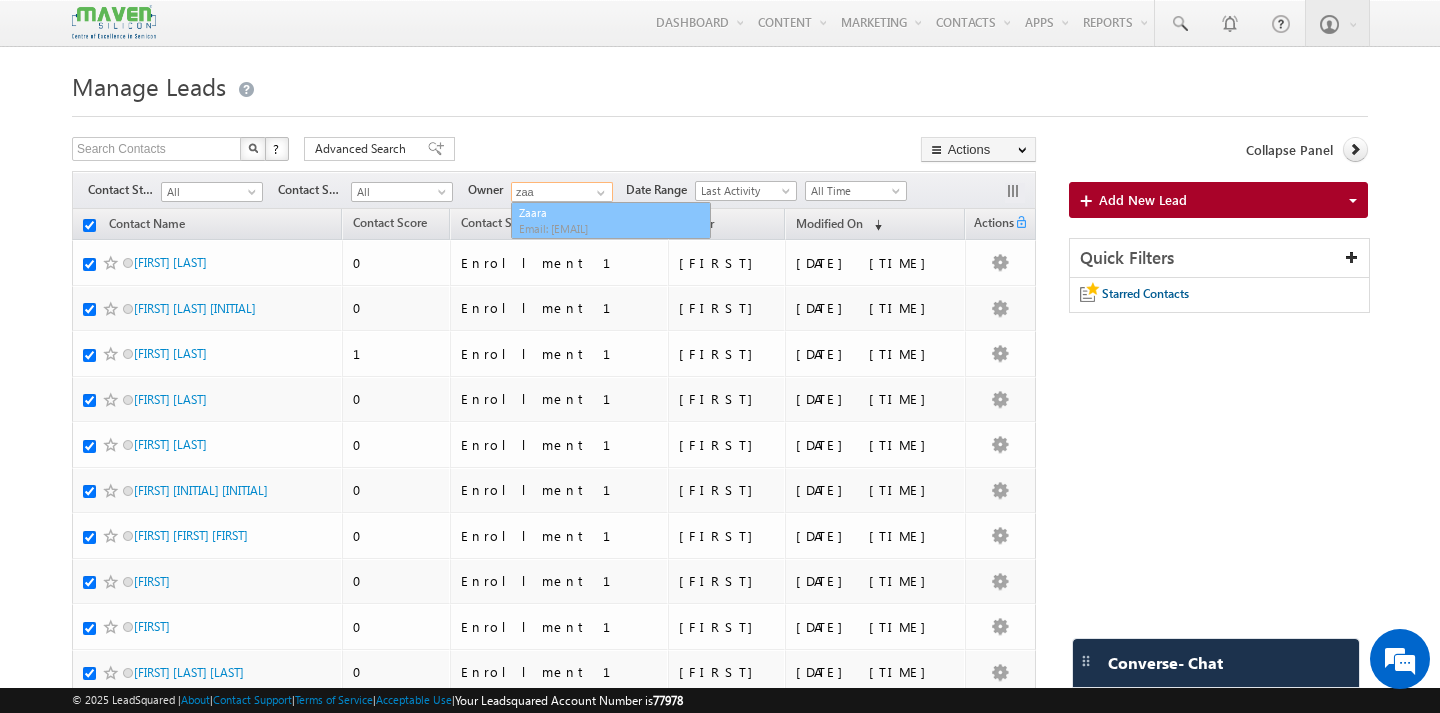 click on "Zaara   lsq2@maven-silicon.com" at bounding box center (611, 221) 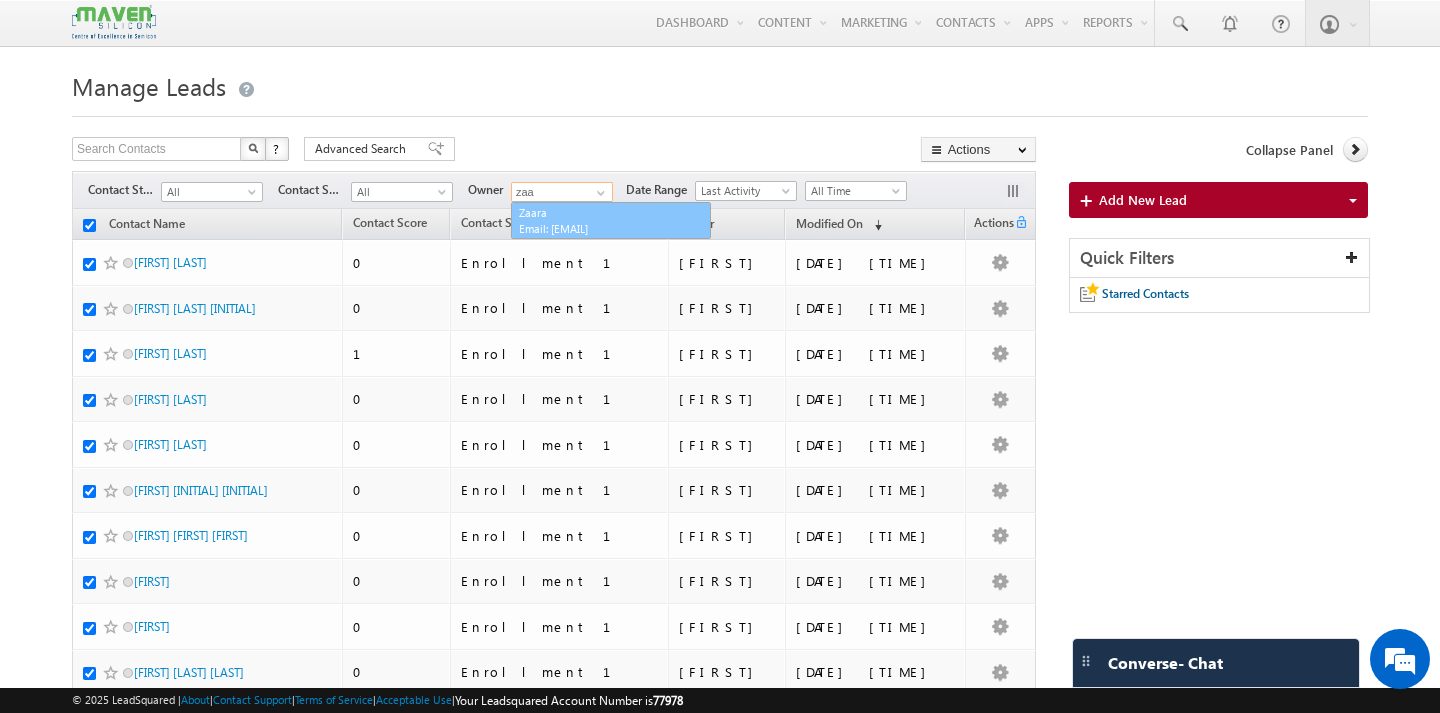 click on "[EMAIL]" at bounding box center (609, 228) 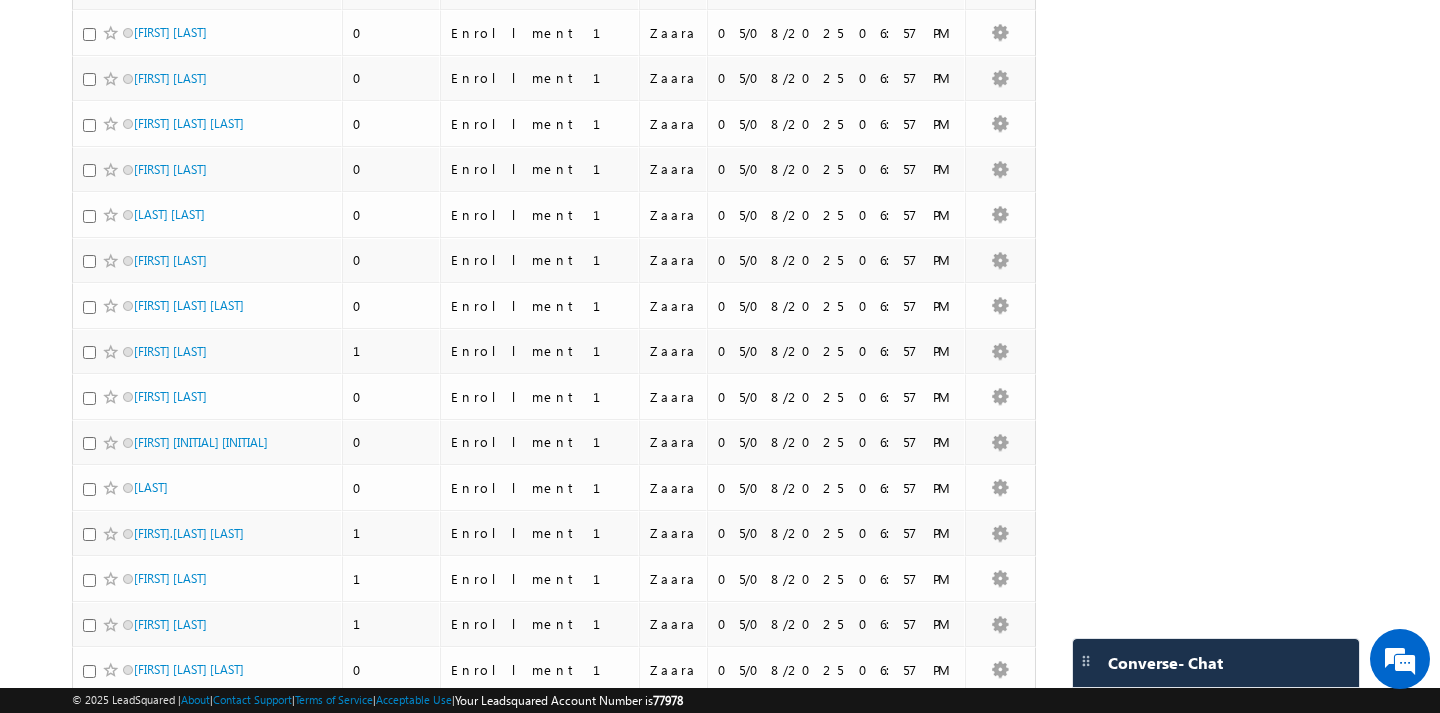 scroll, scrollTop: 0, scrollLeft: 0, axis: both 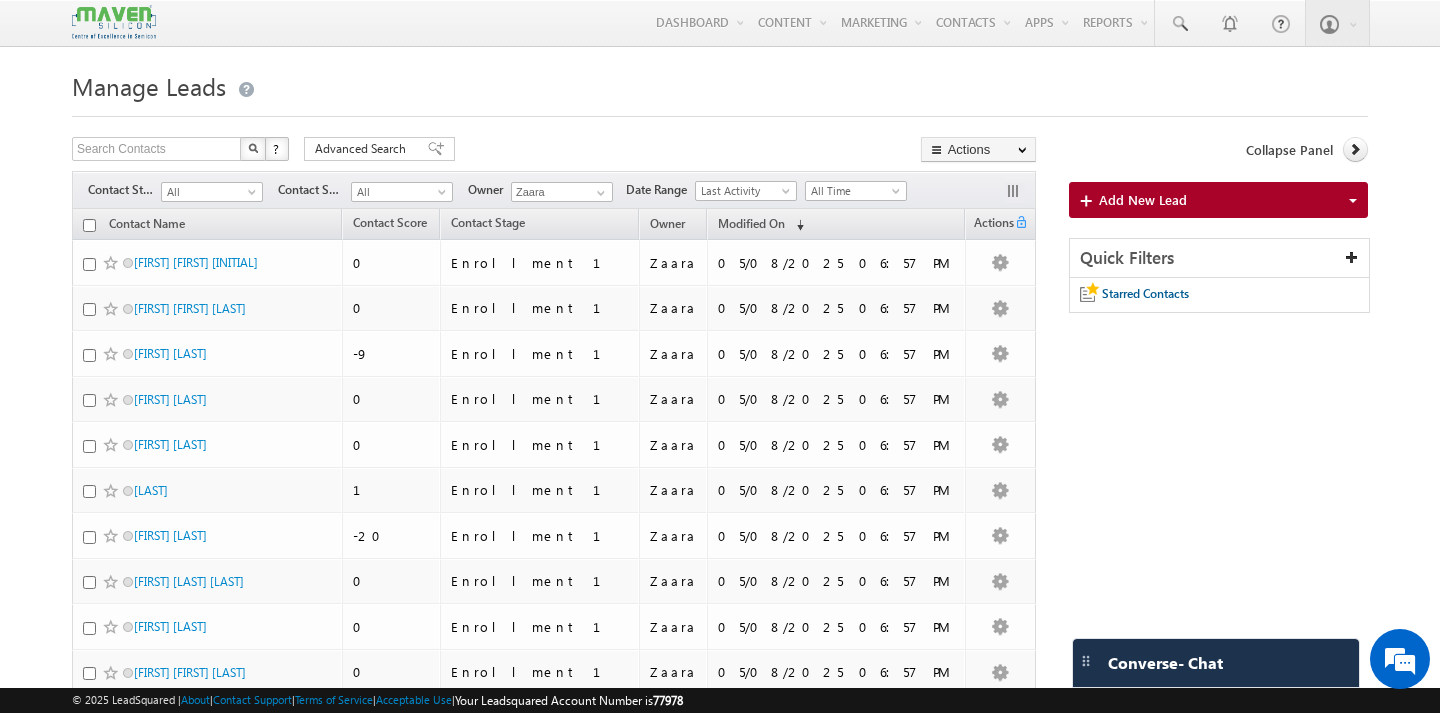 click on "Manage Leads
Search Contacts X ?   101 results found
Advanced Search
Advanced Search
Advanced search results" at bounding box center (720, 1345) 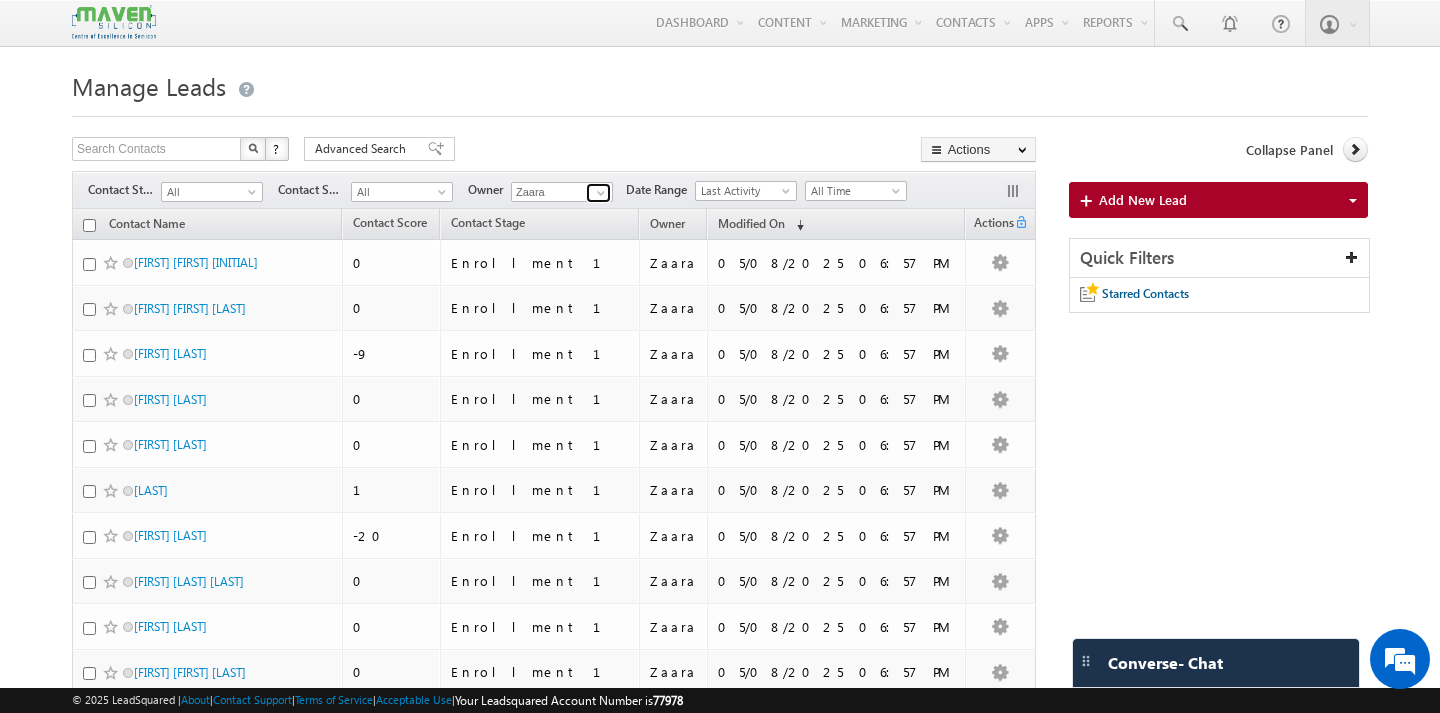 click at bounding box center [601, 193] 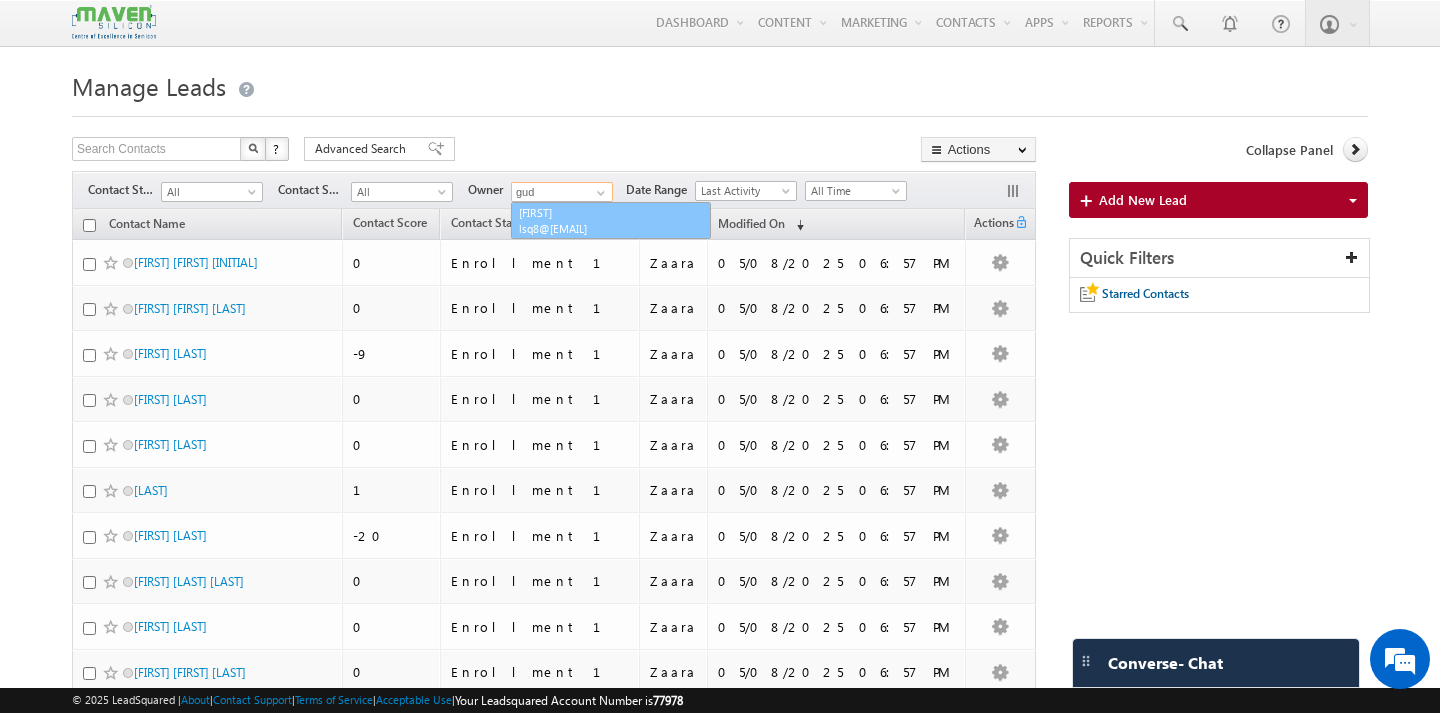 click on "[FIRST]   [EMAIL]" at bounding box center [611, 221] 